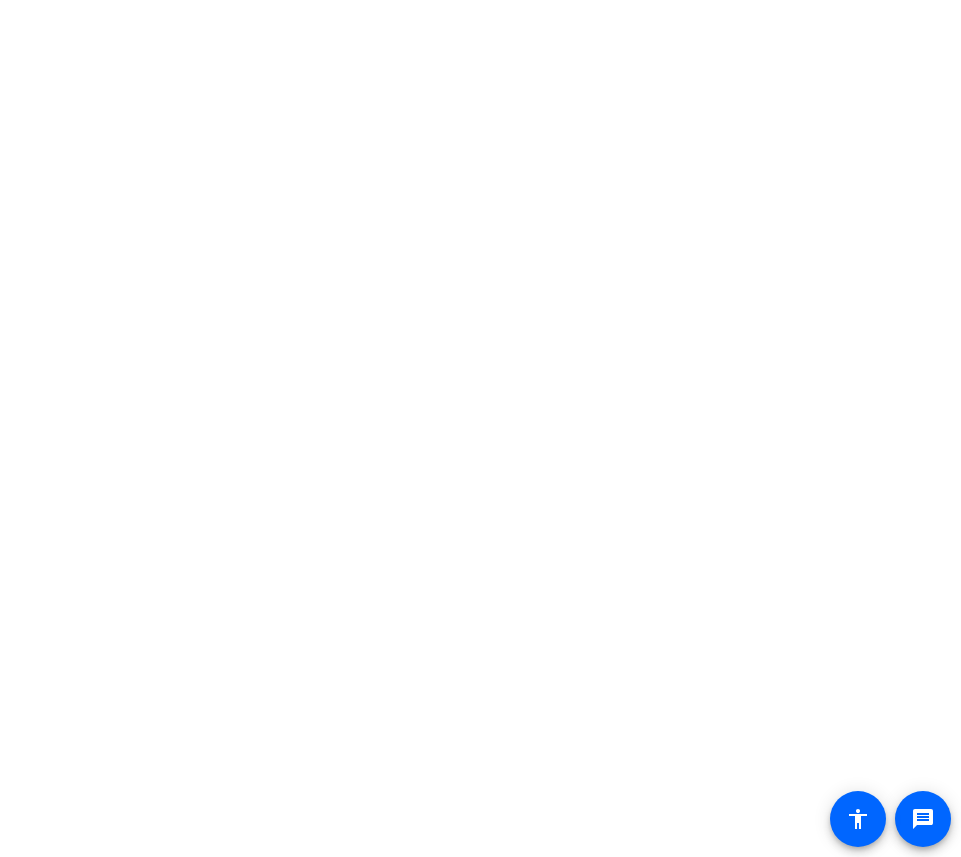 scroll, scrollTop: 0, scrollLeft: 0, axis: both 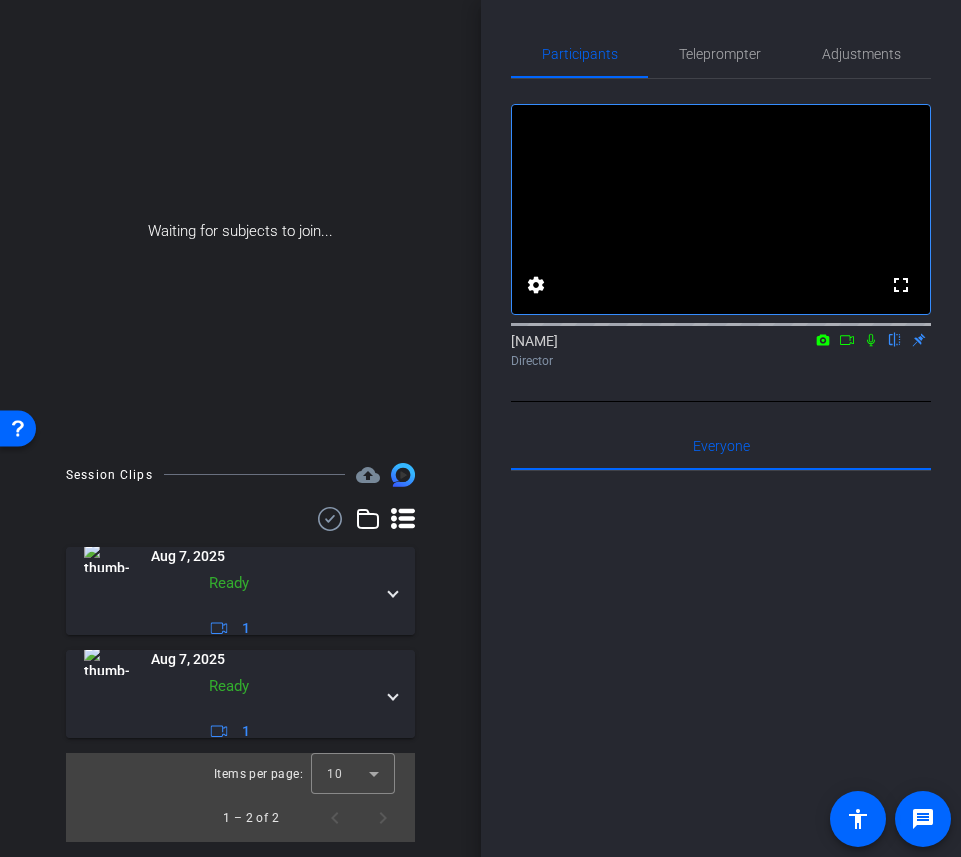 click on "[NAME]
flip
Director" 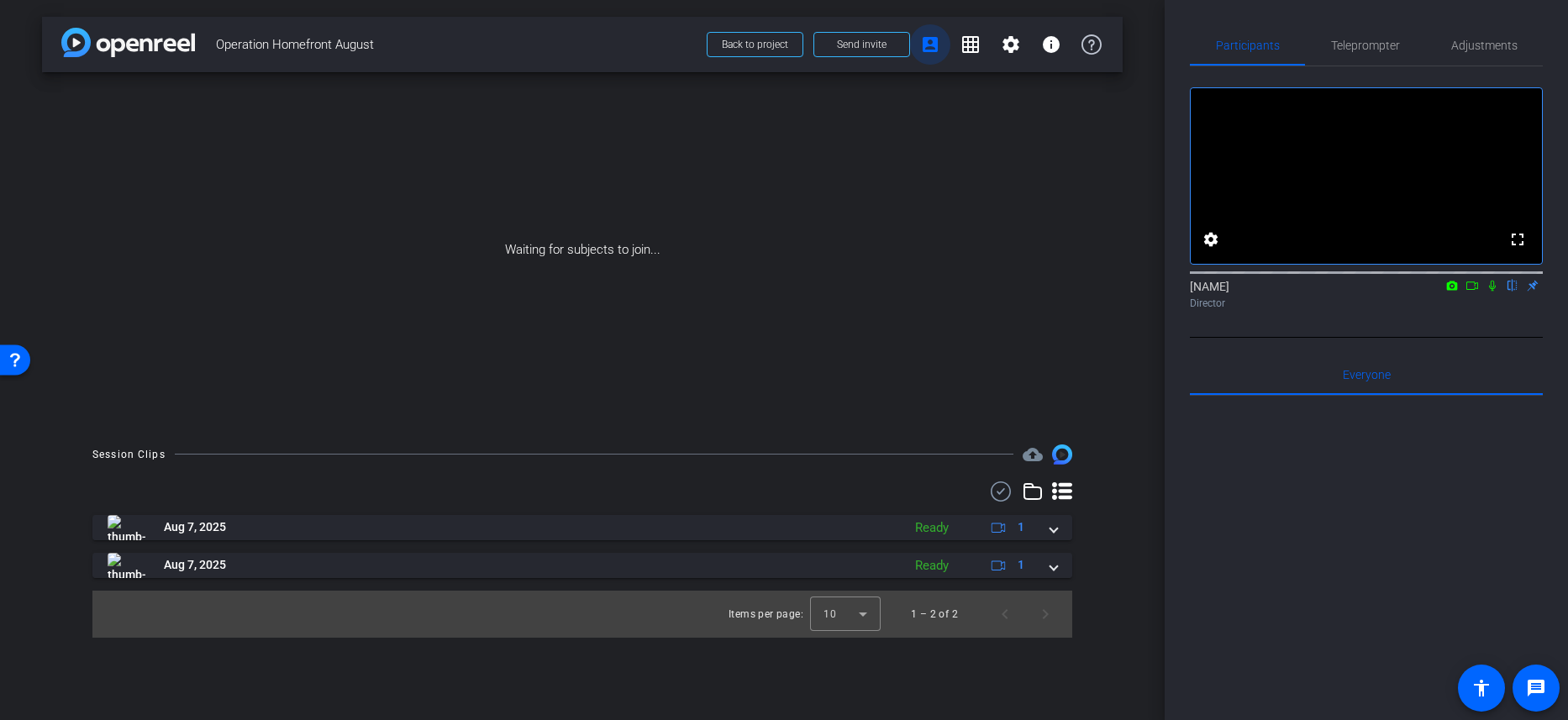 click on "account_box" at bounding box center (930, 45) 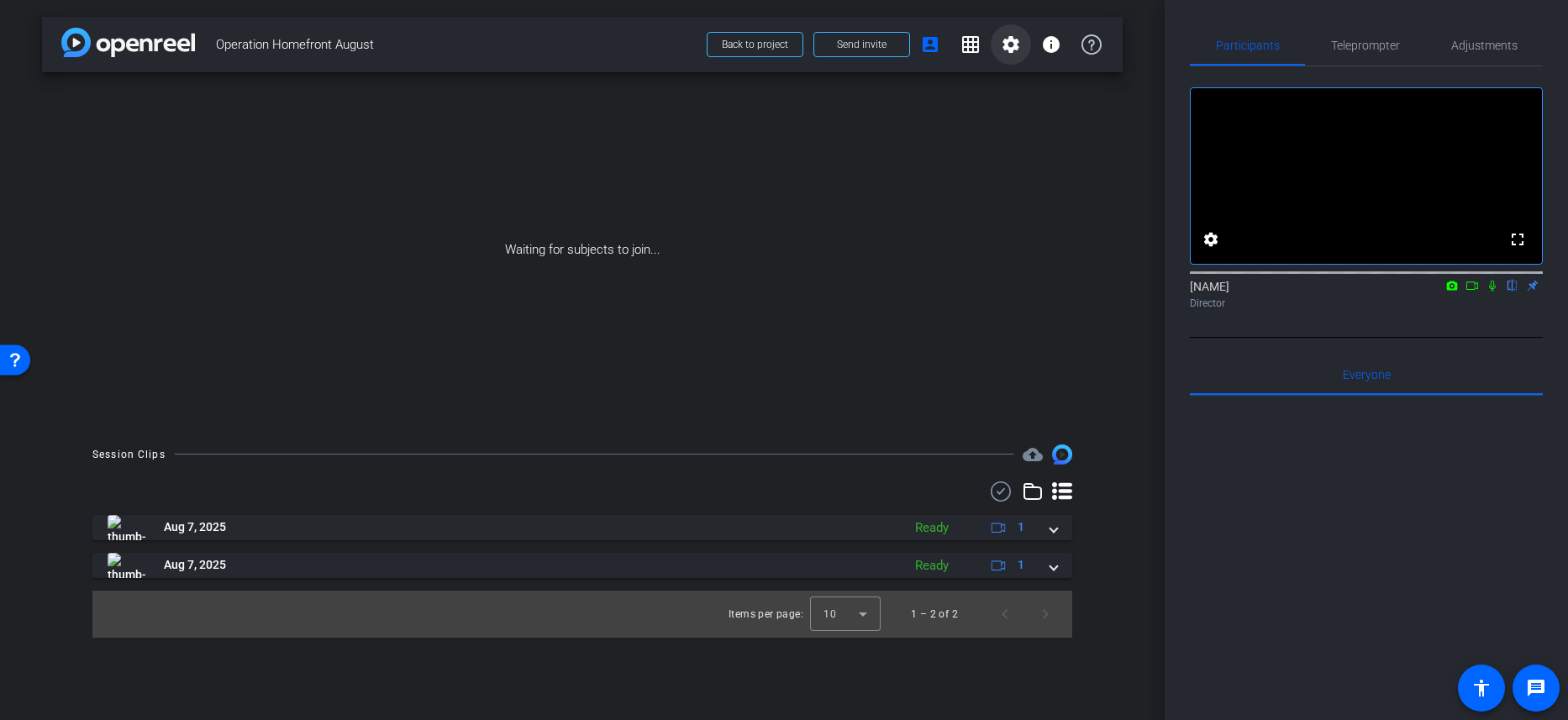 click on "settings" at bounding box center [1011, 45] 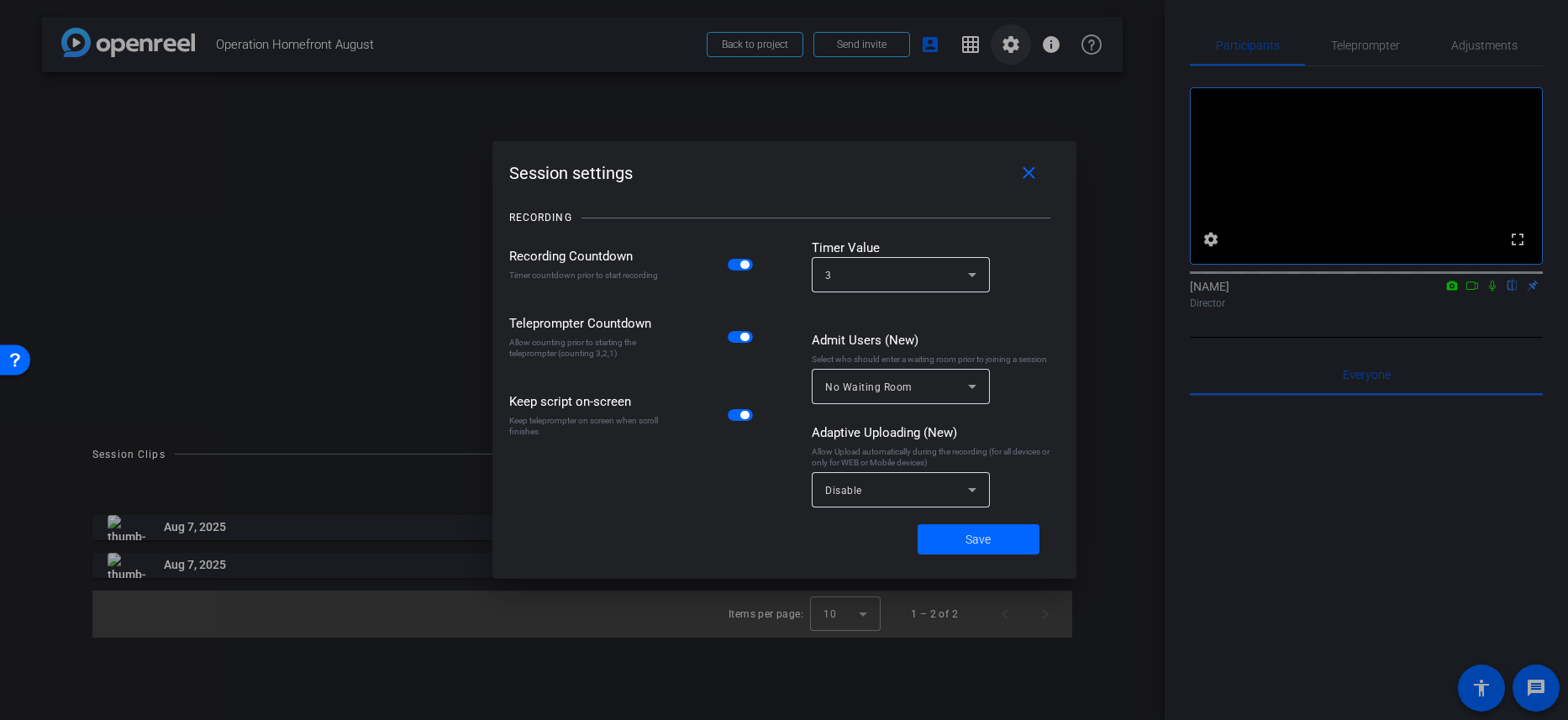 click at bounding box center (784, 360) 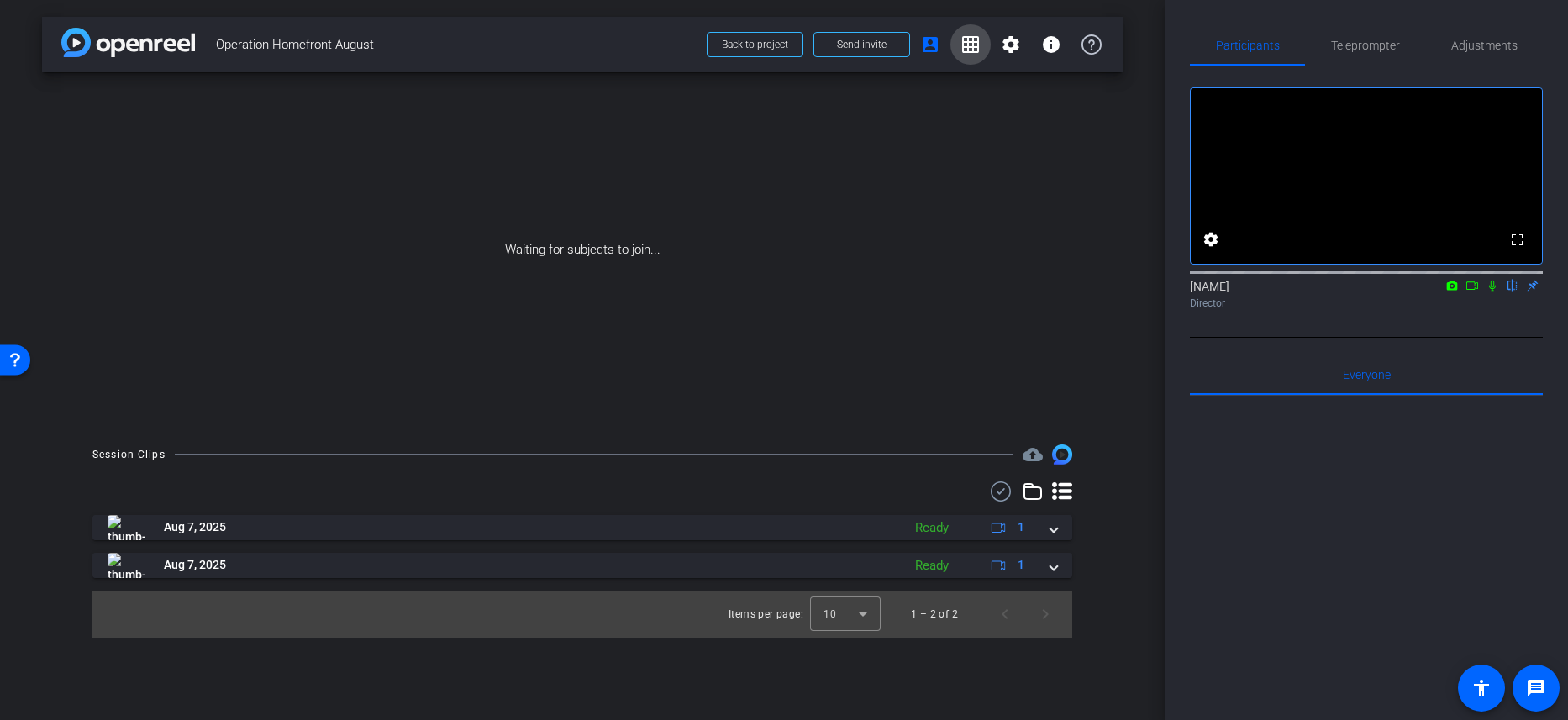 click on "grid_on" at bounding box center [971, 45] 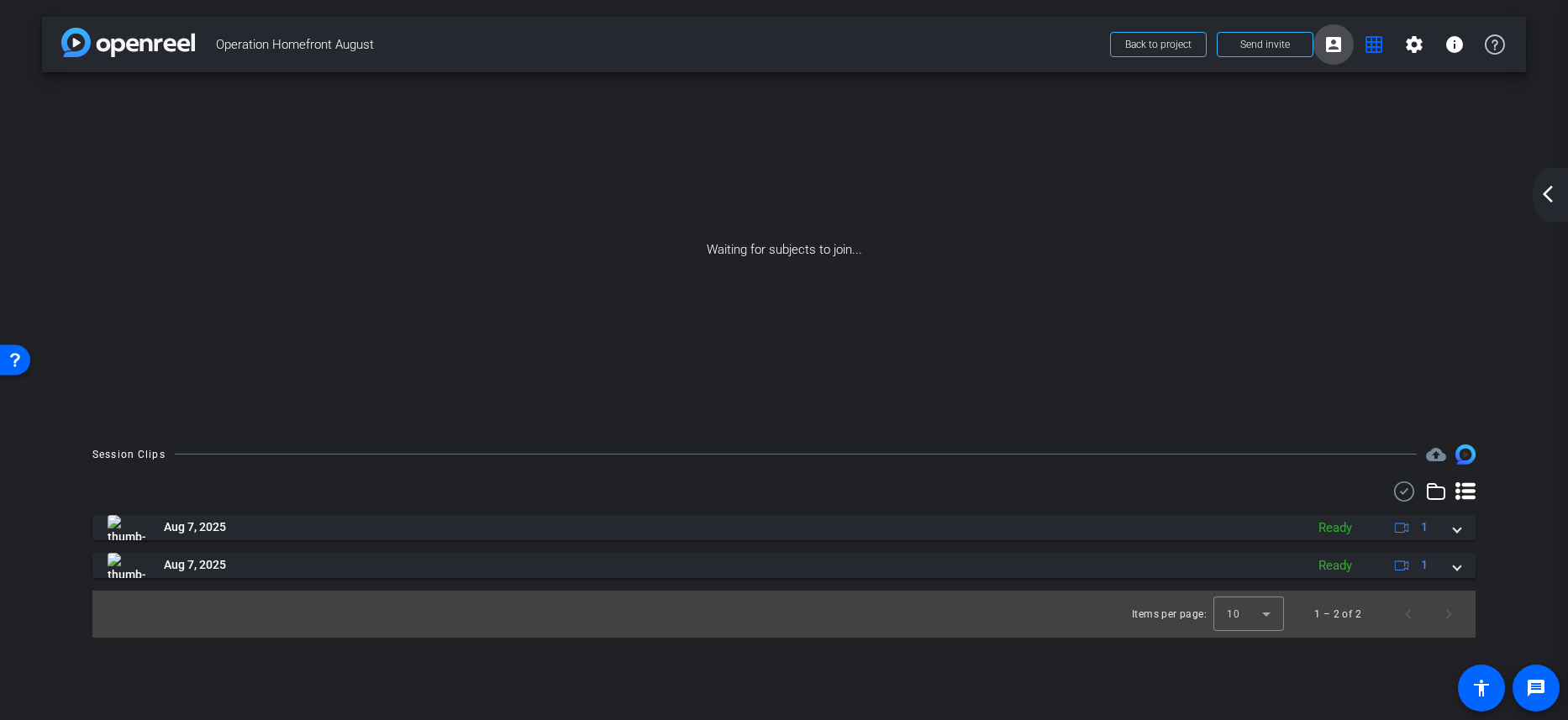 click on "account_box" at bounding box center [1334, 45] 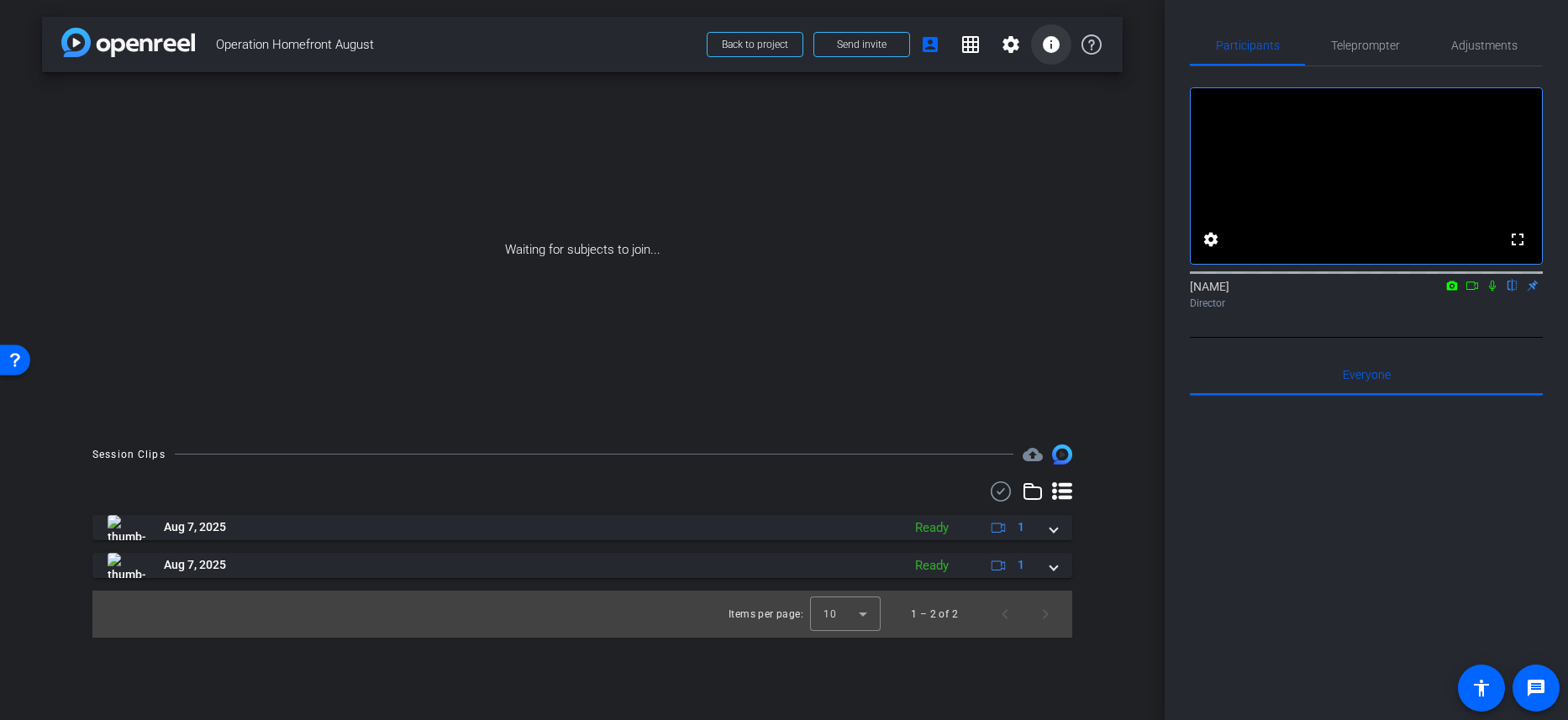 click on "info" at bounding box center (1051, 45) 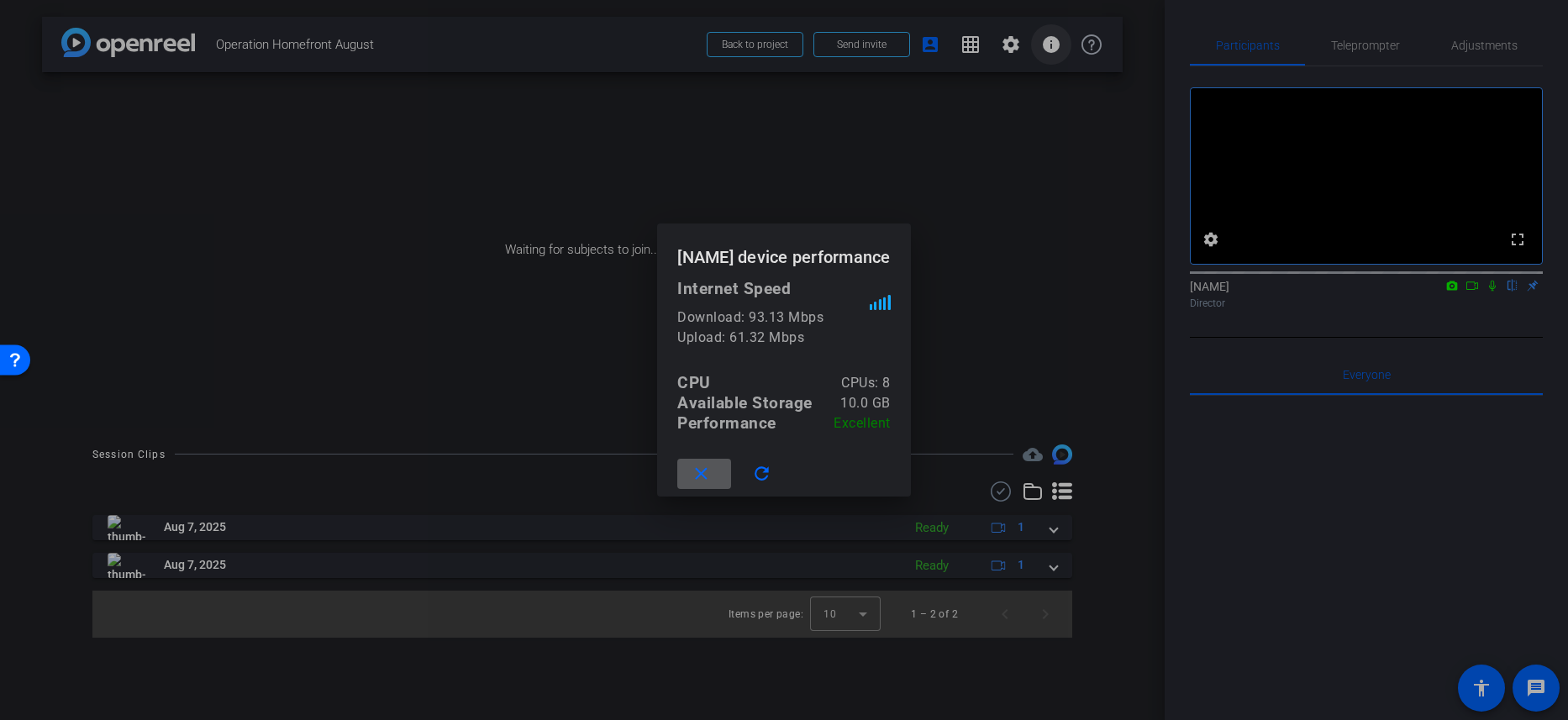 click at bounding box center [784, 360] 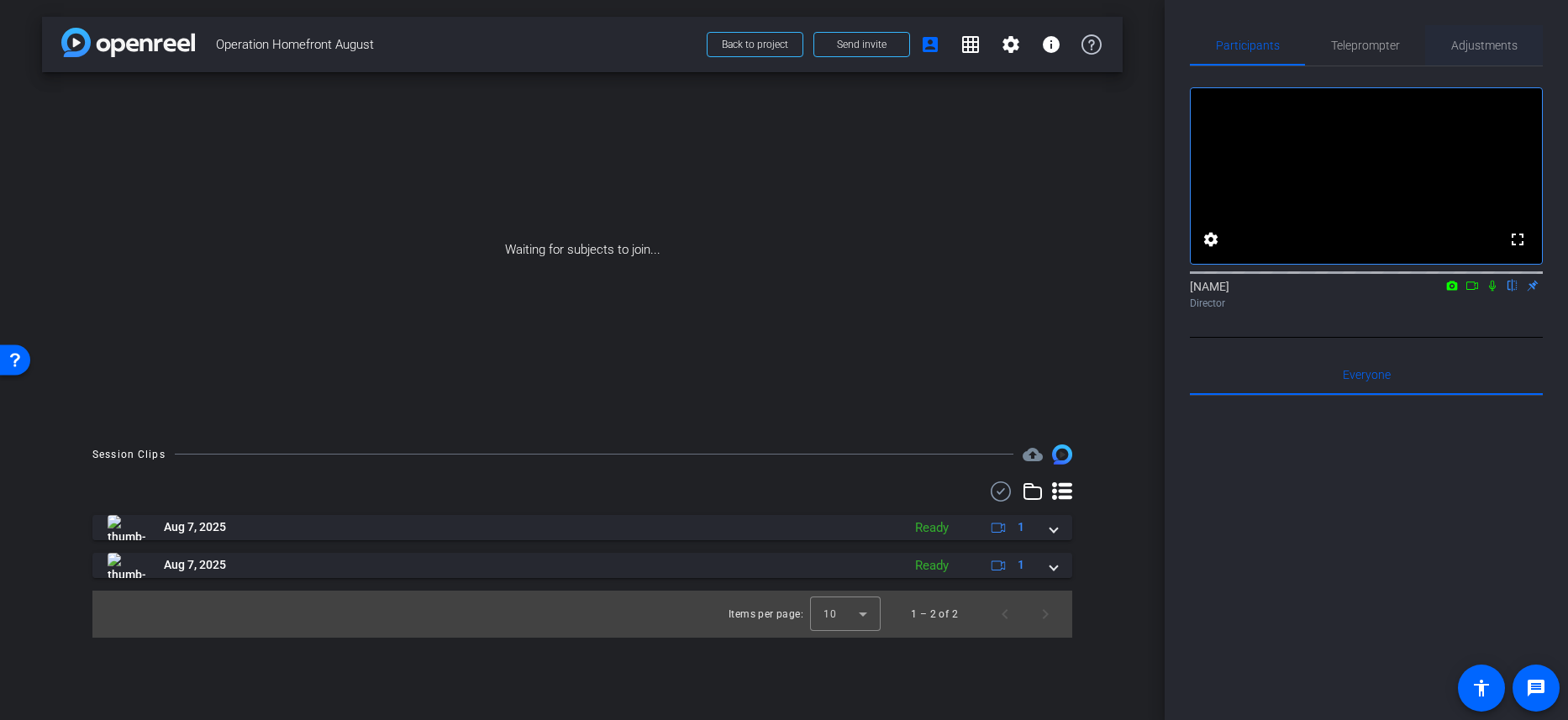 click on "Adjustments" at bounding box center (1484, 45) 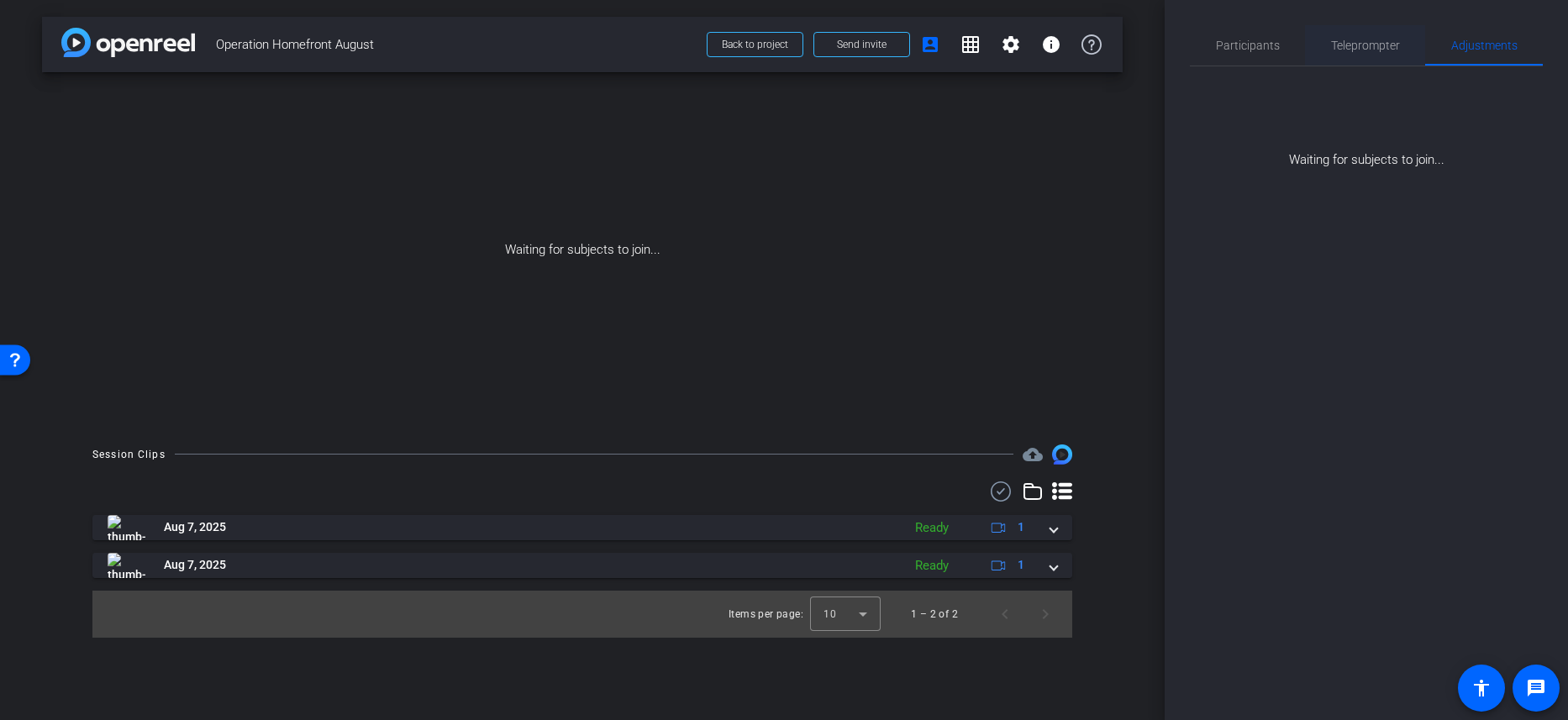 click on "Teleprompter" at bounding box center [1365, 45] 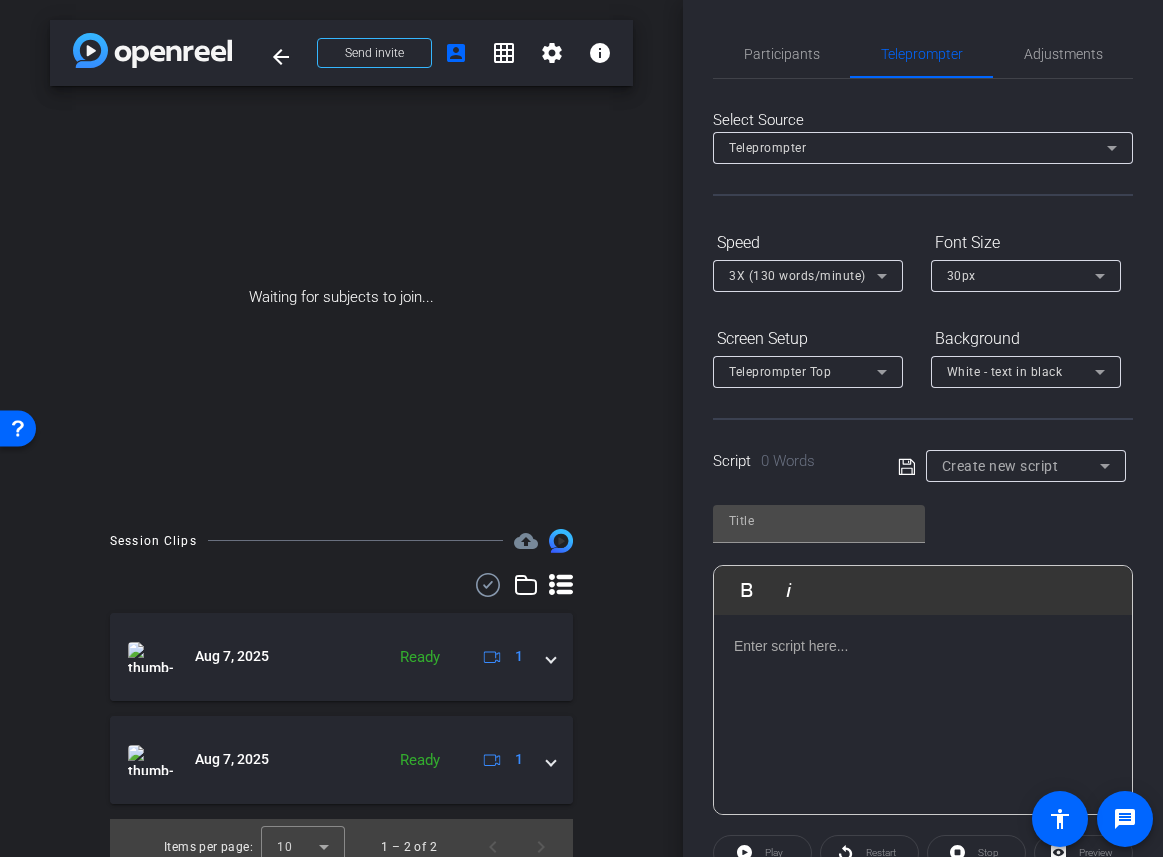 click 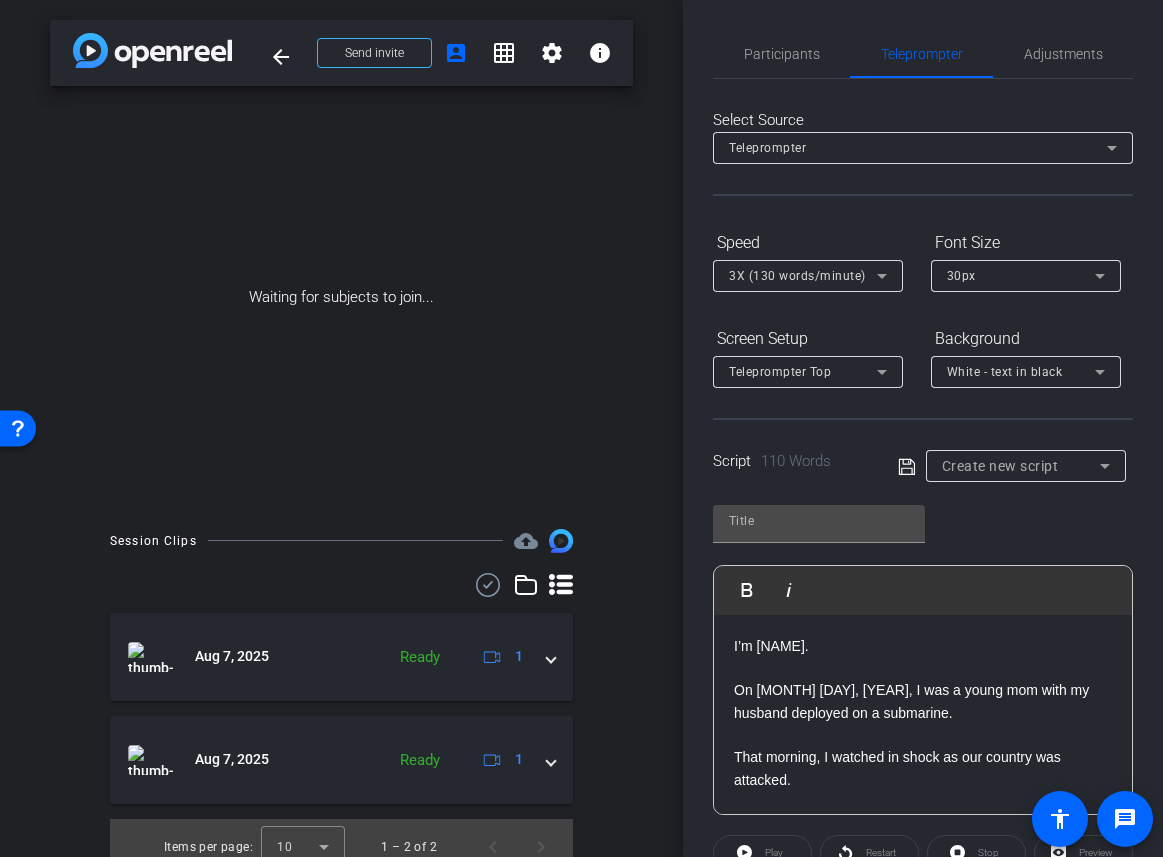 scroll, scrollTop: 292, scrollLeft: 0, axis: vertical 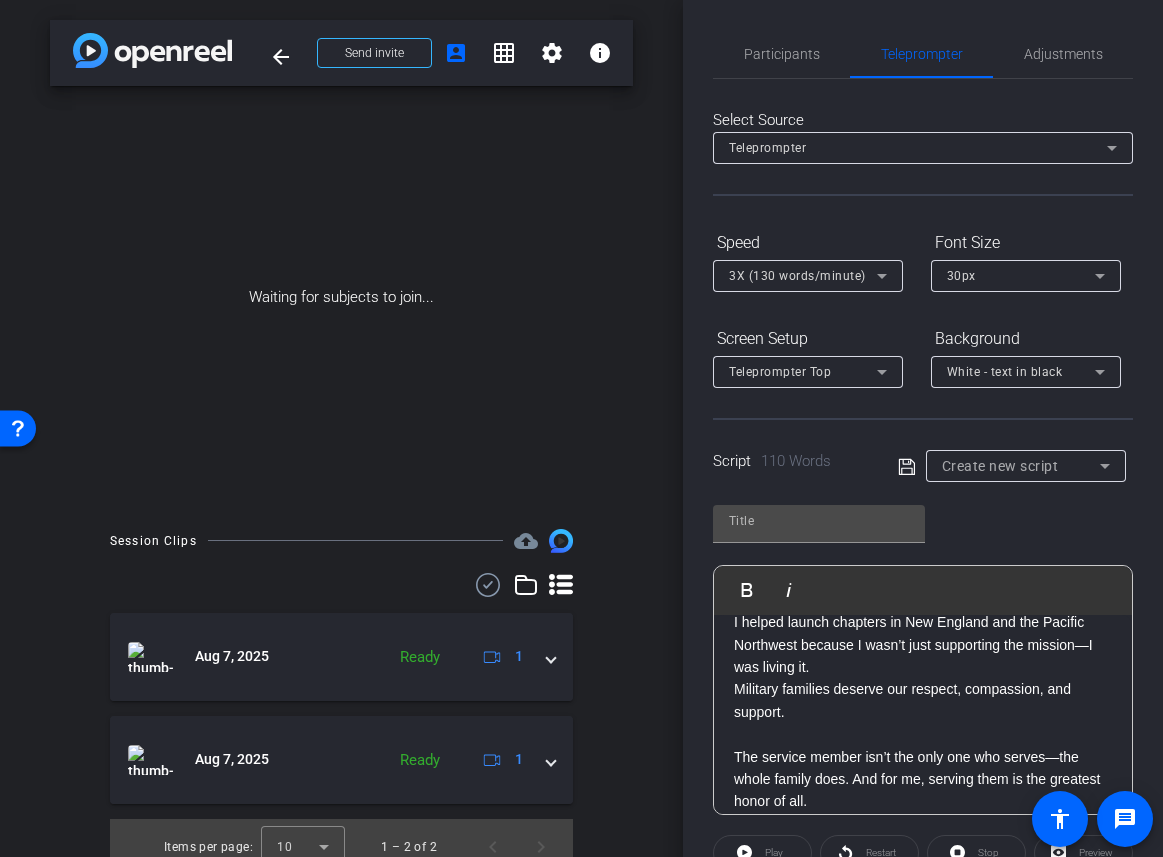 click on "When Operation Homefront was founded, I knew I had to be part of it. I helped launch chapters in New England and the Pacific Northwest because I wasn’t just supporting the mission—I was living it." 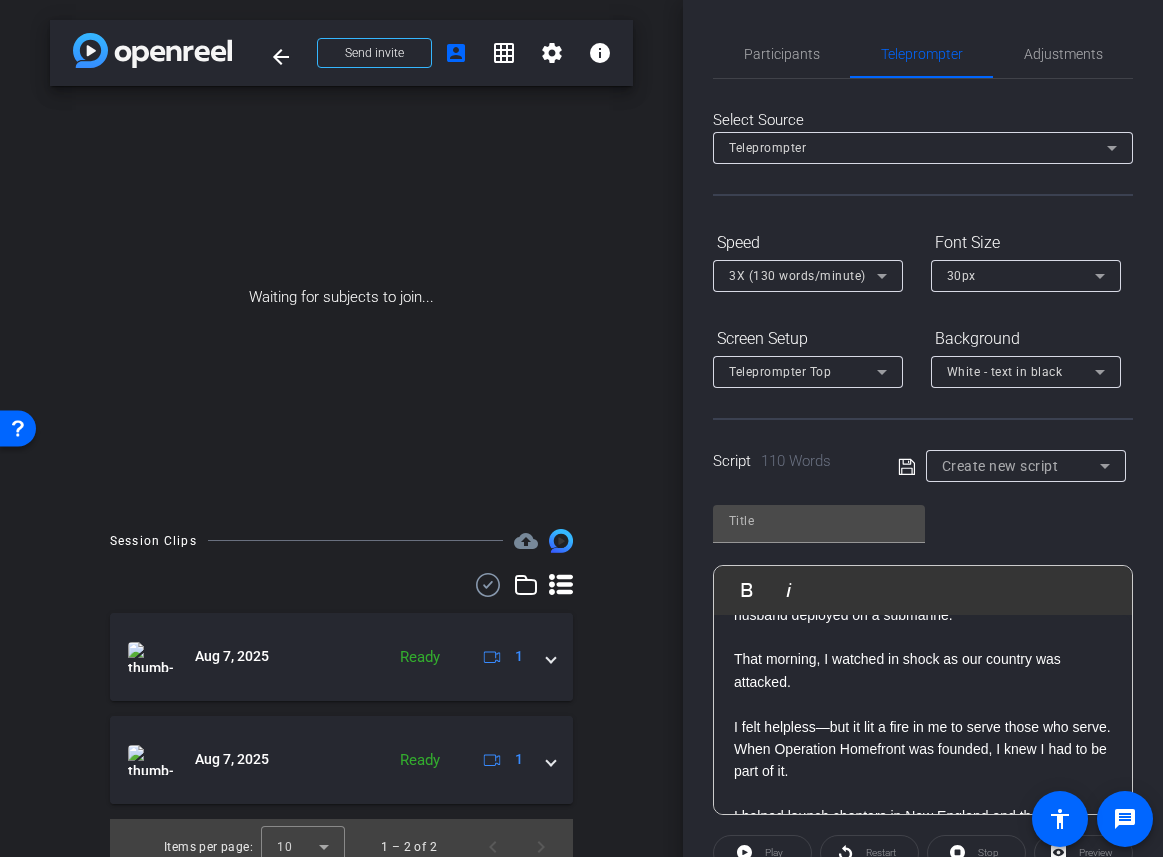 scroll, scrollTop: 97, scrollLeft: 0, axis: vertical 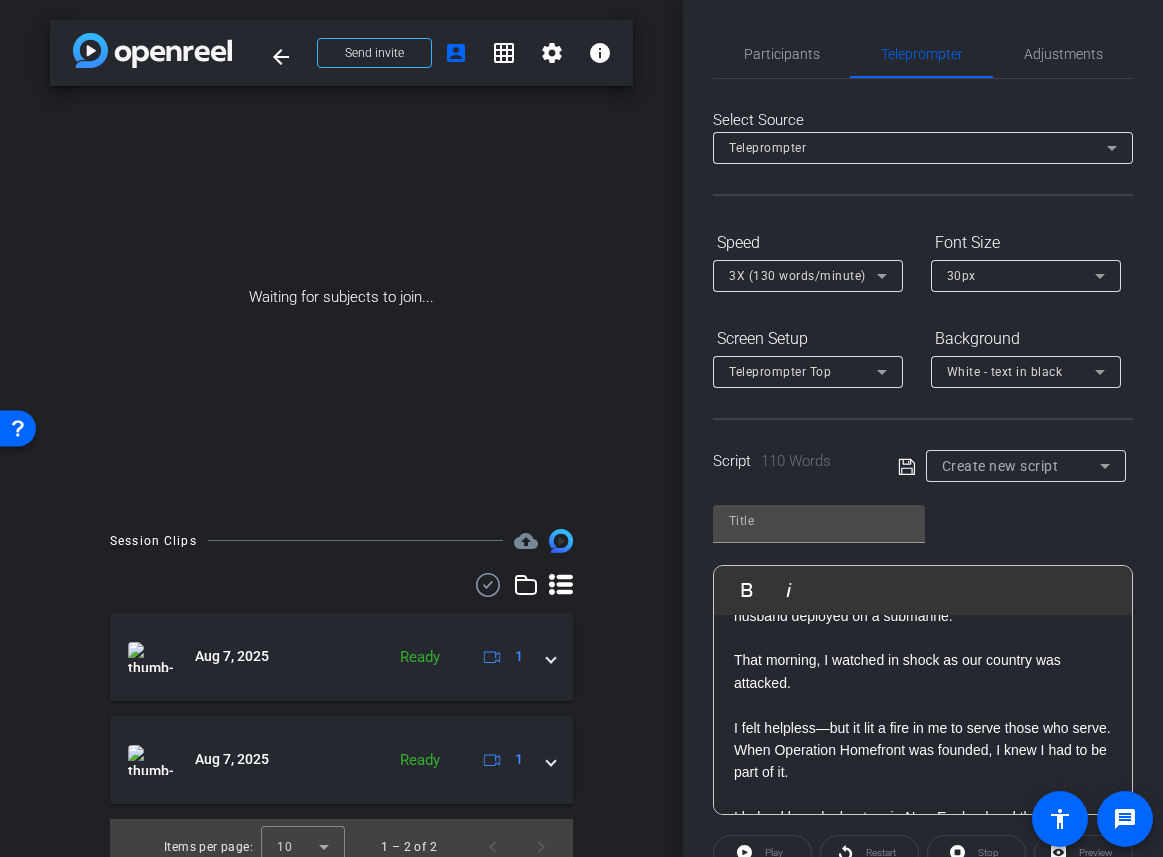 click on "I’m [FIRST] [LAST]. On [MONTH] [DAY], [YEAR], I was a young mom with my husband deployed on a submarine. That morning, I watched in shock as our country was attacked. I felt helpless—but it lit a fire in me to serve those who serve. When Operation Homefront was founded, I knew I had to be part of it. I helped launch chapters in New England and the Pacific Northwest because I wasn’t just supporting the mission—I was living it. Military families deserve our respect, compassion, and support. The service member isn’t the only one who serves—the whole family does. And for me, serving them is the greatest honor of all." 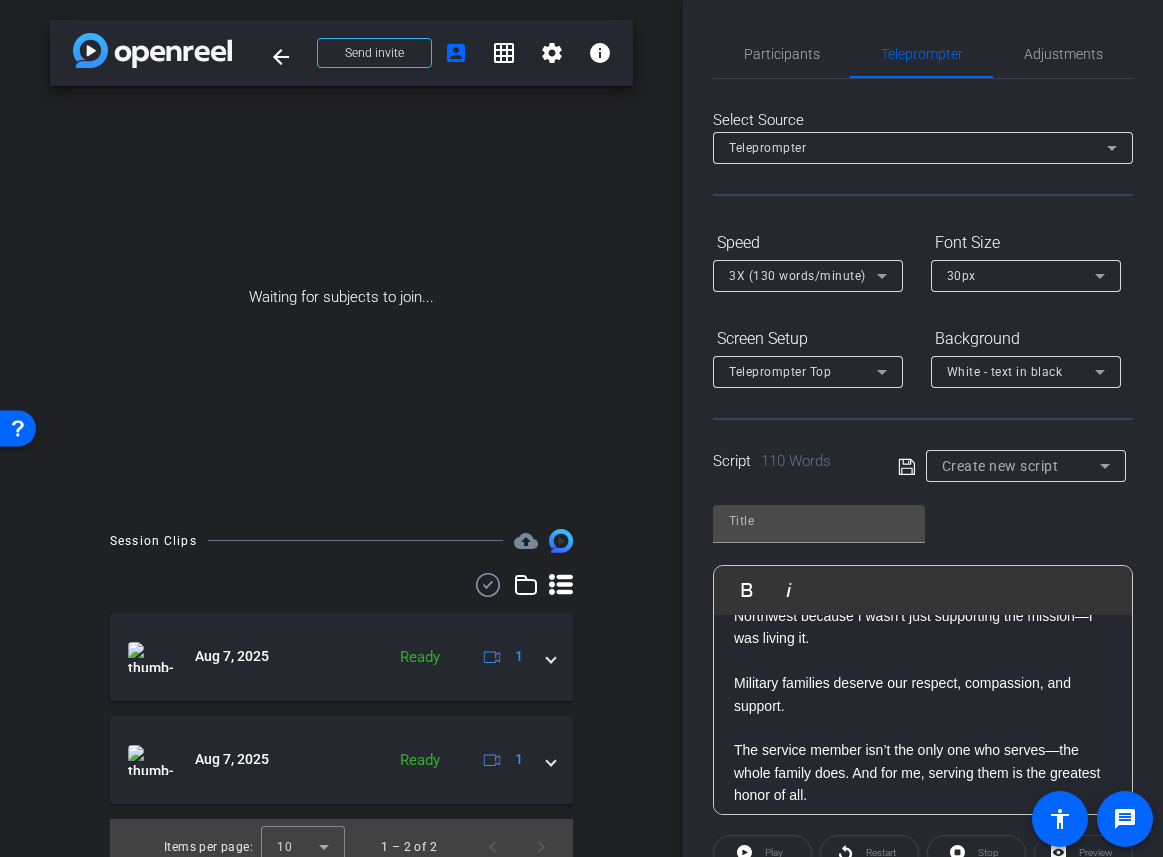 scroll, scrollTop: 355, scrollLeft: 0, axis: vertical 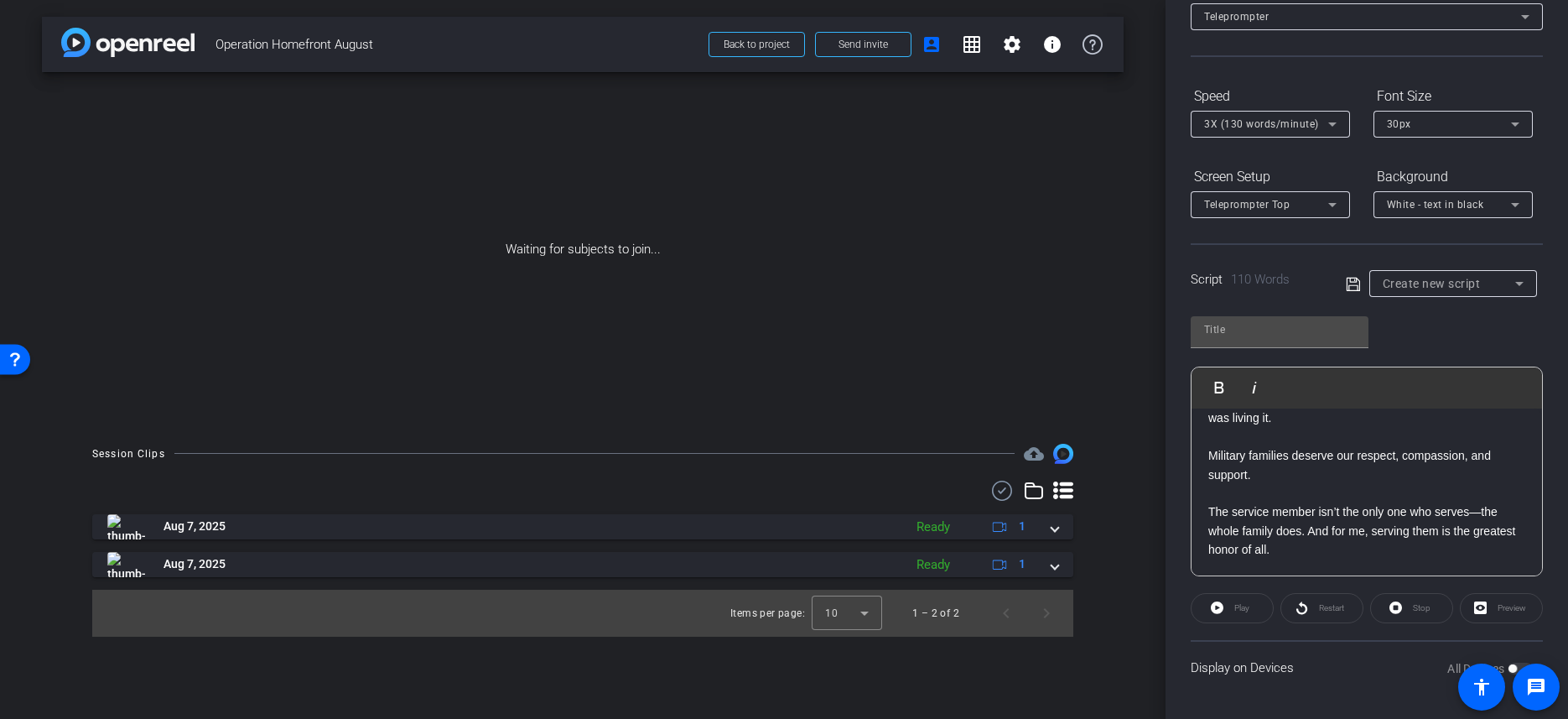 click on "Play" 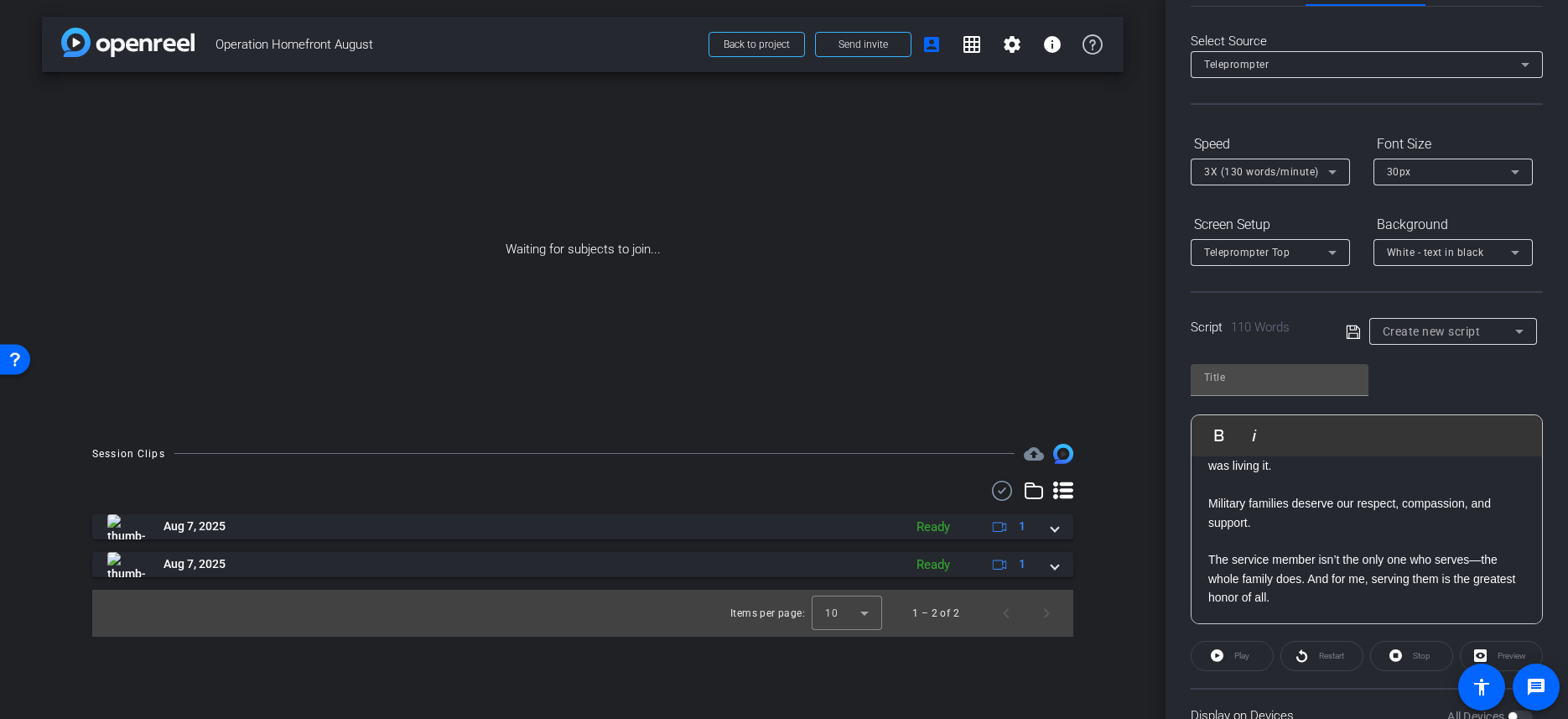 scroll, scrollTop: 55, scrollLeft: 0, axis: vertical 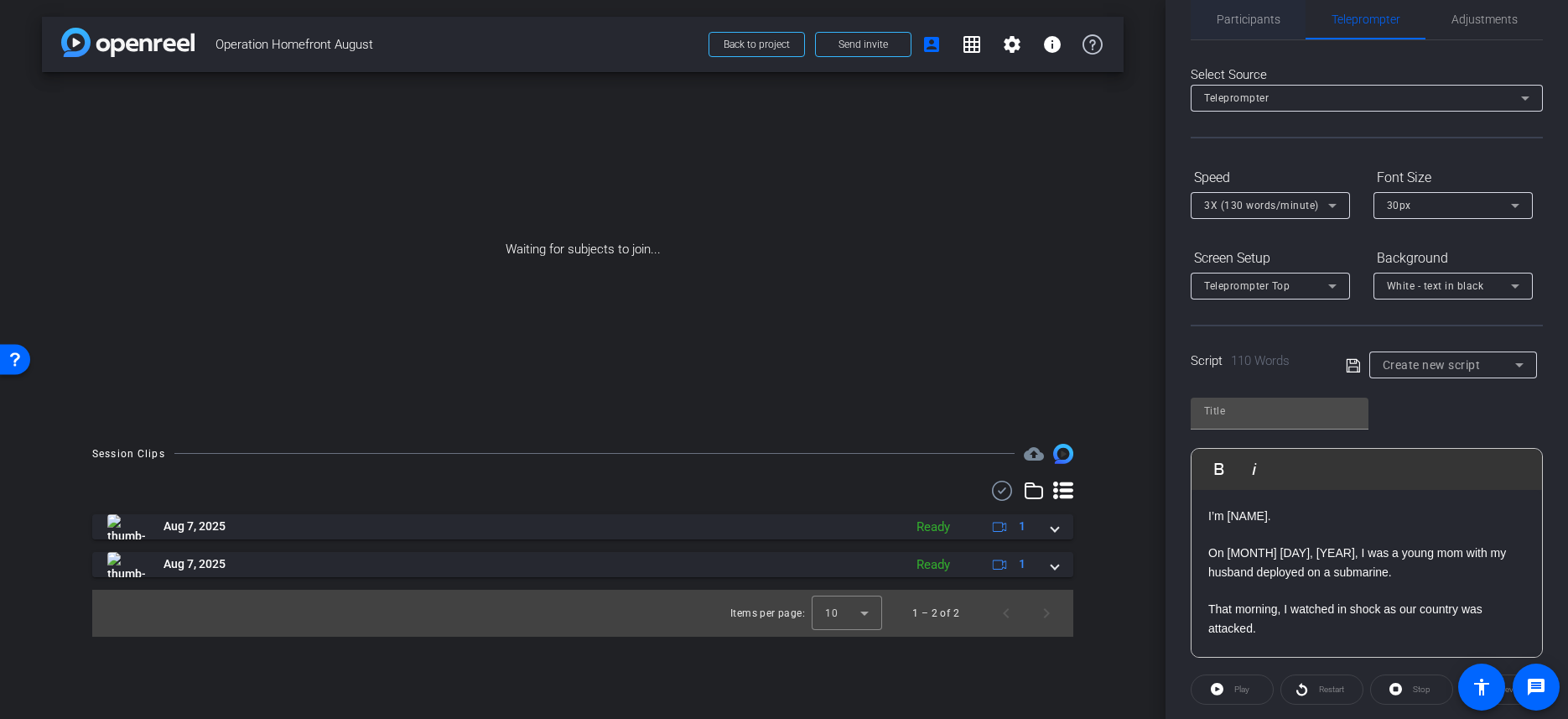 click on "Participants" at bounding box center (1249, 19) 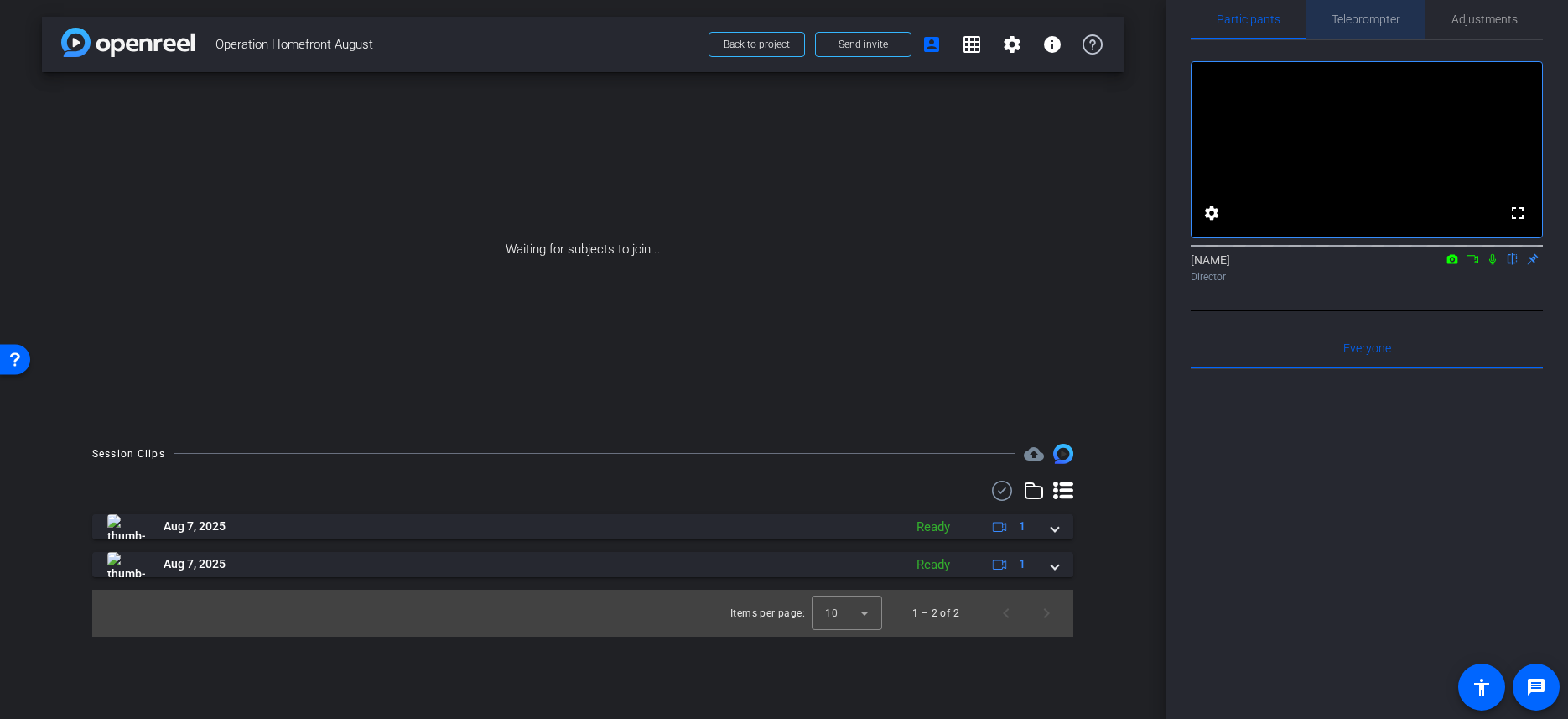 click on "Teleprompter" at bounding box center (1366, 19) 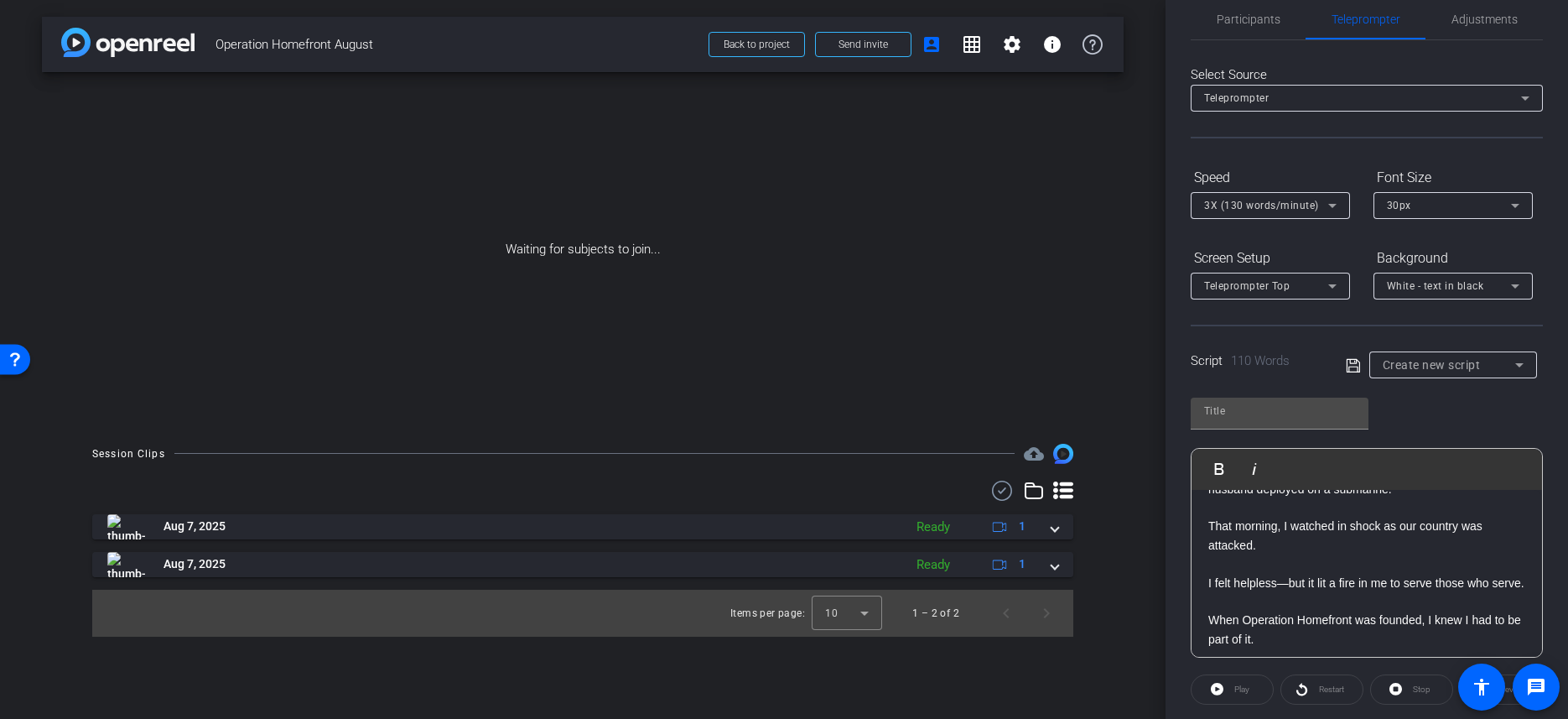 scroll, scrollTop: 0, scrollLeft: 0, axis: both 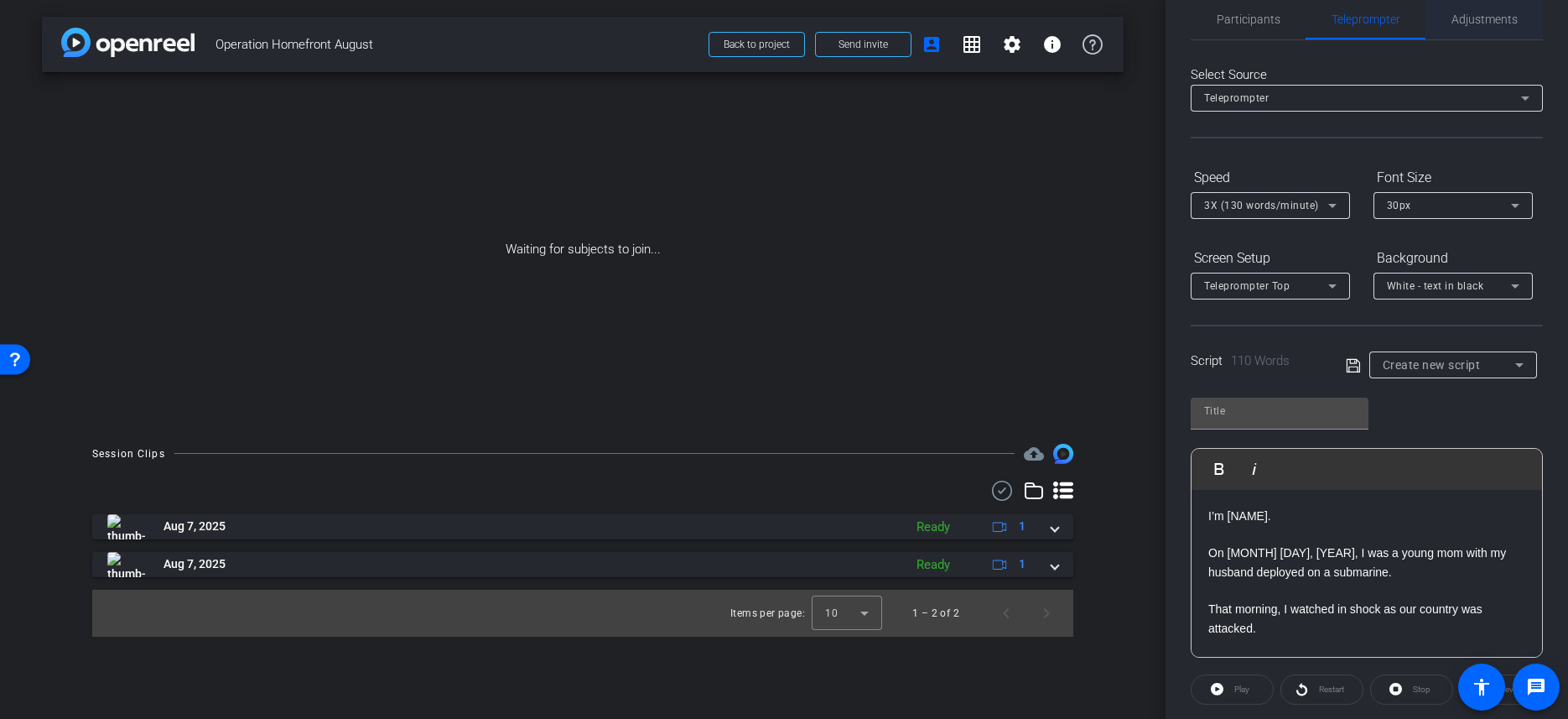 click on "Adjustments" at bounding box center [1484, 19] 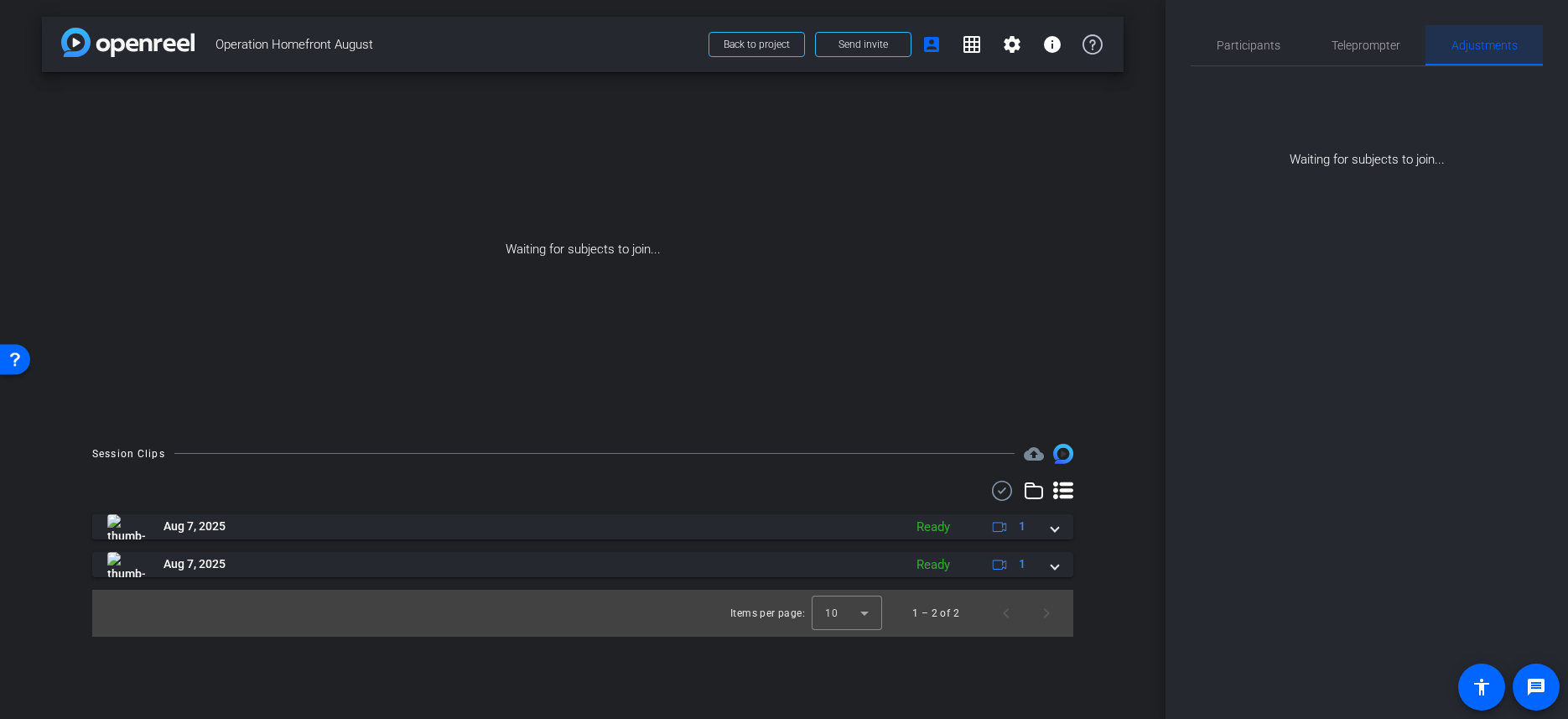 scroll, scrollTop: 0, scrollLeft: 0, axis: both 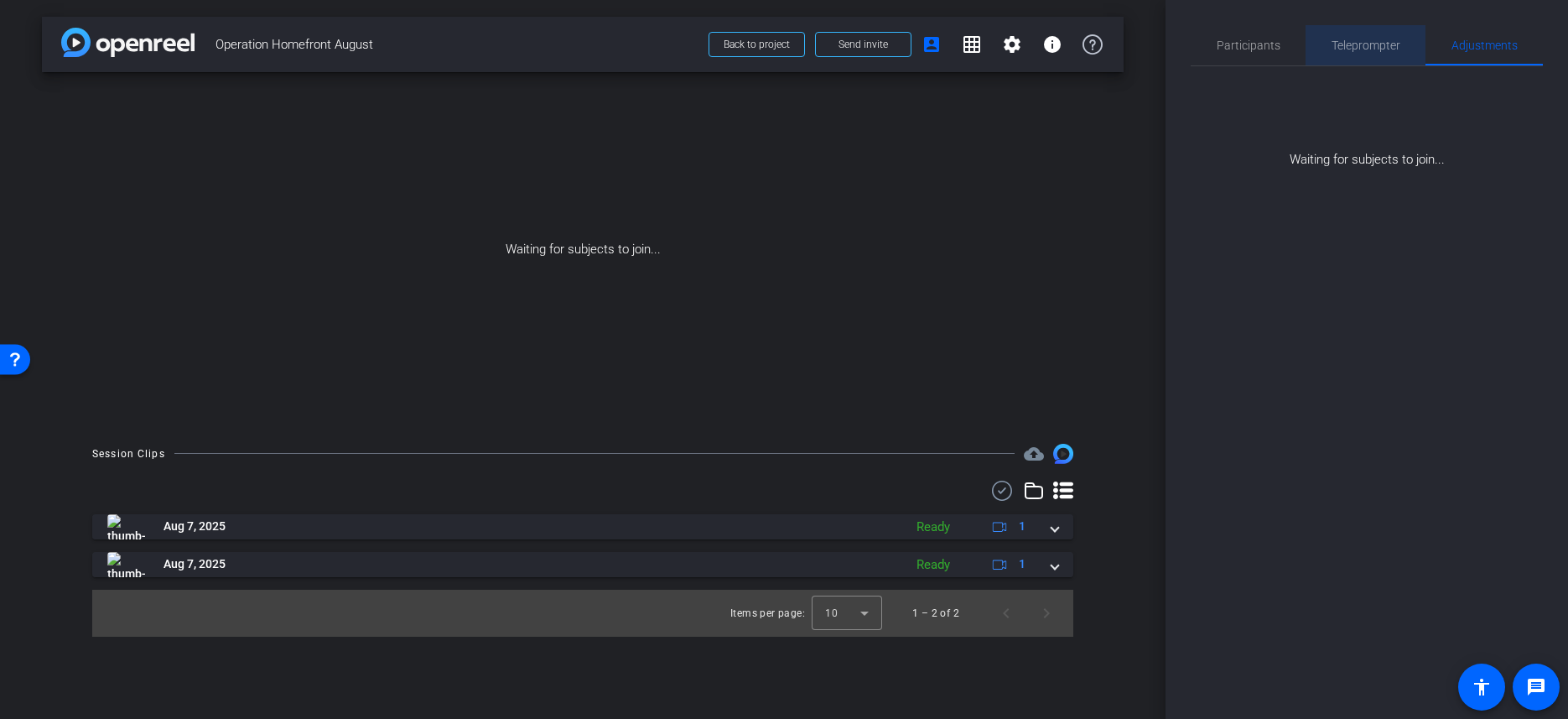 click on "Teleprompter" at bounding box center [1366, 45] 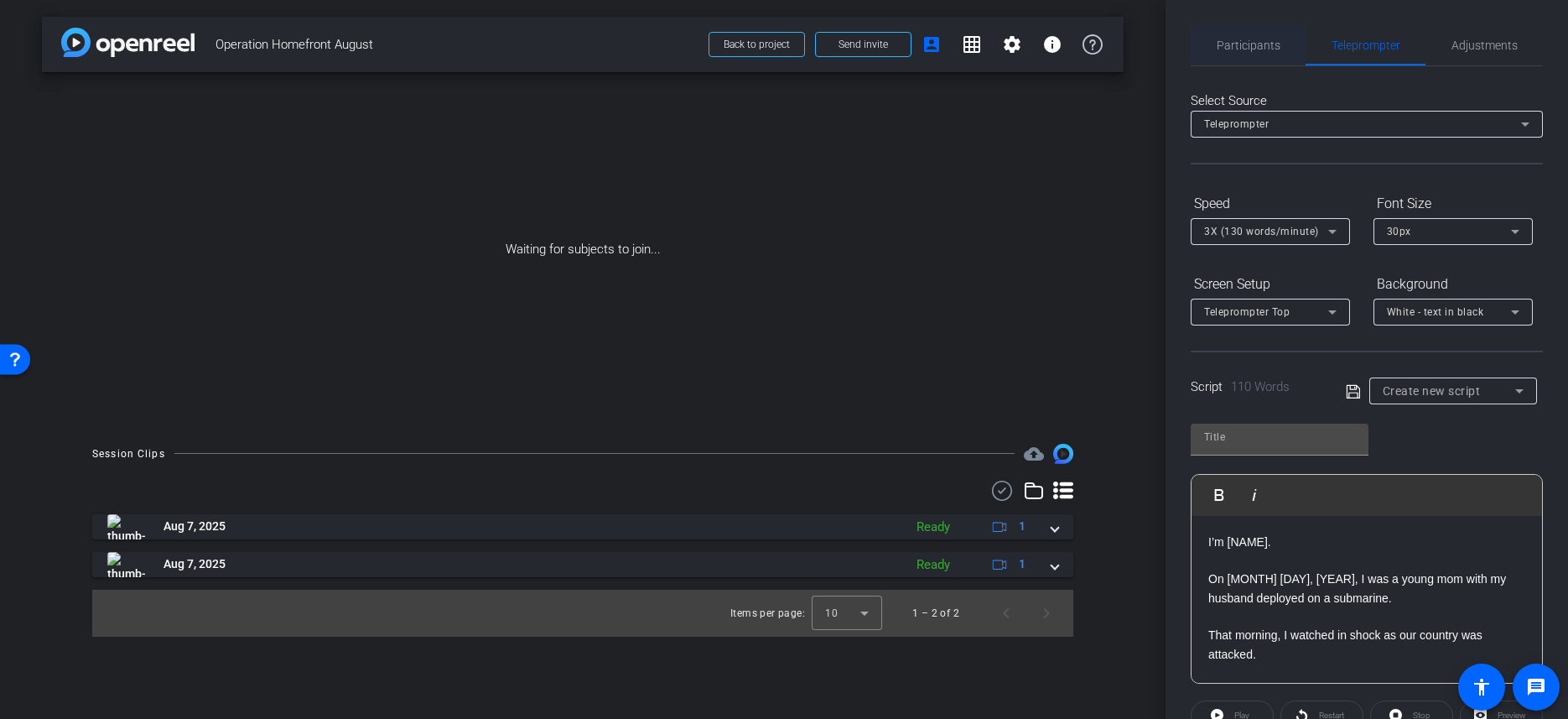 click on "Participants" at bounding box center (1248, 45) 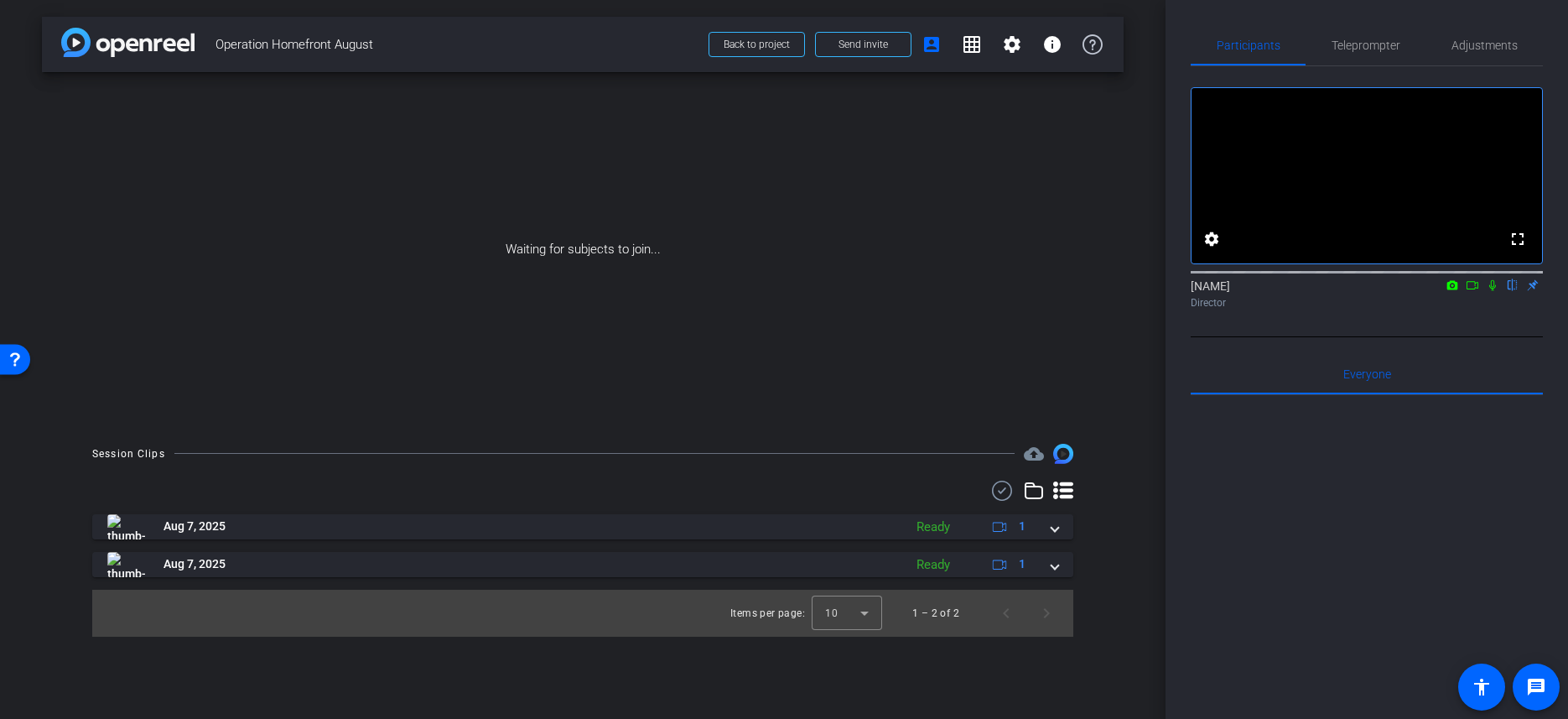click 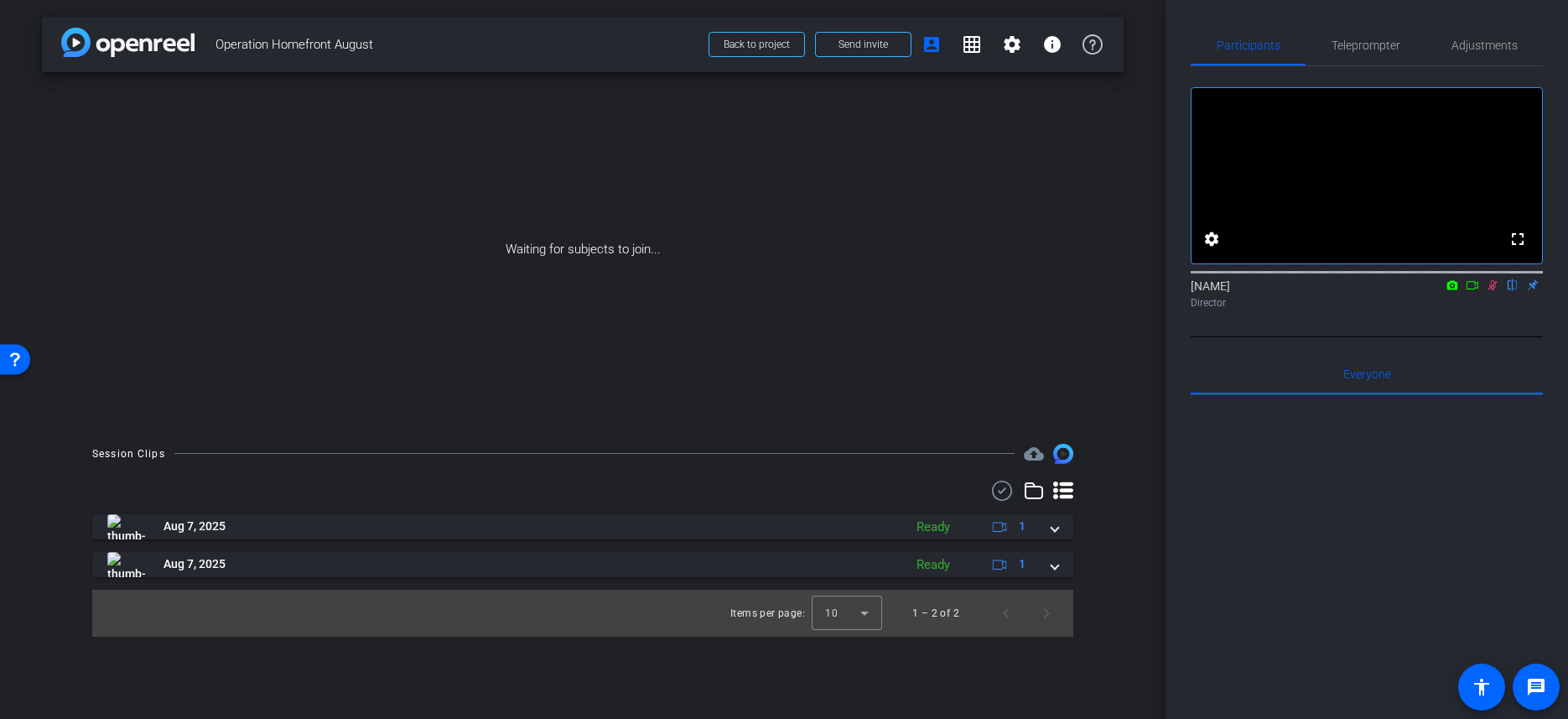 click 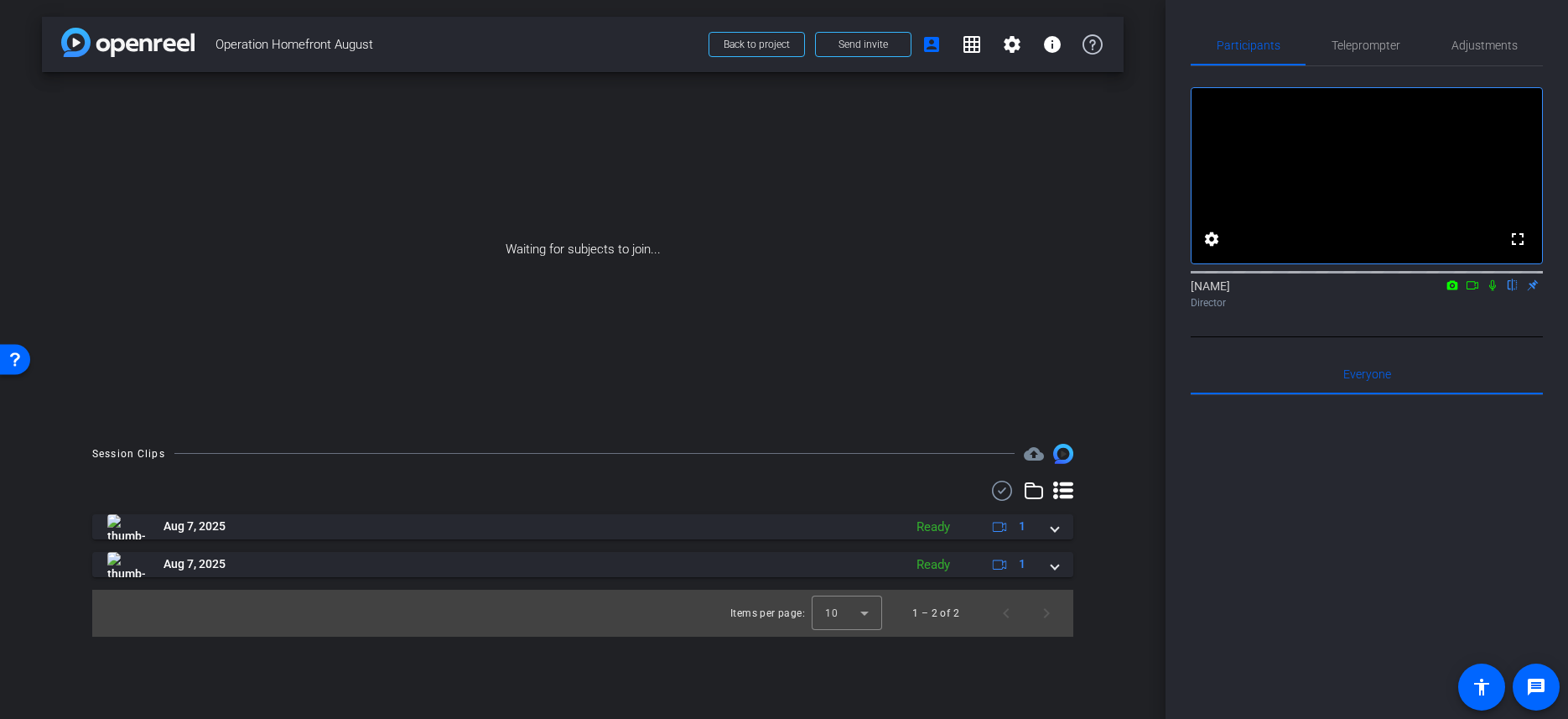 click on "Operation Homefront August" at bounding box center (457, 44) 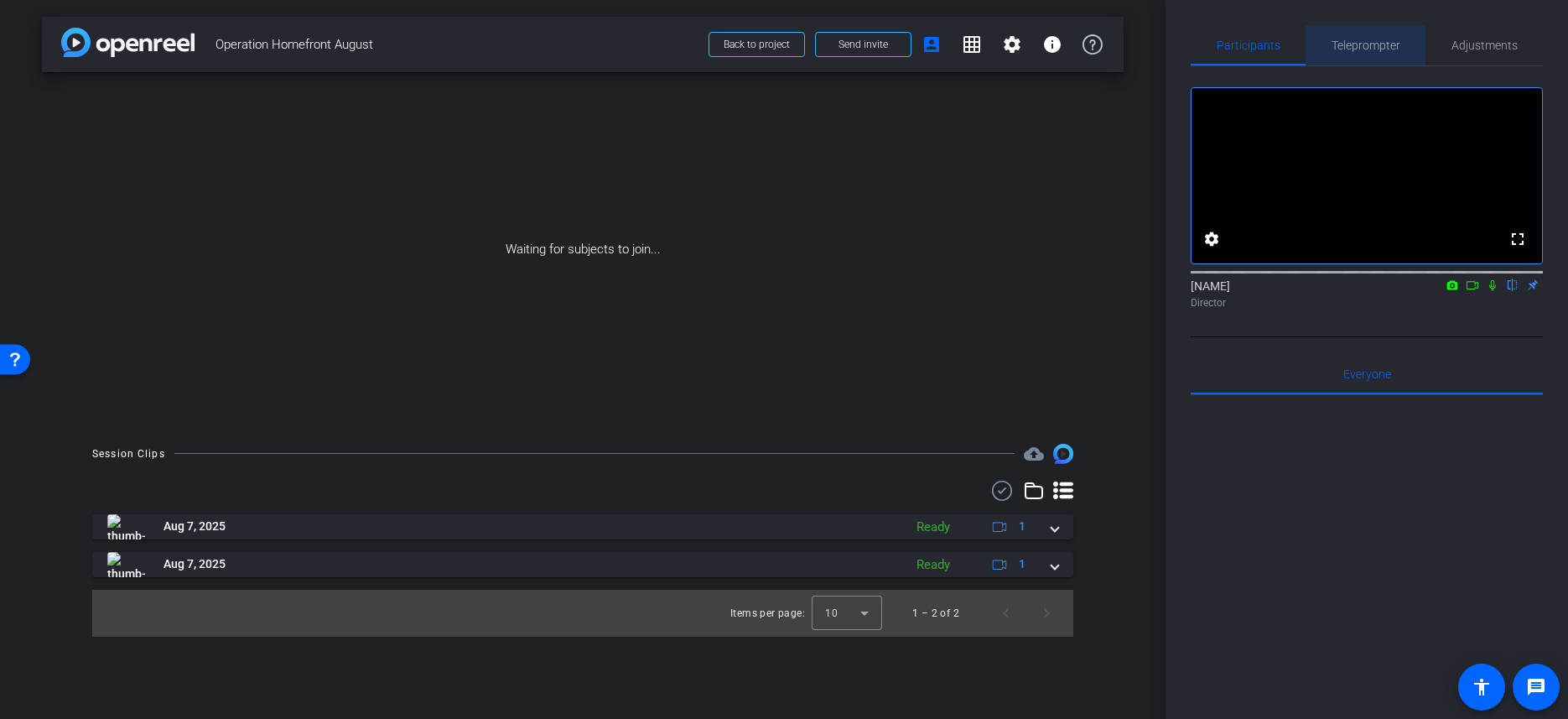 click on "Teleprompter" at bounding box center (1366, 45) 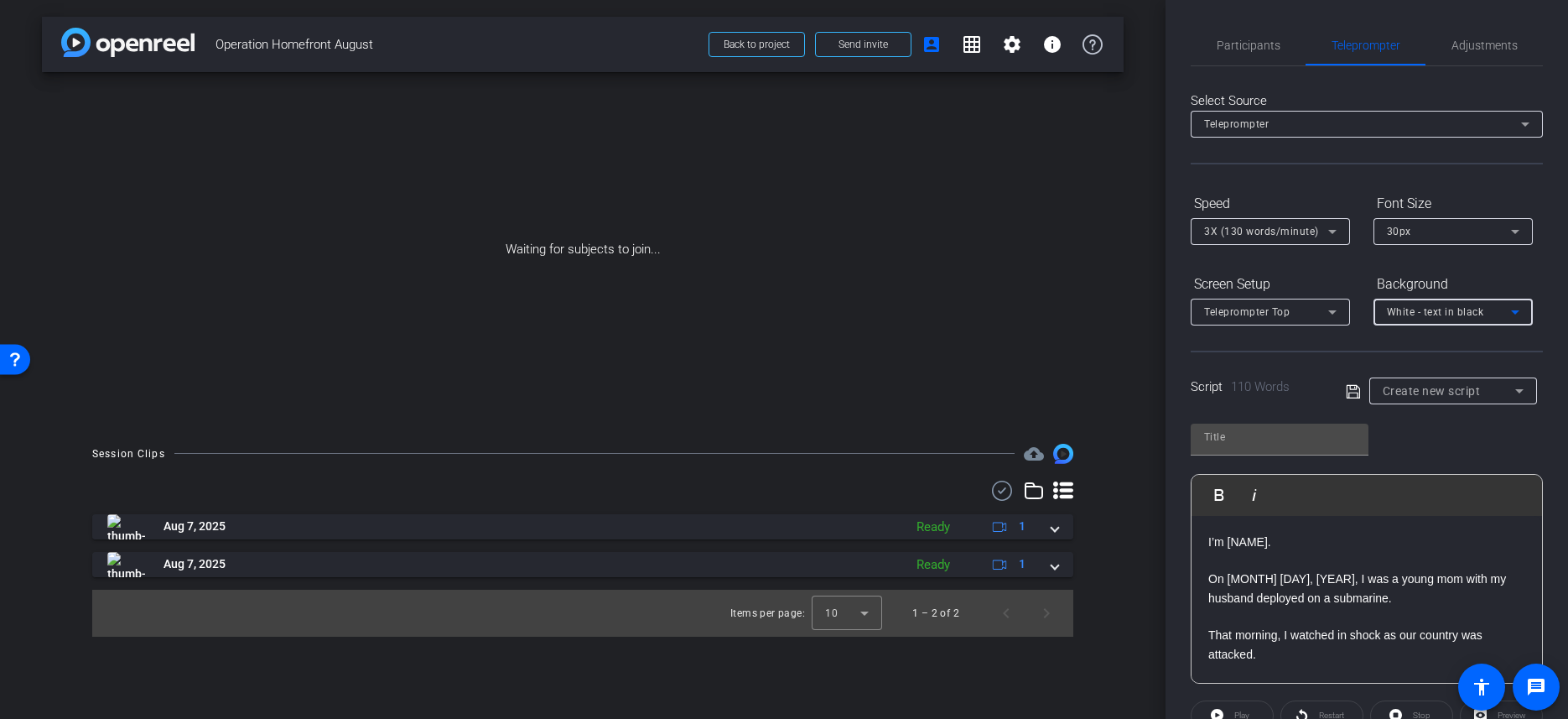 click on "White - text in black" at bounding box center (1436, 312) 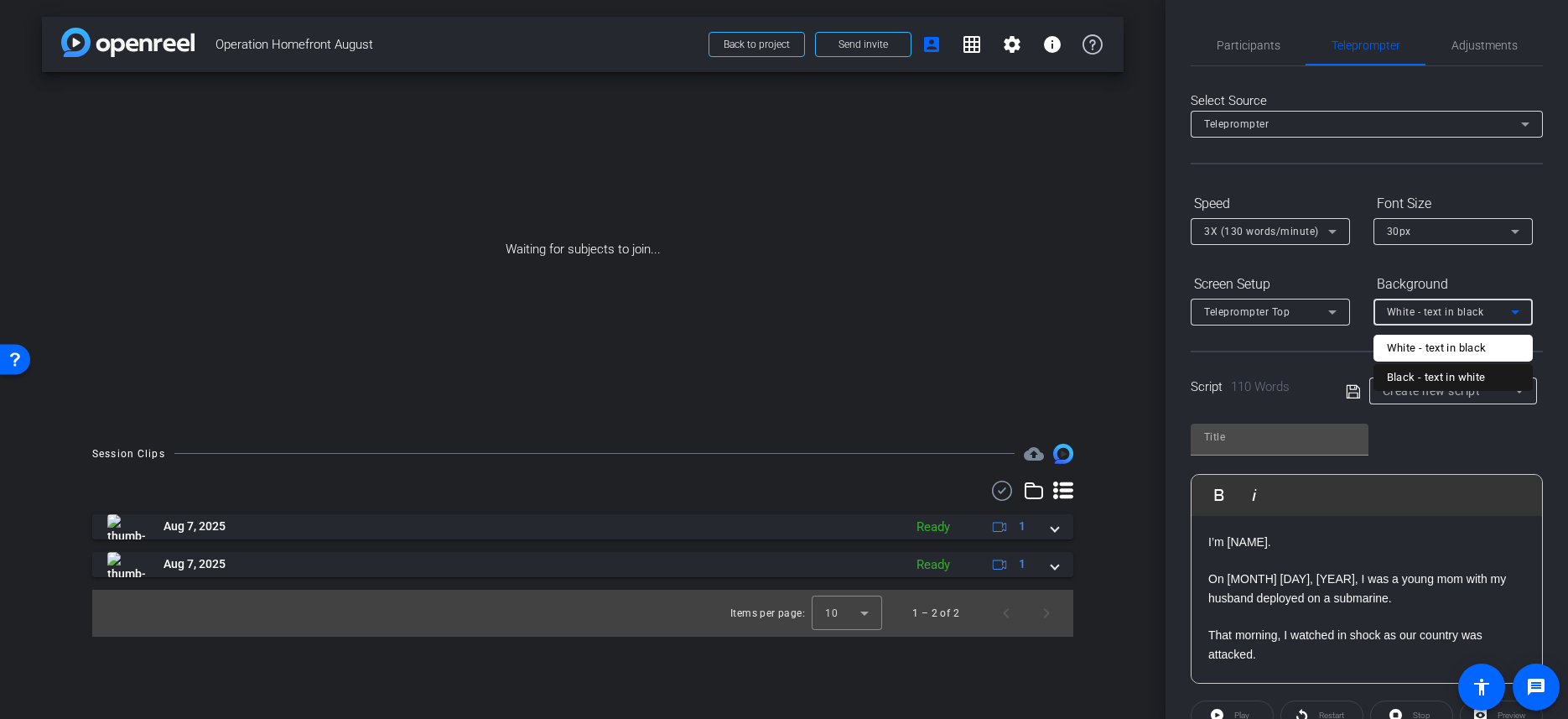click on "Black - text in white" at bounding box center (1436, 378) 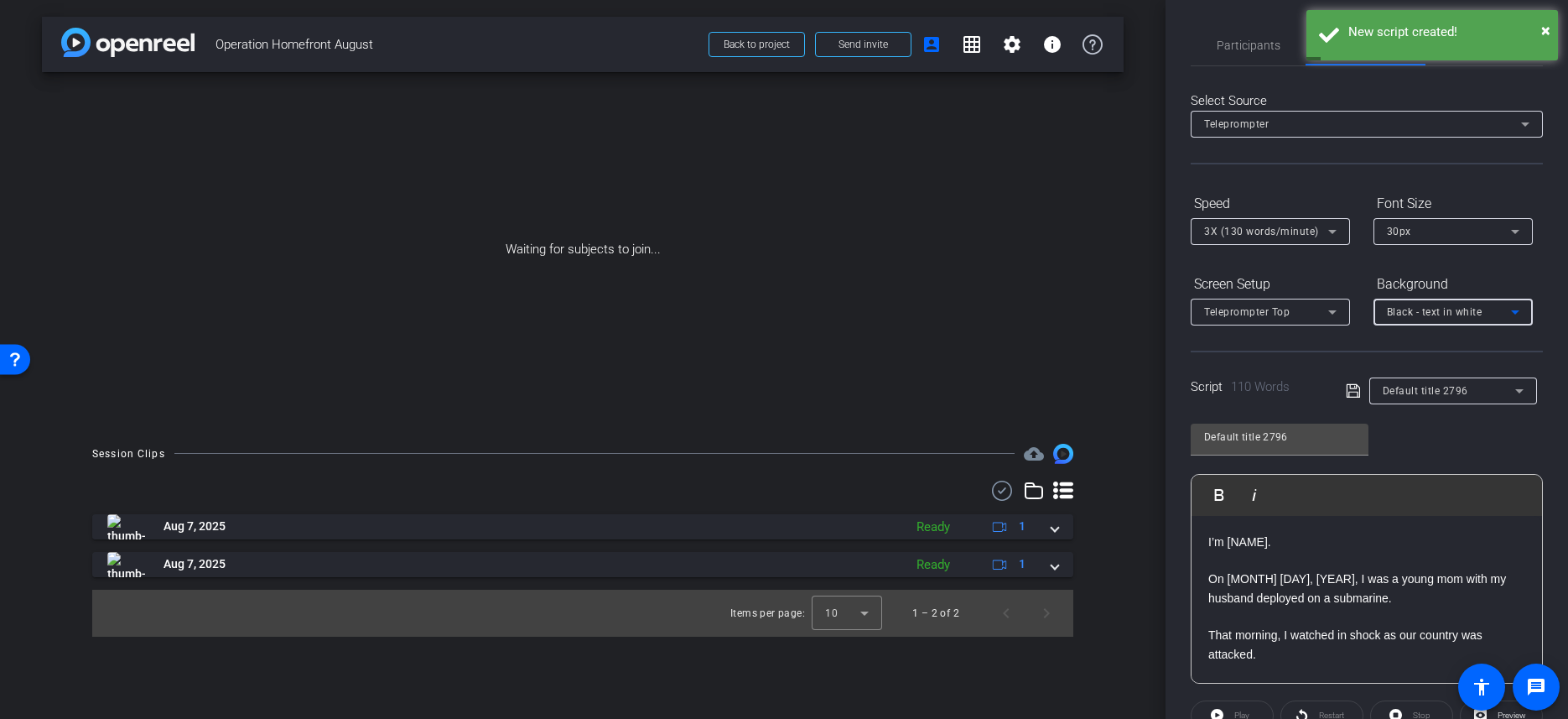 click on "Default title 2796" at bounding box center (1425, 391) 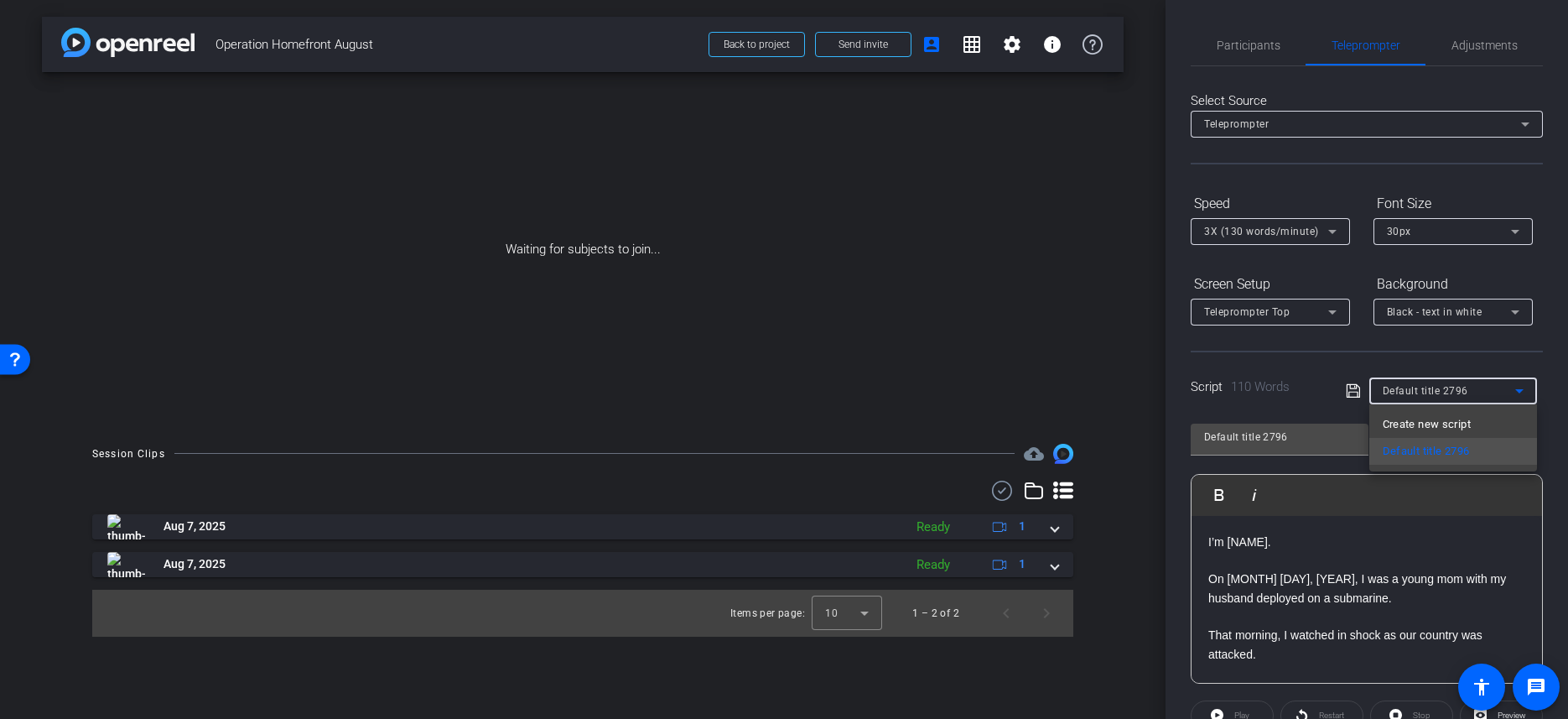 click at bounding box center (784, 359) 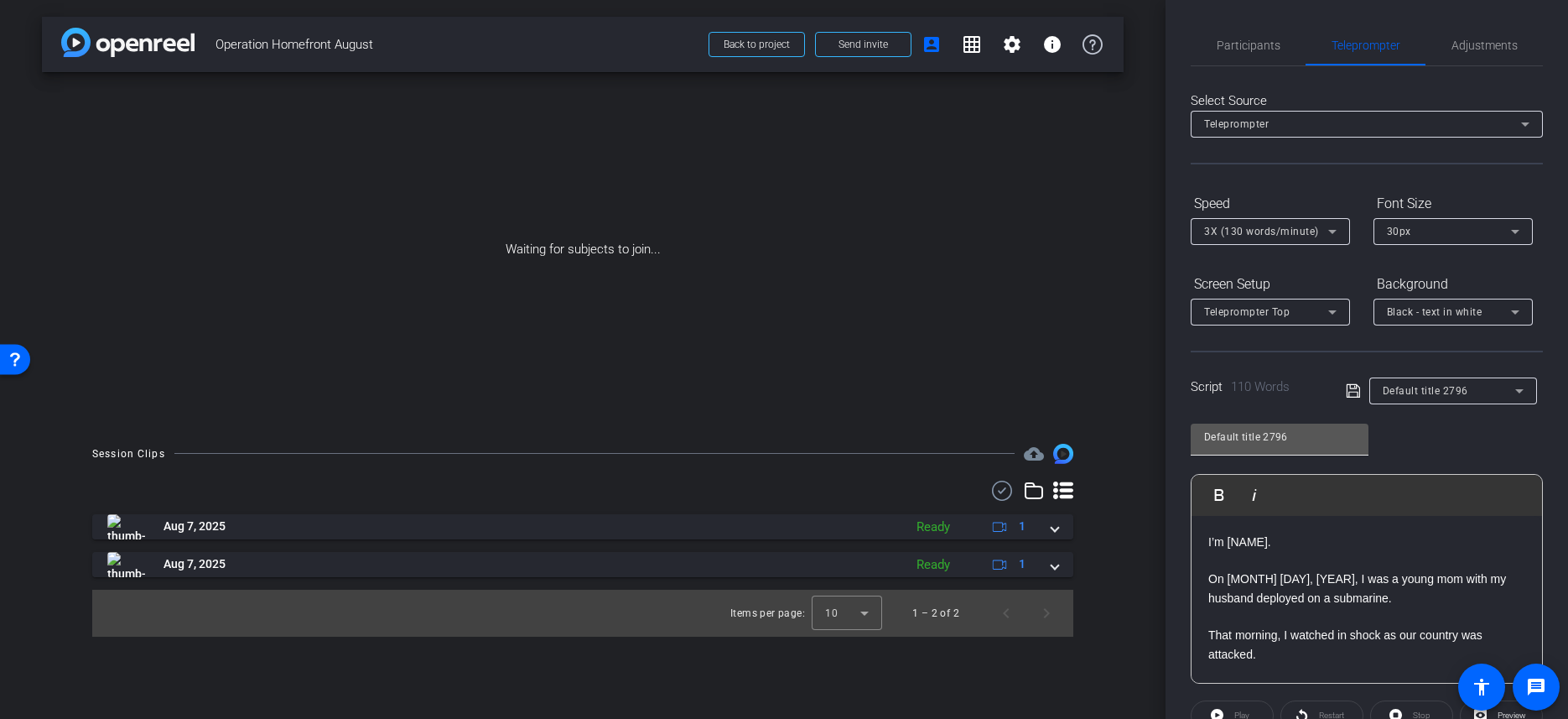 click on "Default title 2796" at bounding box center (1280, 437) 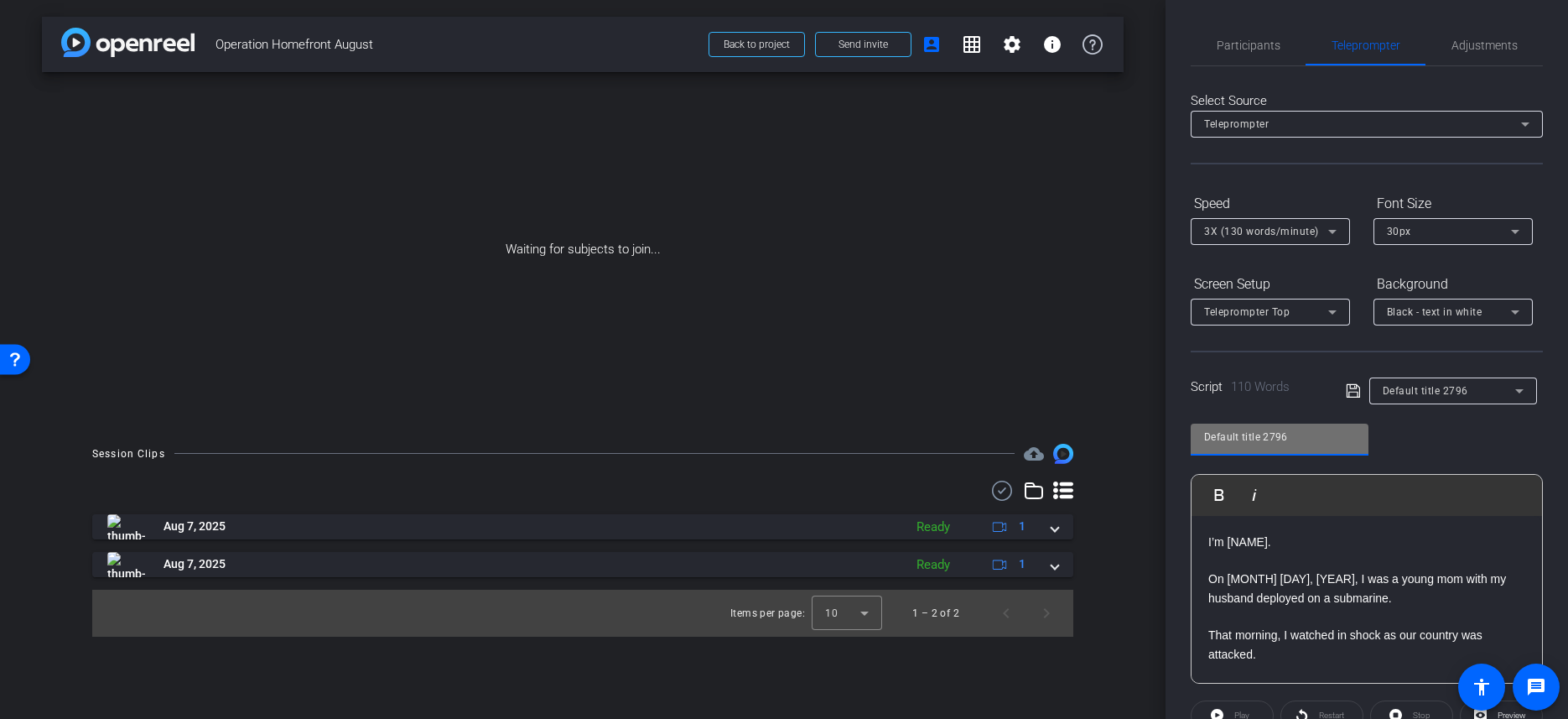 drag, startPoint x: 1298, startPoint y: 438, endPoint x: 1113, endPoint y: 425, distance: 185.45619 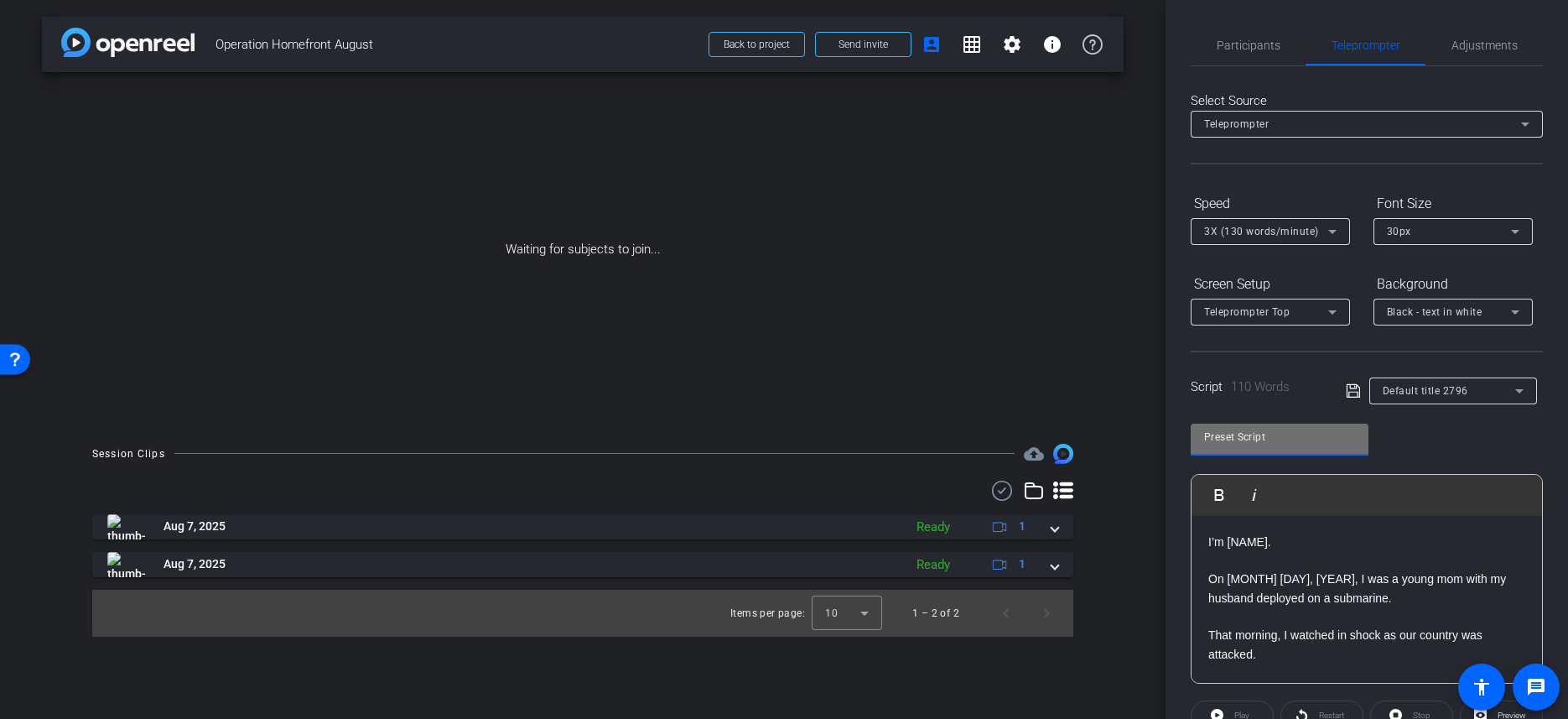 type on "Preset Script" 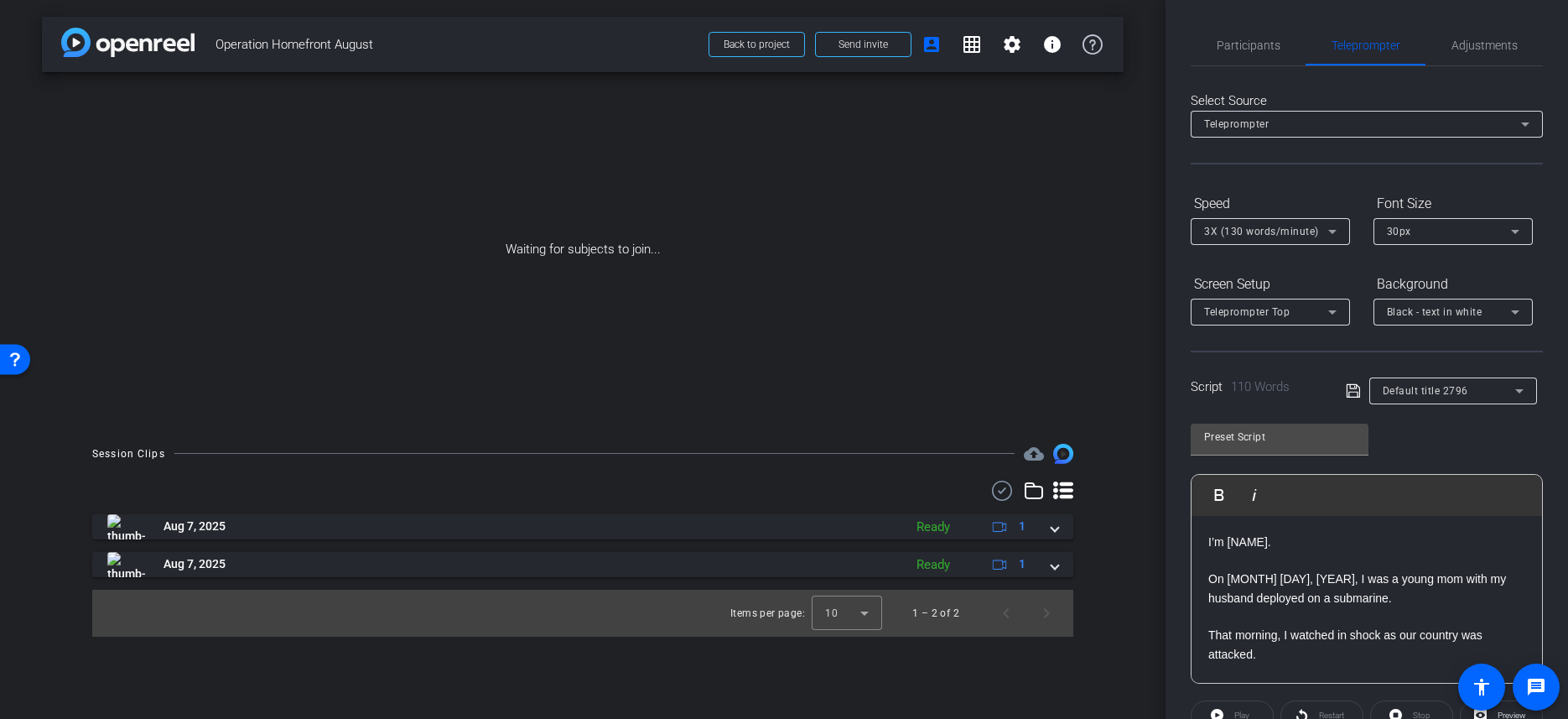 click on "Preset Script               Play        Play from this location               Play Selected        Play and display the selected text only Bold Italic I’m [NAME]. On September 11th, 2001, I was a young mom with my husband deployed on a submarine. That morning, I watched in shock as our country was attacked. I felt helpless—but it lit a fire in me to serve those who serve. When Operation Homefront was founded, I knew I had to be part of it. I helped launch chapters in New England and the Pacific Northwest because I wasn’t just supporting the mission—I was living it. Military families deserve our respect, compassion, and support. The service member isn’t the only one who serves—the whole family does. And for me, serving them is the greatest honor of all. Enter script here..." 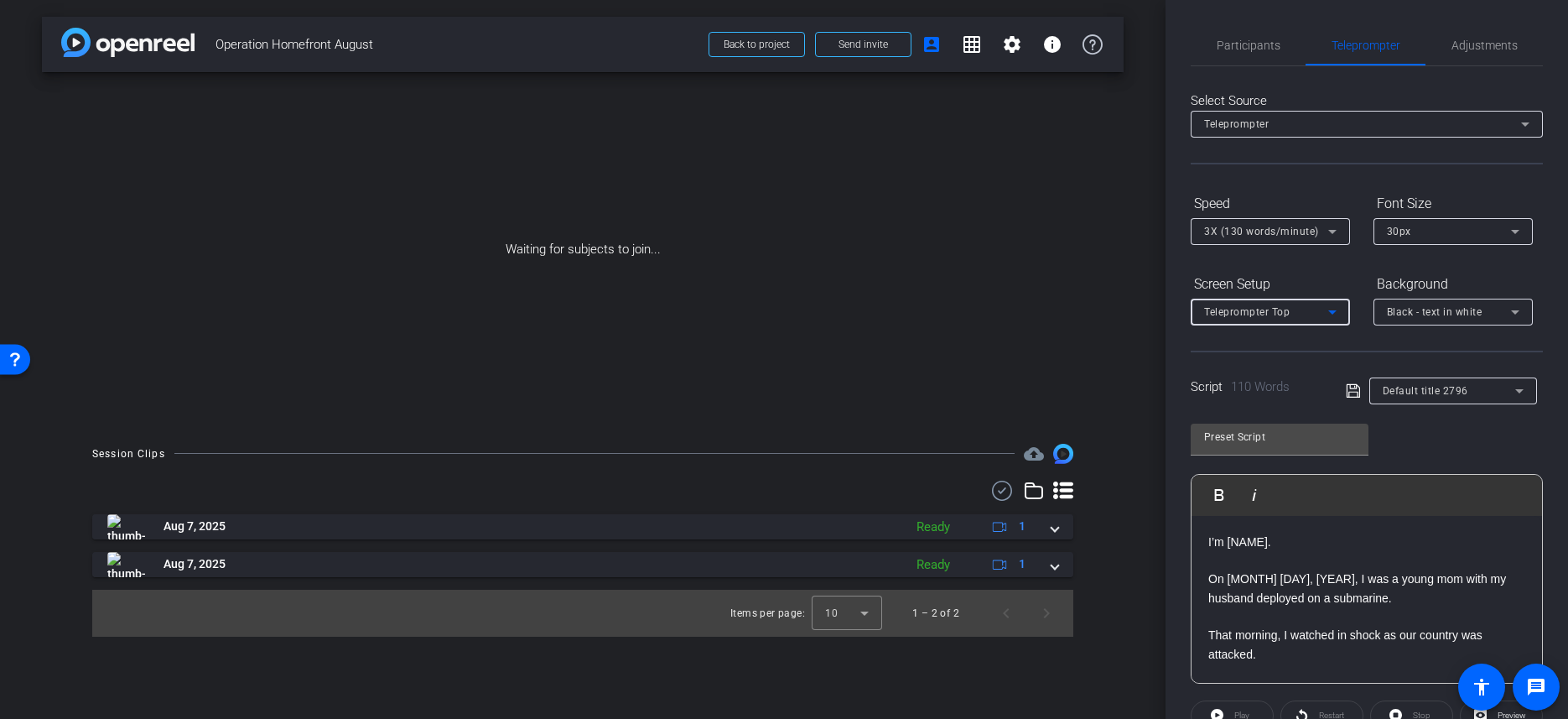 click on "Teleprompter Top" at bounding box center [1266, 311] 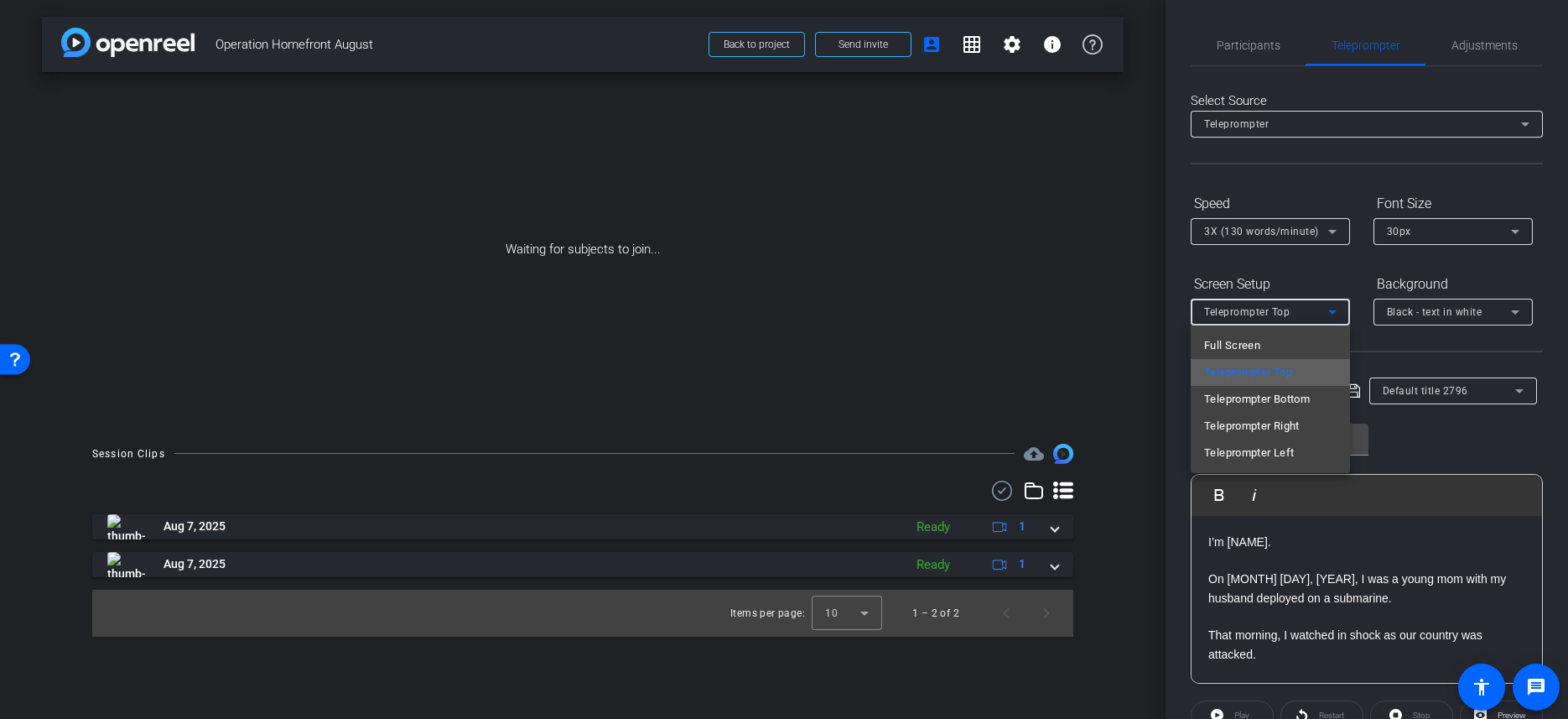 click on "Teleprompter Top" at bounding box center [1248, 373] 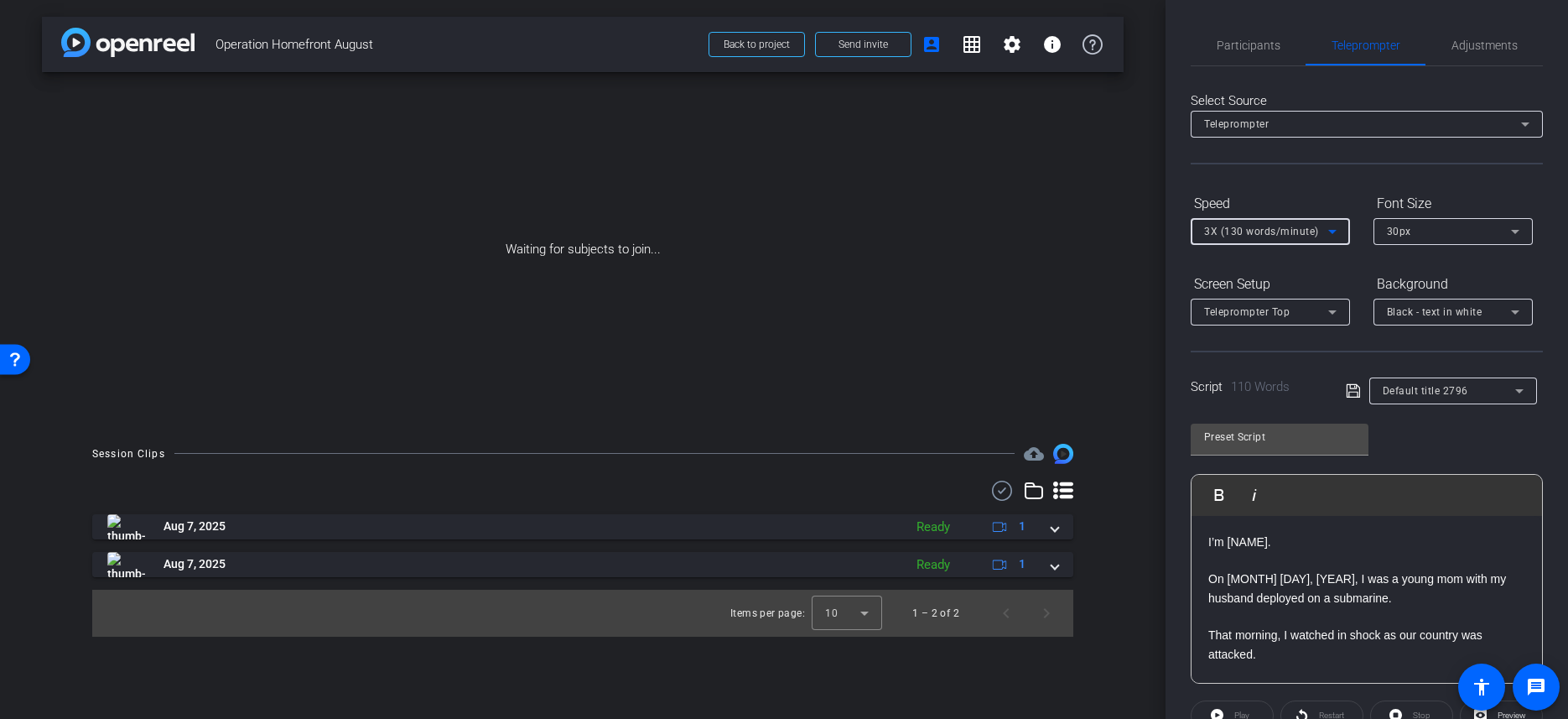 click on "3X (130 words/minute)" at bounding box center [1261, 232] 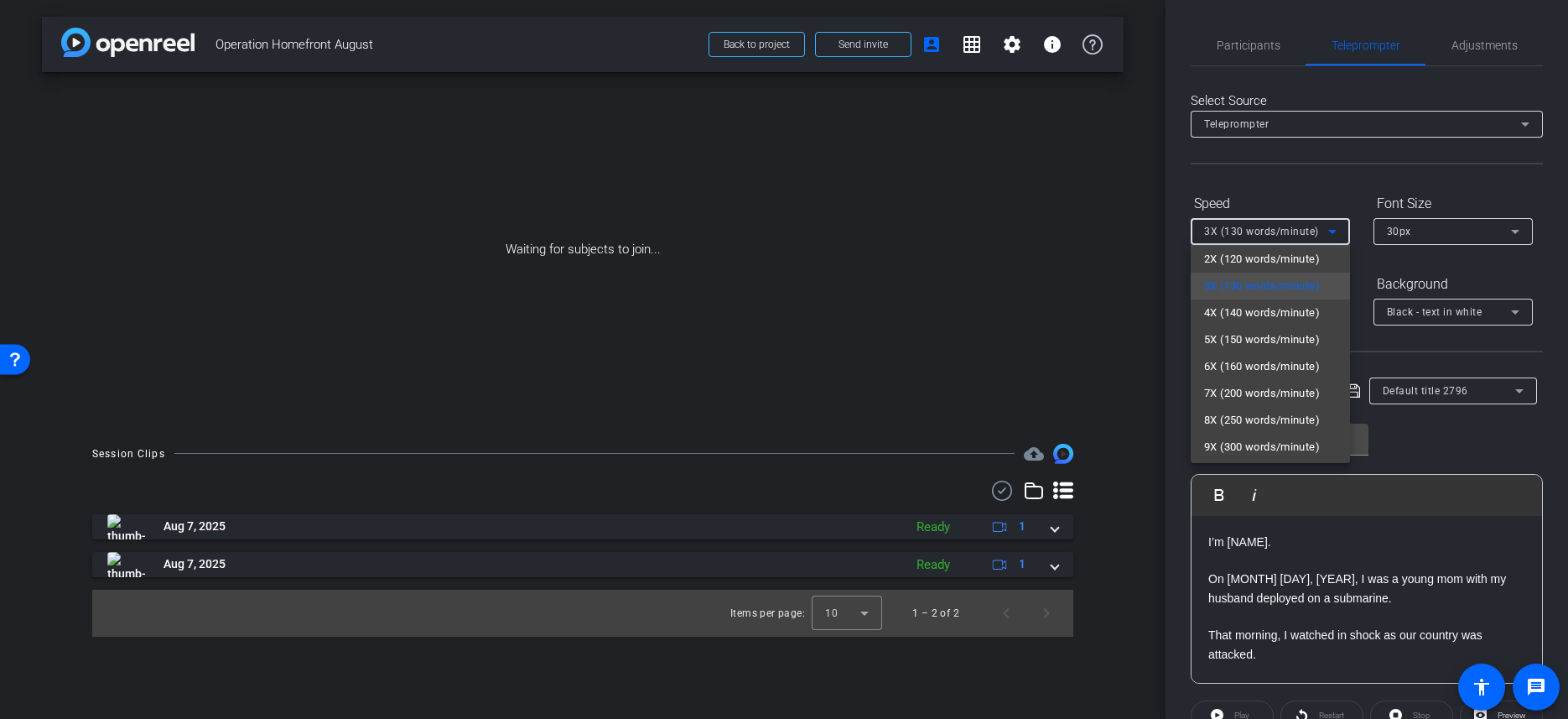 scroll, scrollTop: 0, scrollLeft: 0, axis: both 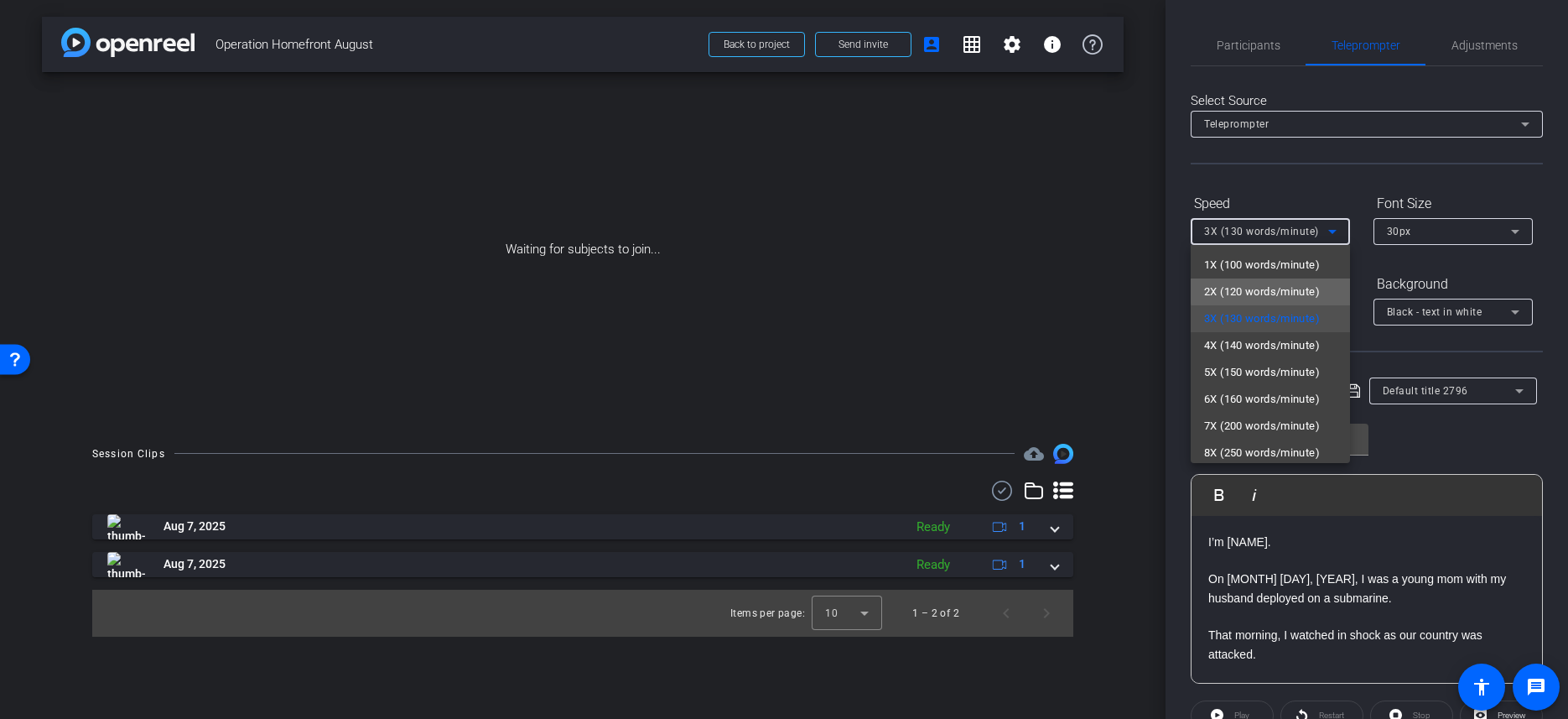 click on "2X (120 words/minute)" at bounding box center (1262, 292) 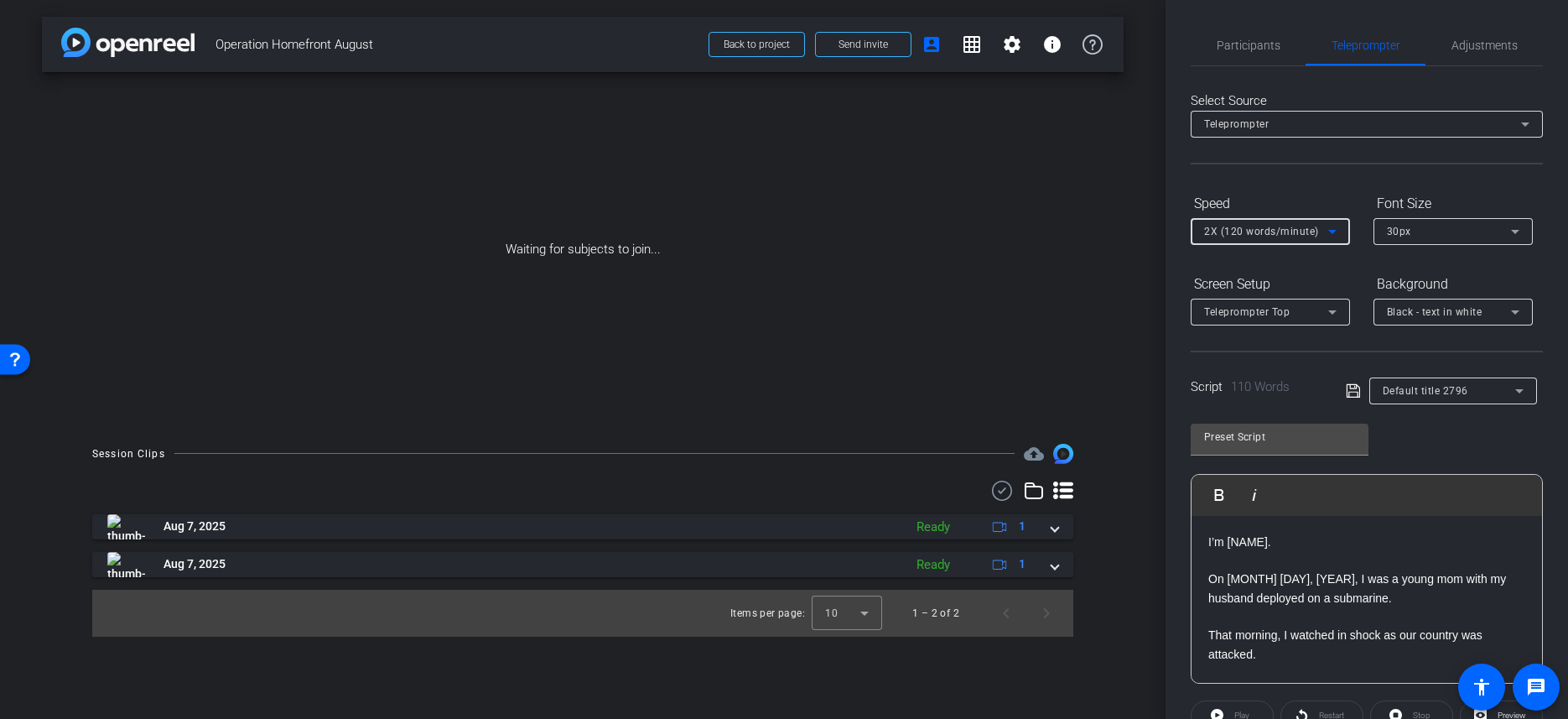 click on "30px" at bounding box center [1399, 232] 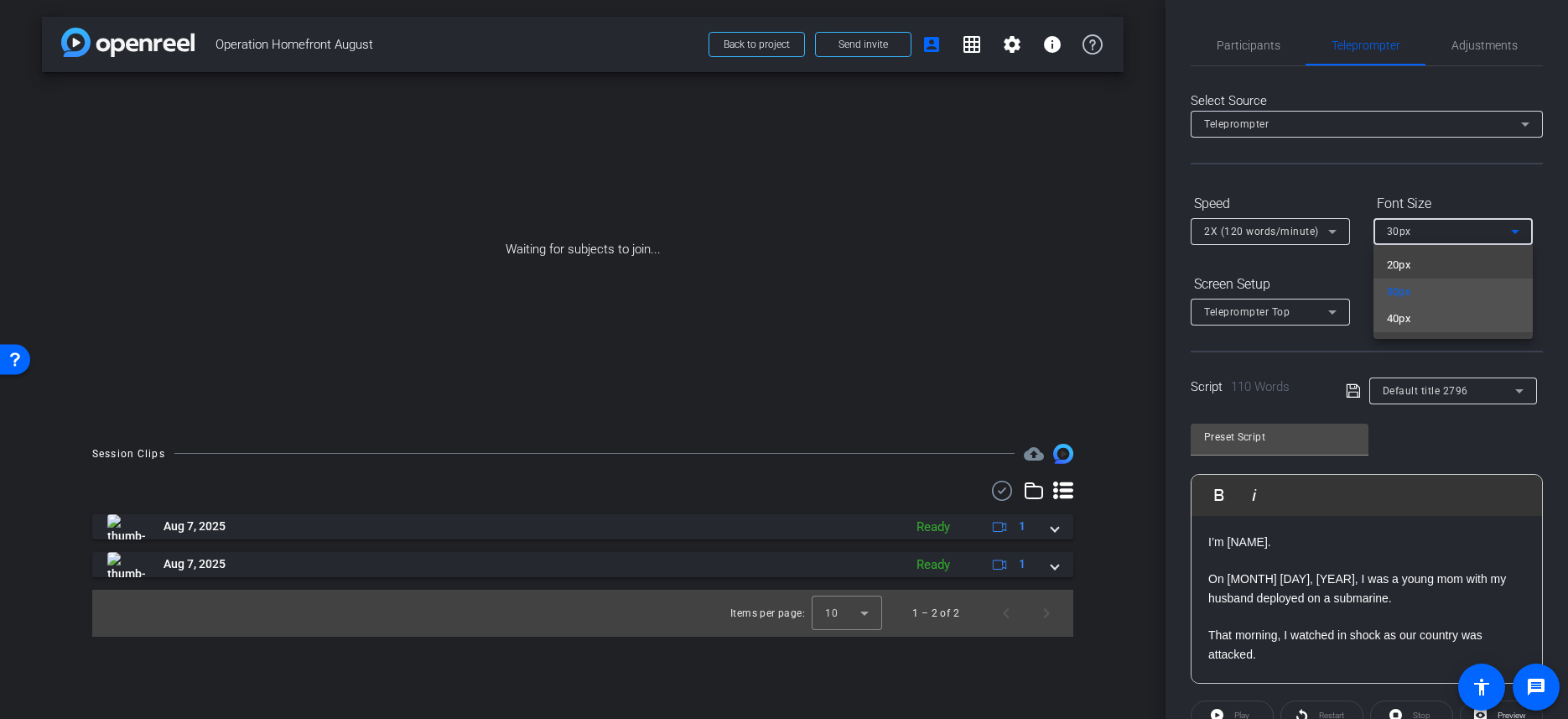 click on "40px" at bounding box center [1399, 319] 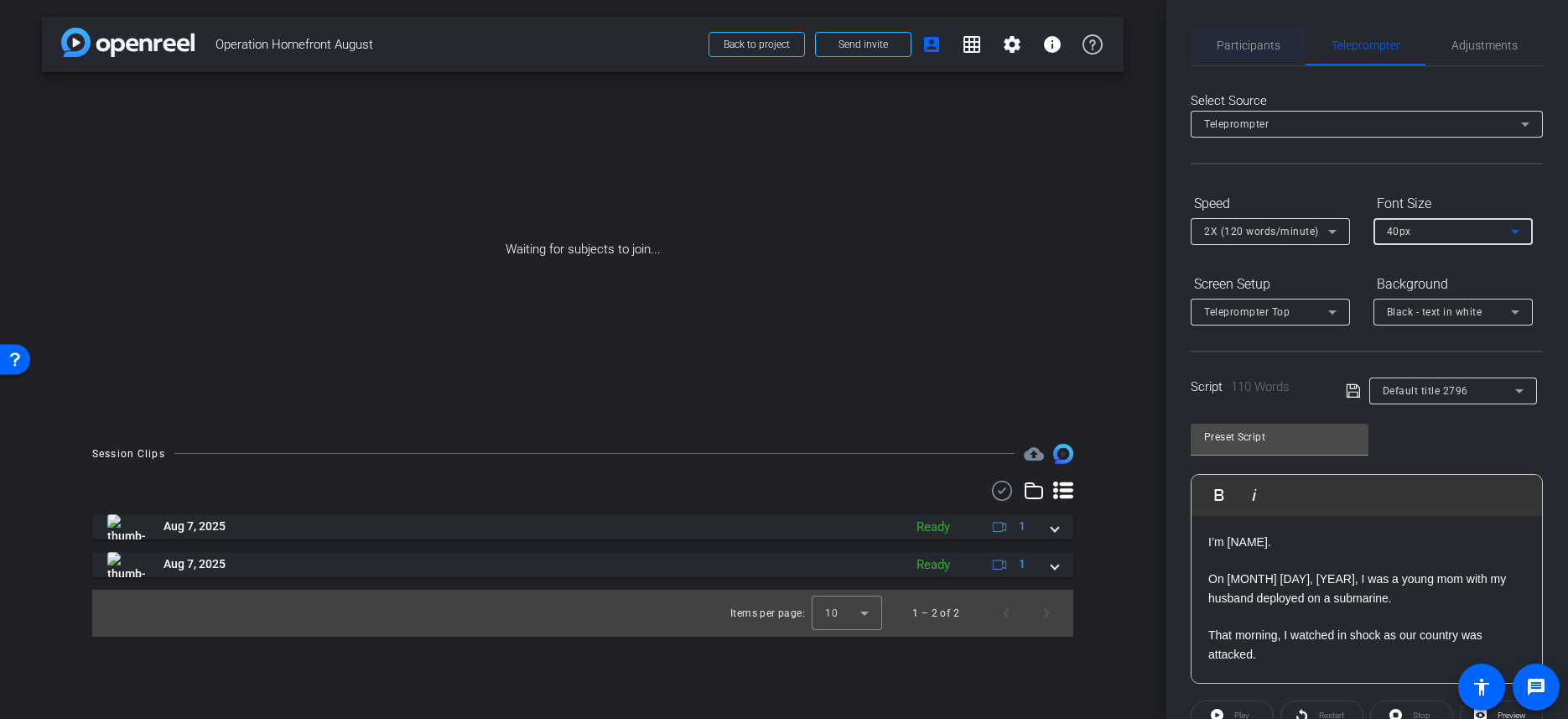click on "Participants" at bounding box center [1249, 45] 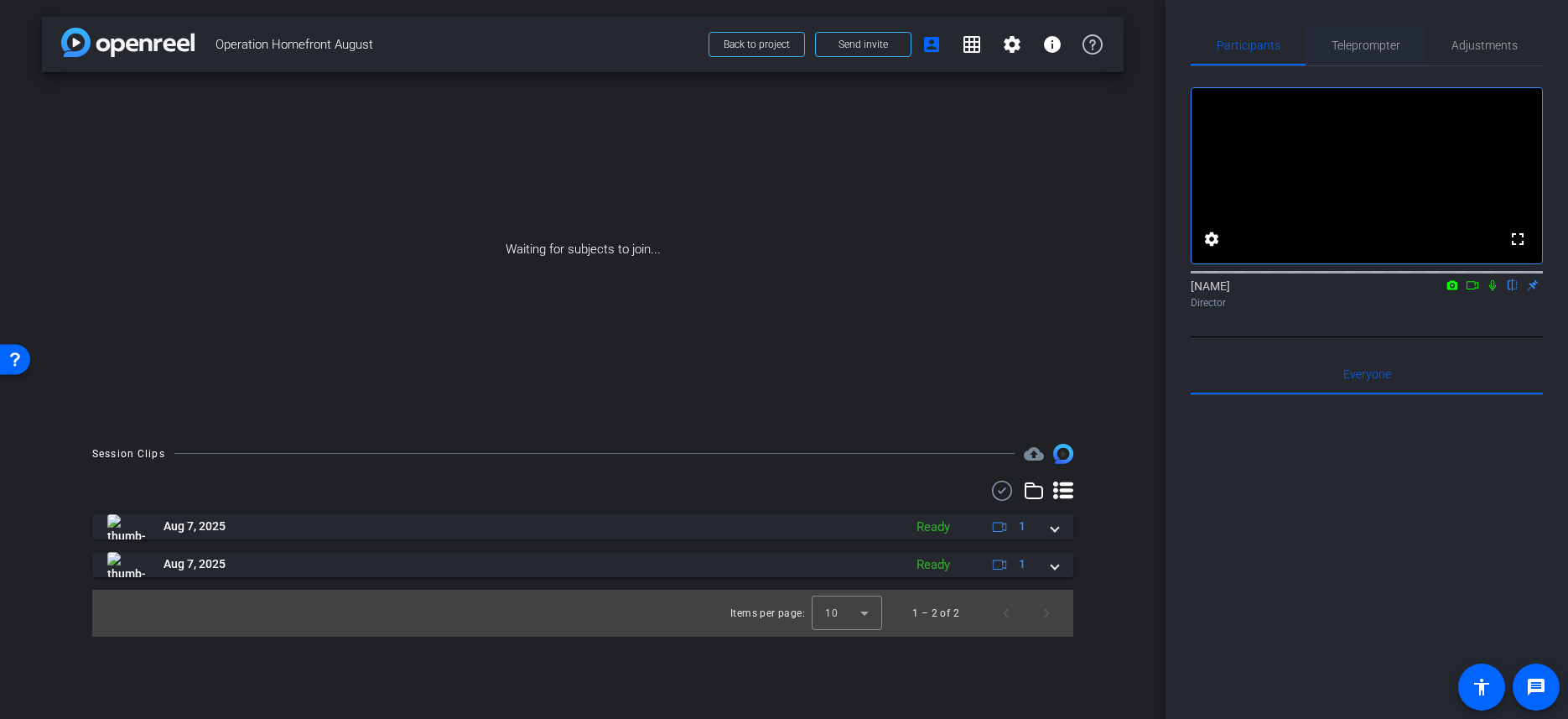 click on "Teleprompter" at bounding box center [1366, 45] 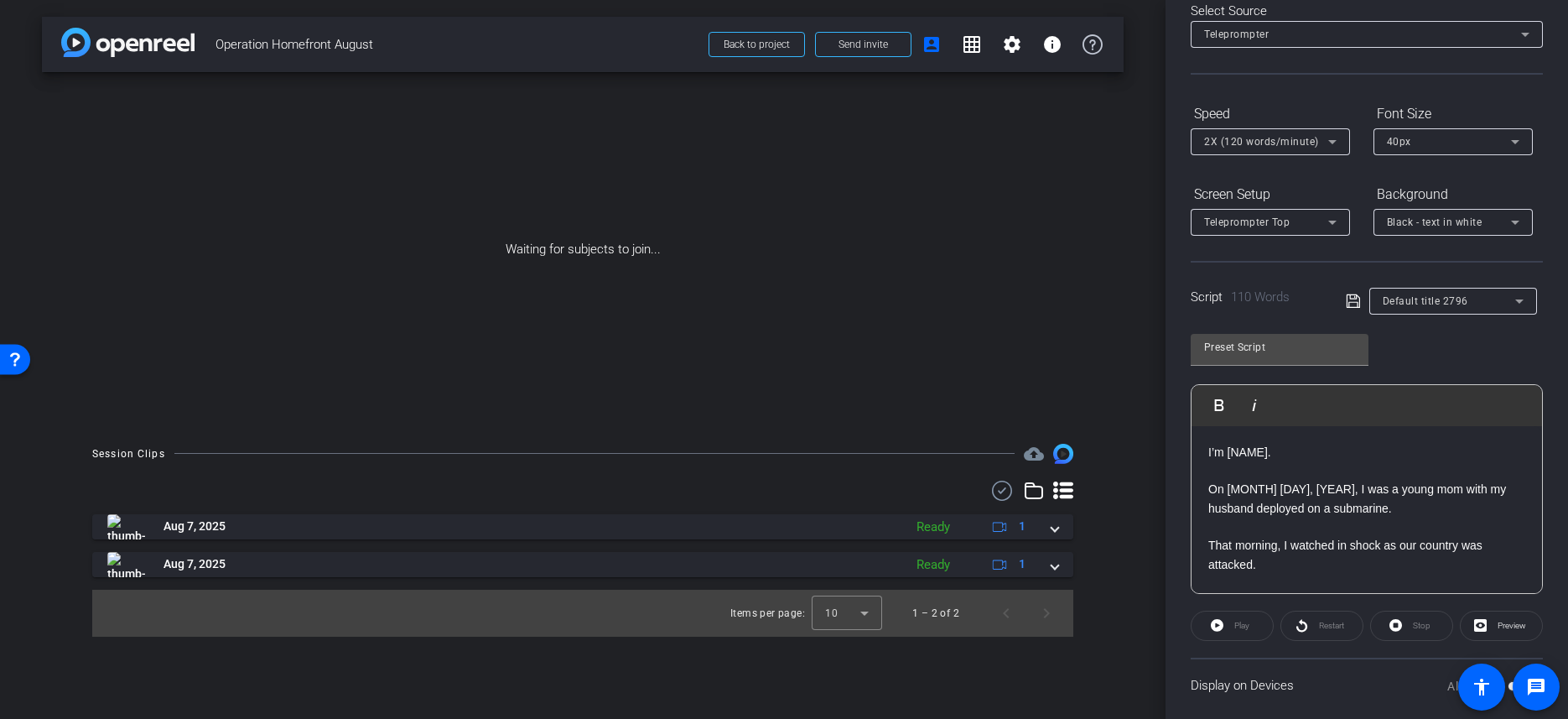 scroll, scrollTop: 107, scrollLeft: 0, axis: vertical 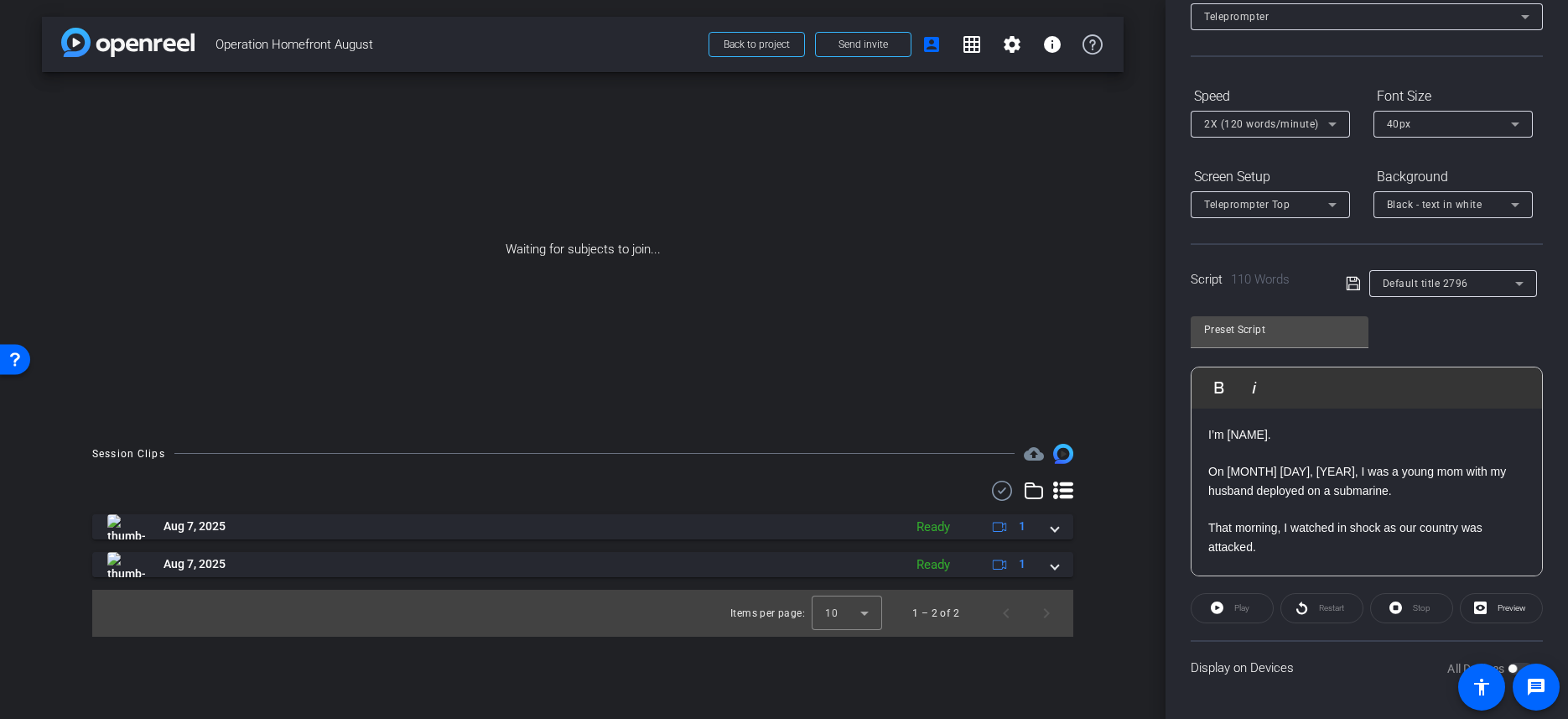 click on "Restart" 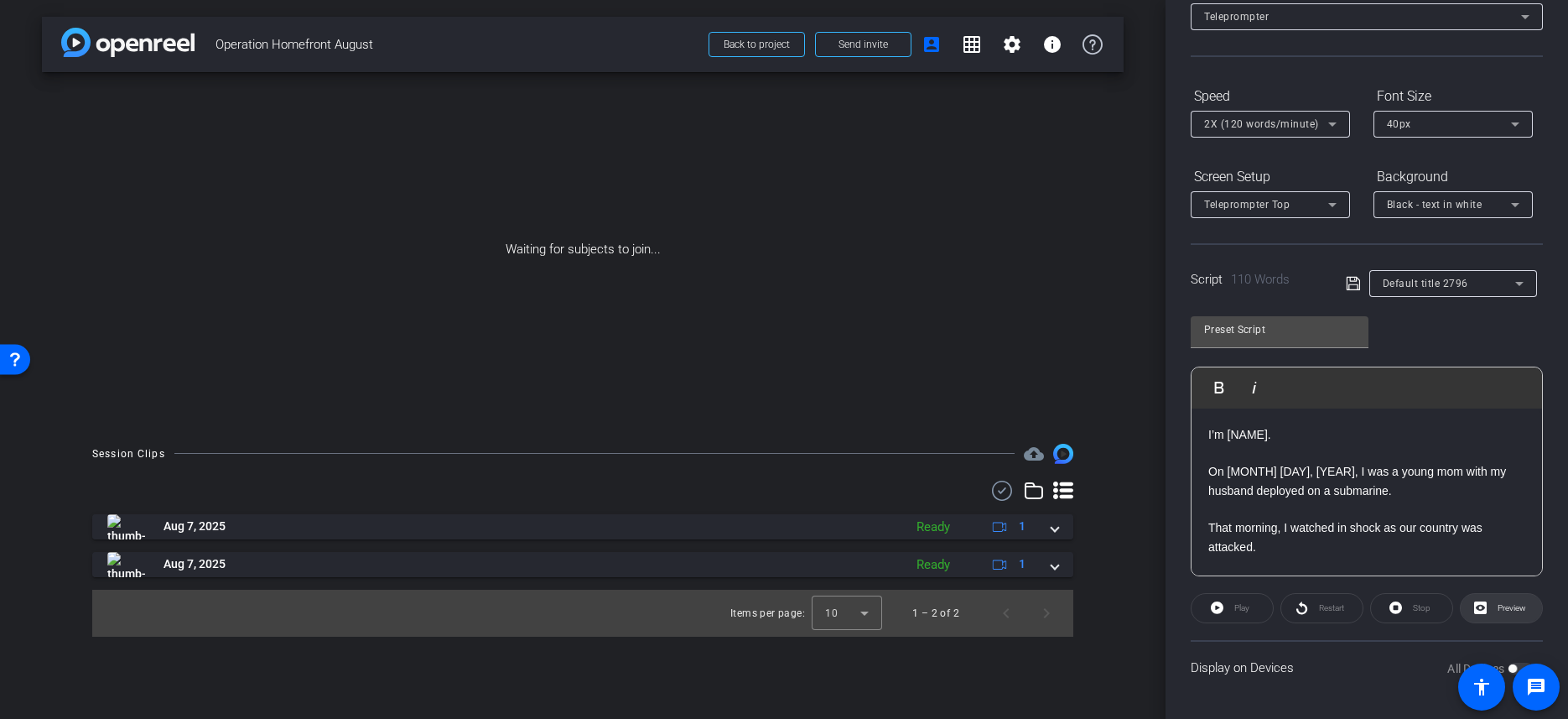 click 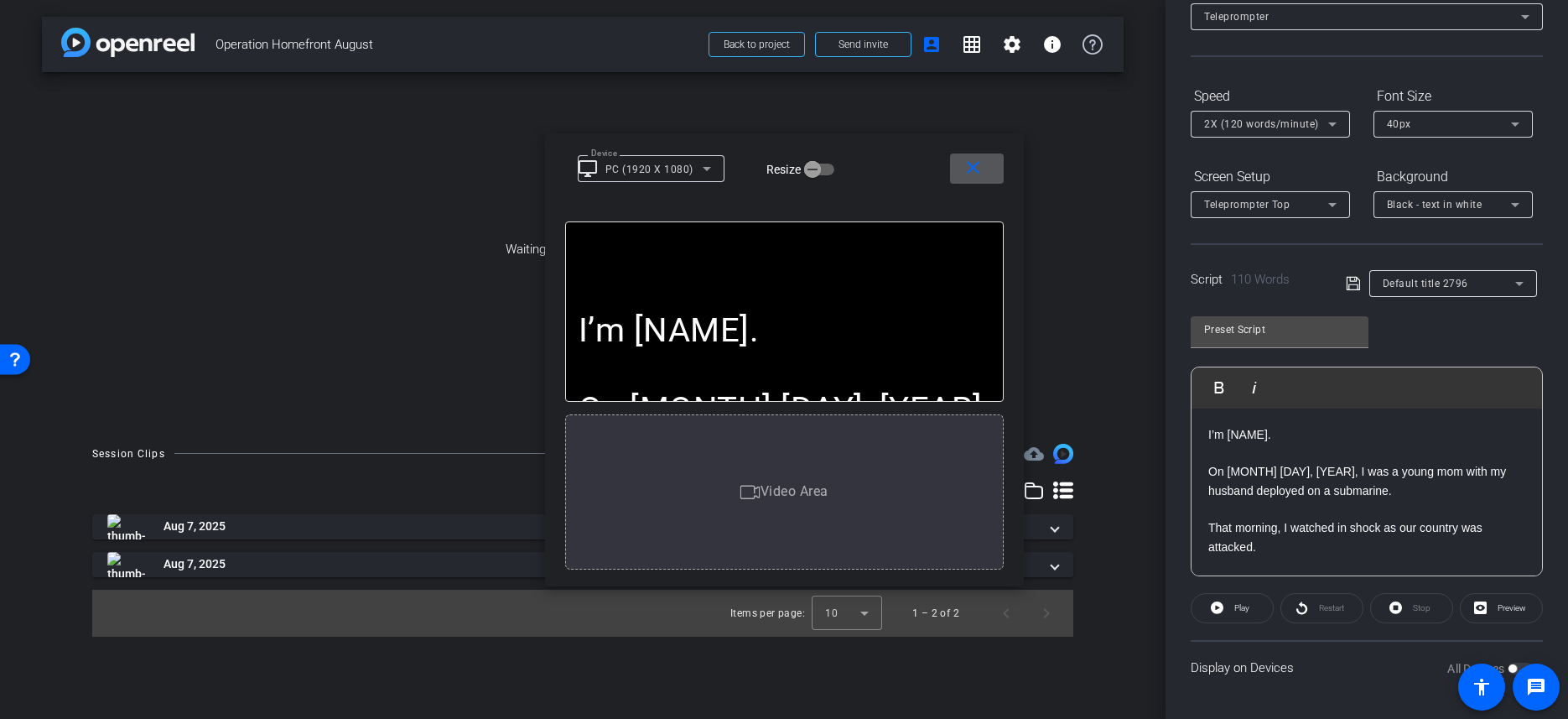click on "I’m [NAME]." at bounding box center [784, 331] 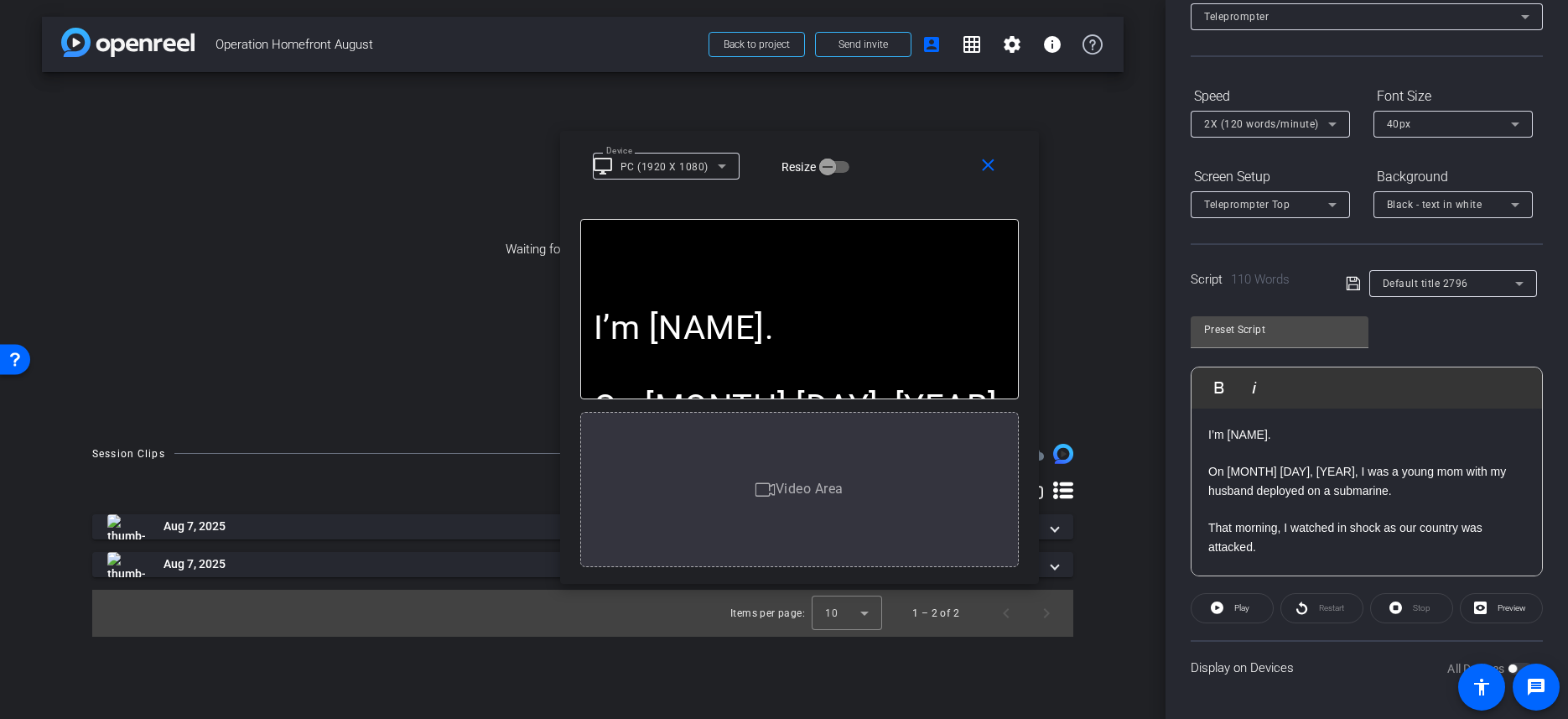 drag, startPoint x: 881, startPoint y: 318, endPoint x: 897, endPoint y: 320, distance: 16.124515 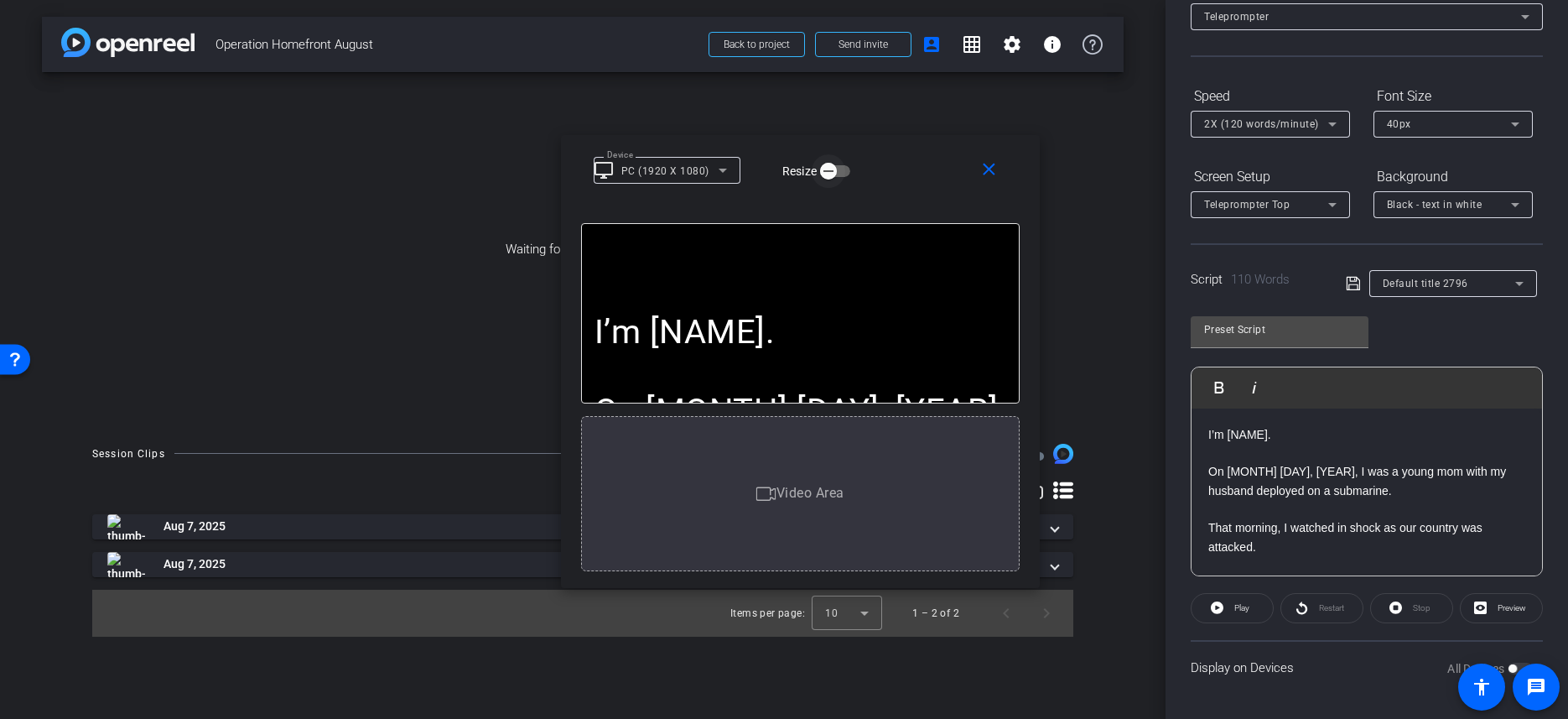 click 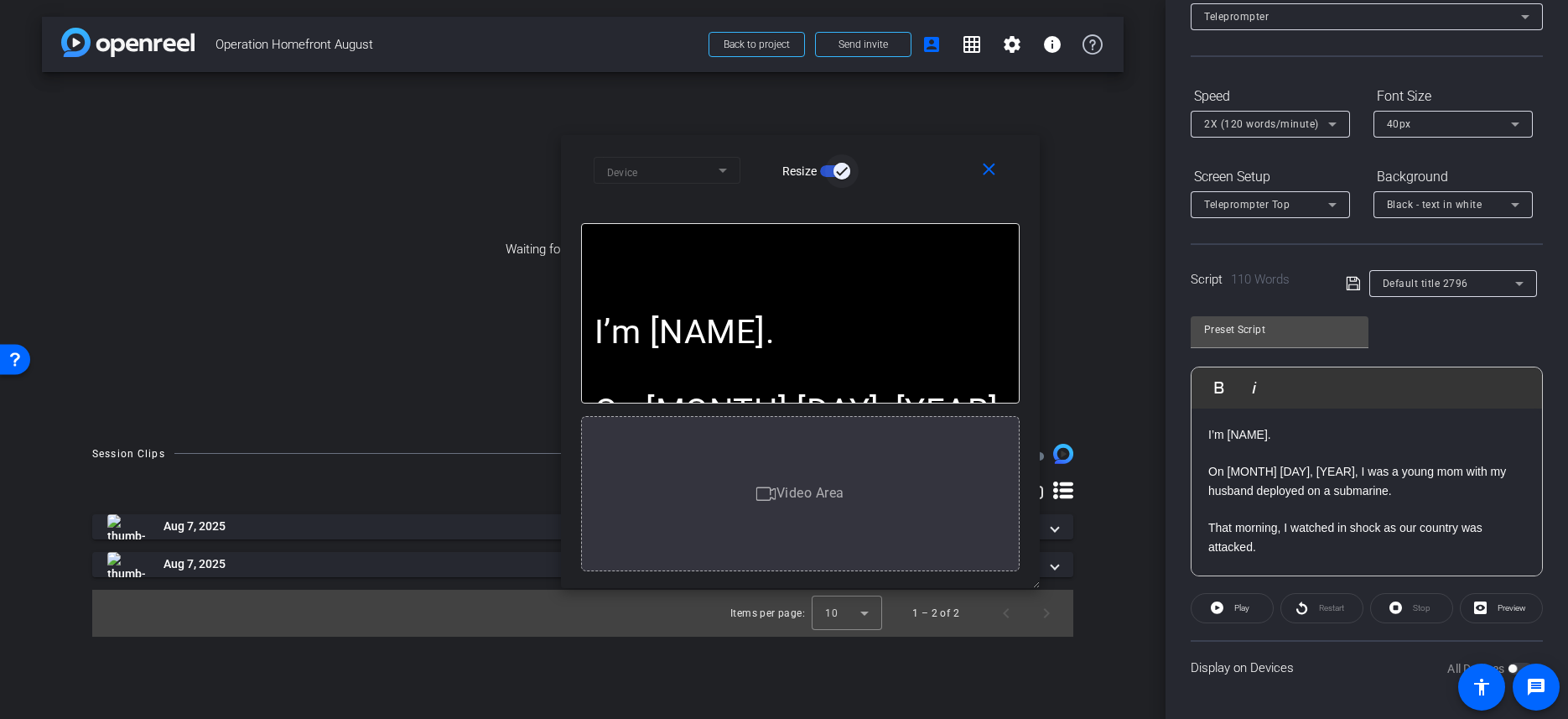 click 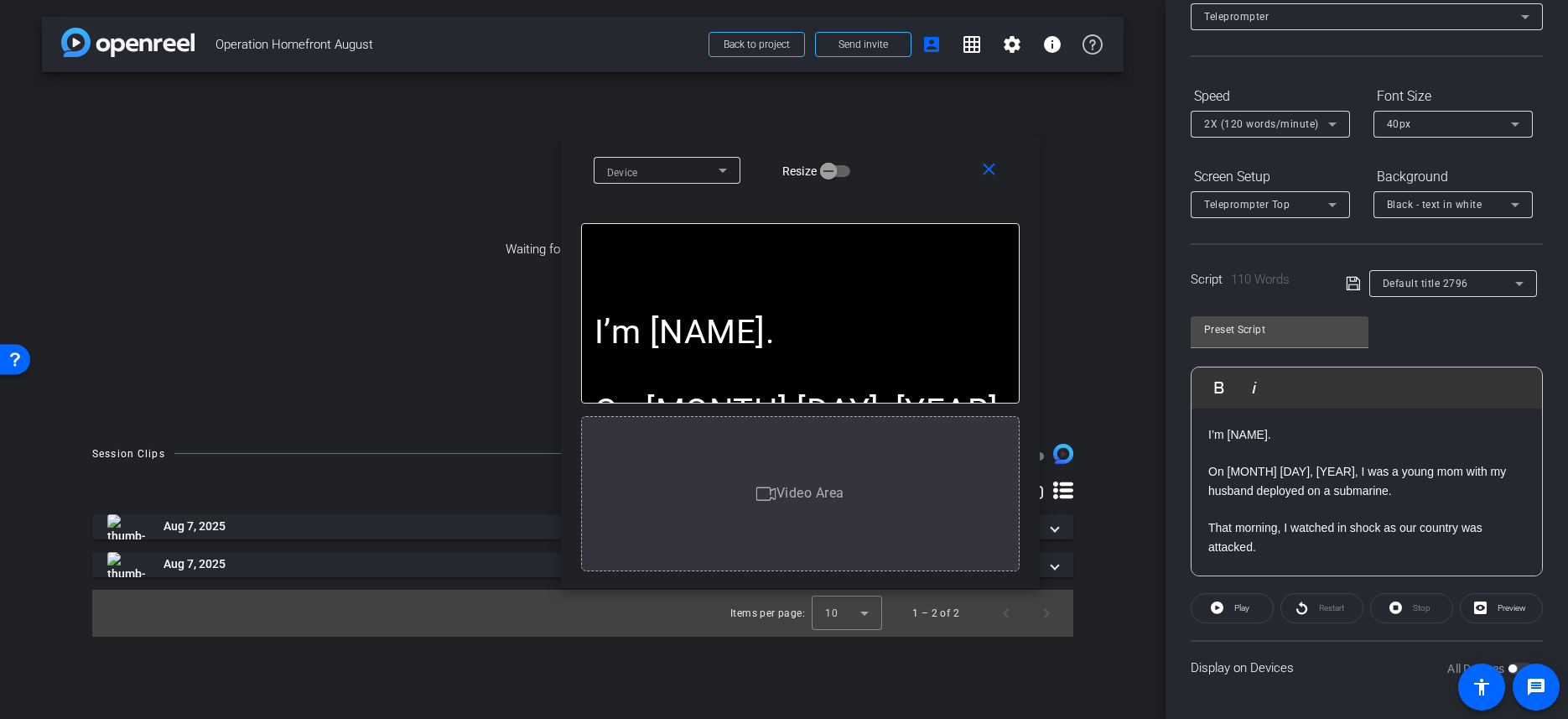 click at bounding box center [662, 170] 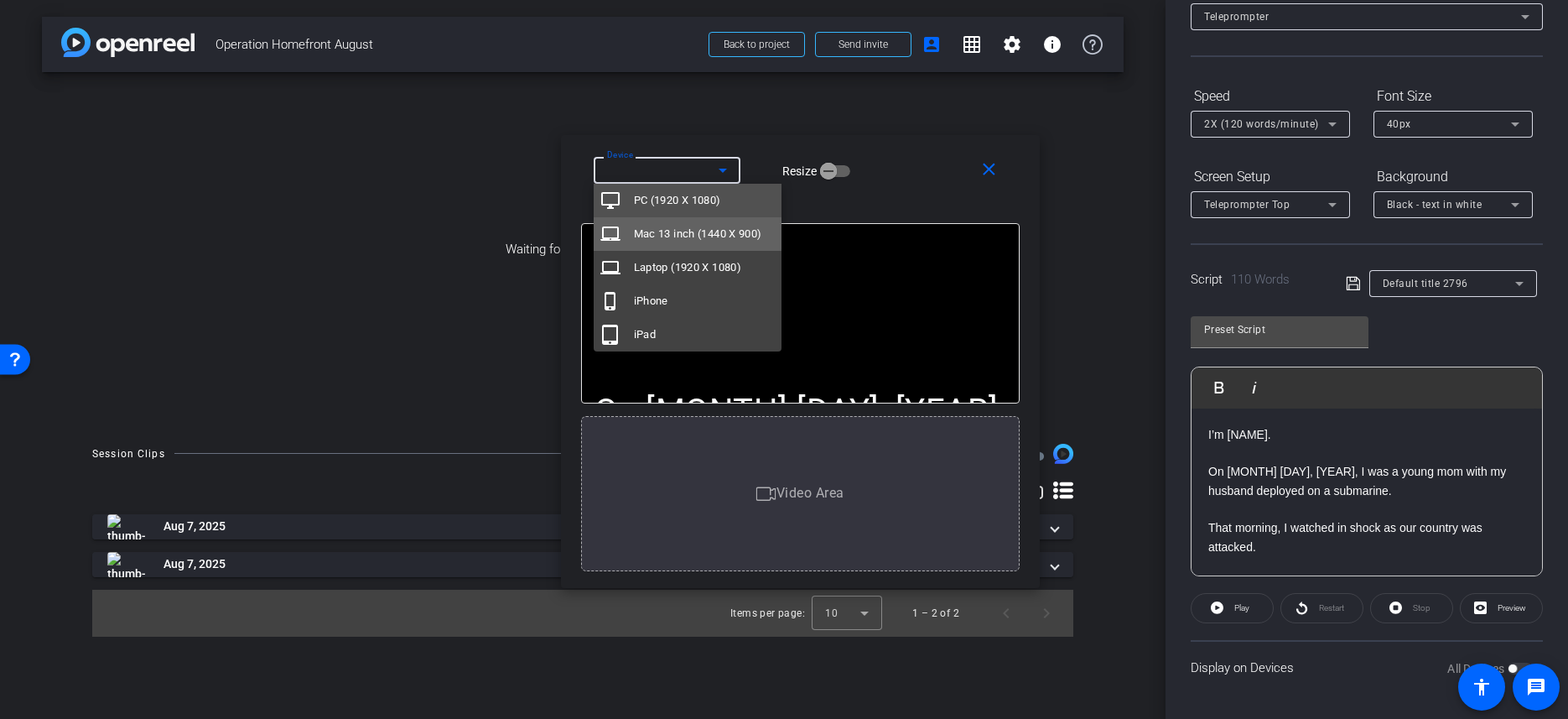 click on "Mac 13 inch (1440 X 900)" at bounding box center (698, 234) 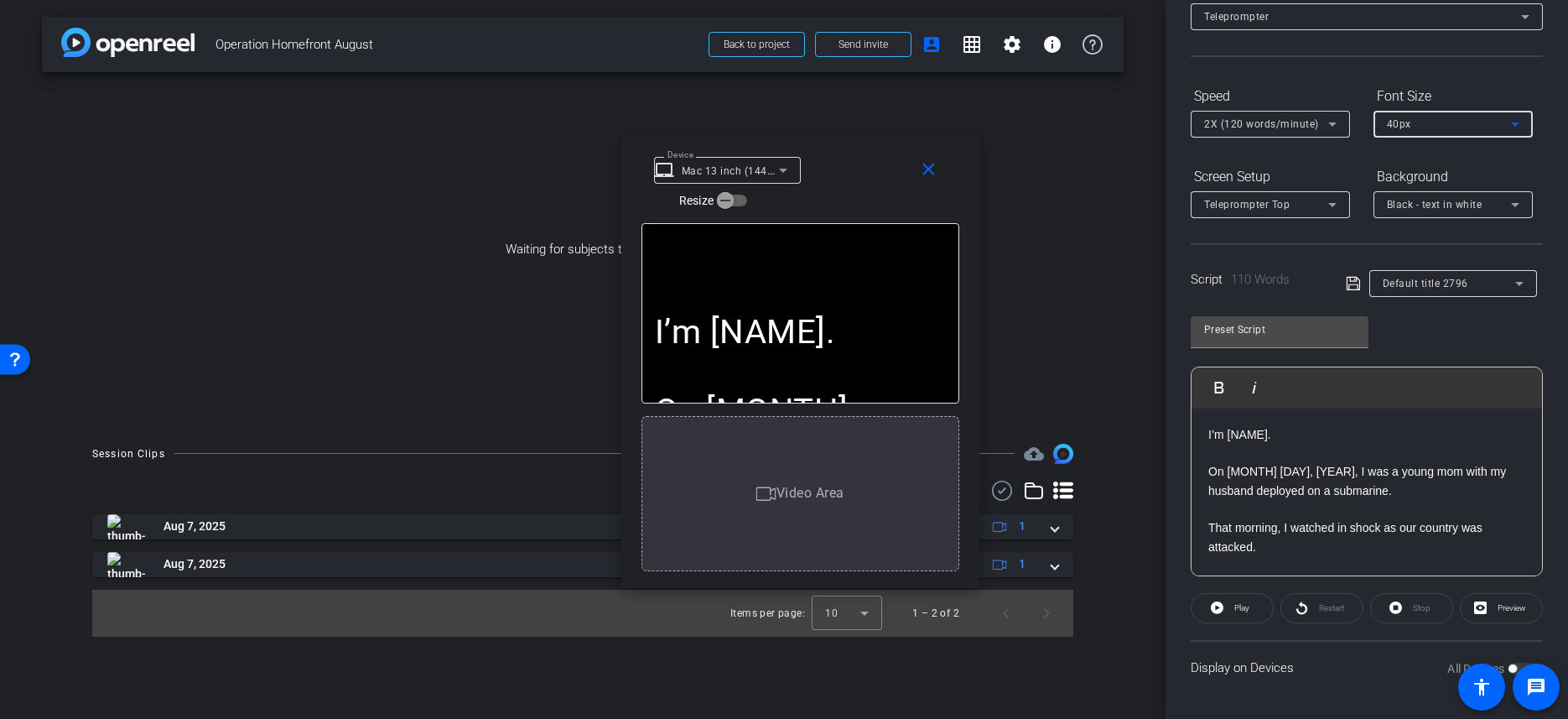click on "40px" at bounding box center (1449, 123) 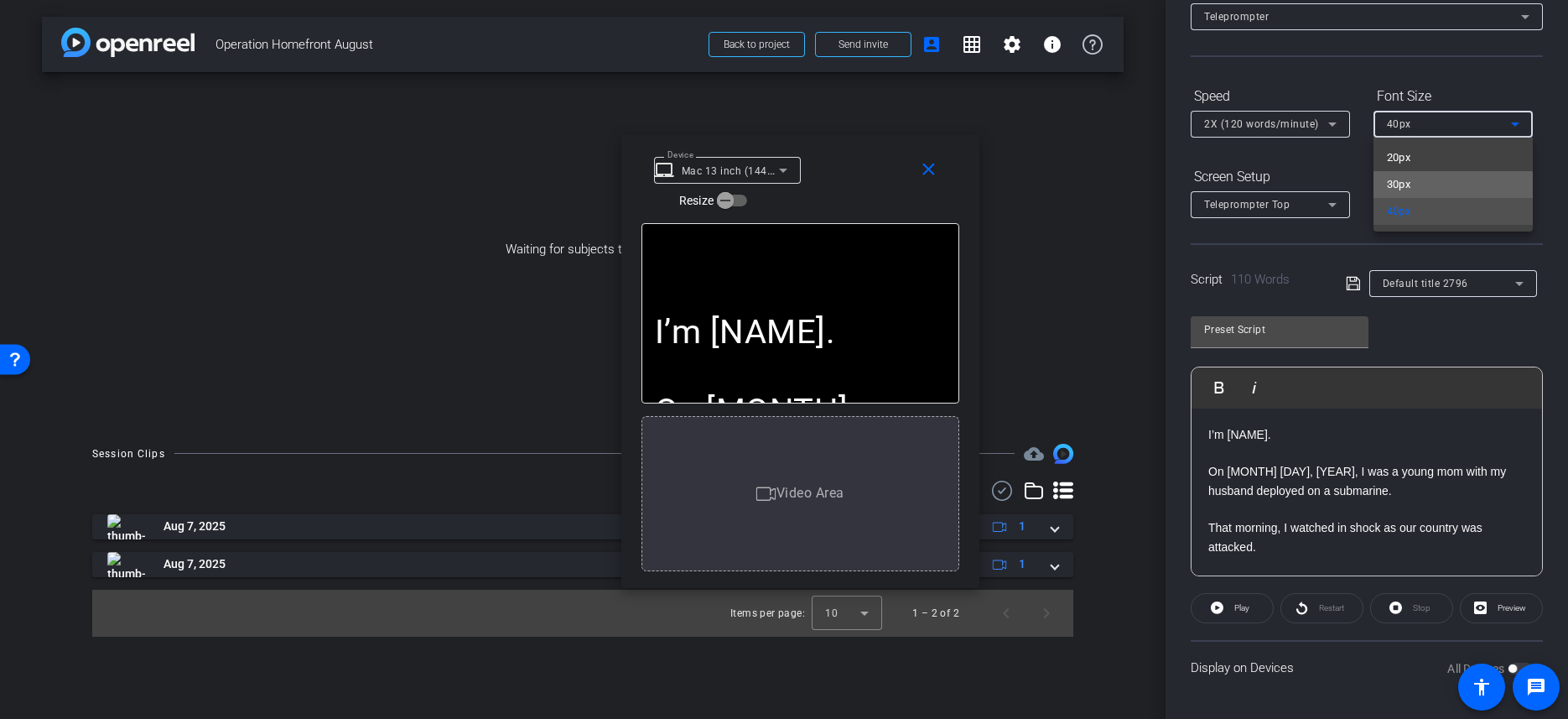 click on "30px" at bounding box center [1399, 185] 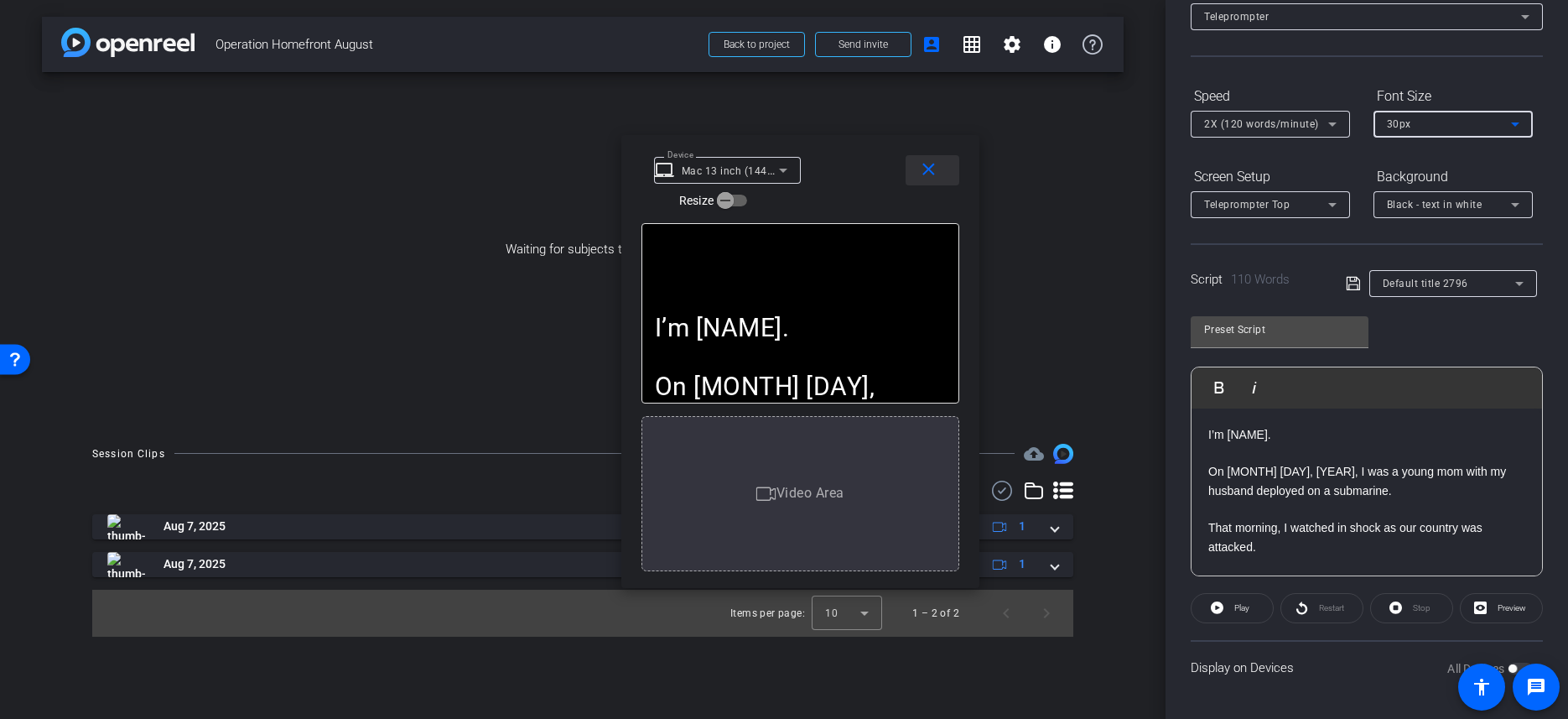 click on "close" at bounding box center (928, 169) 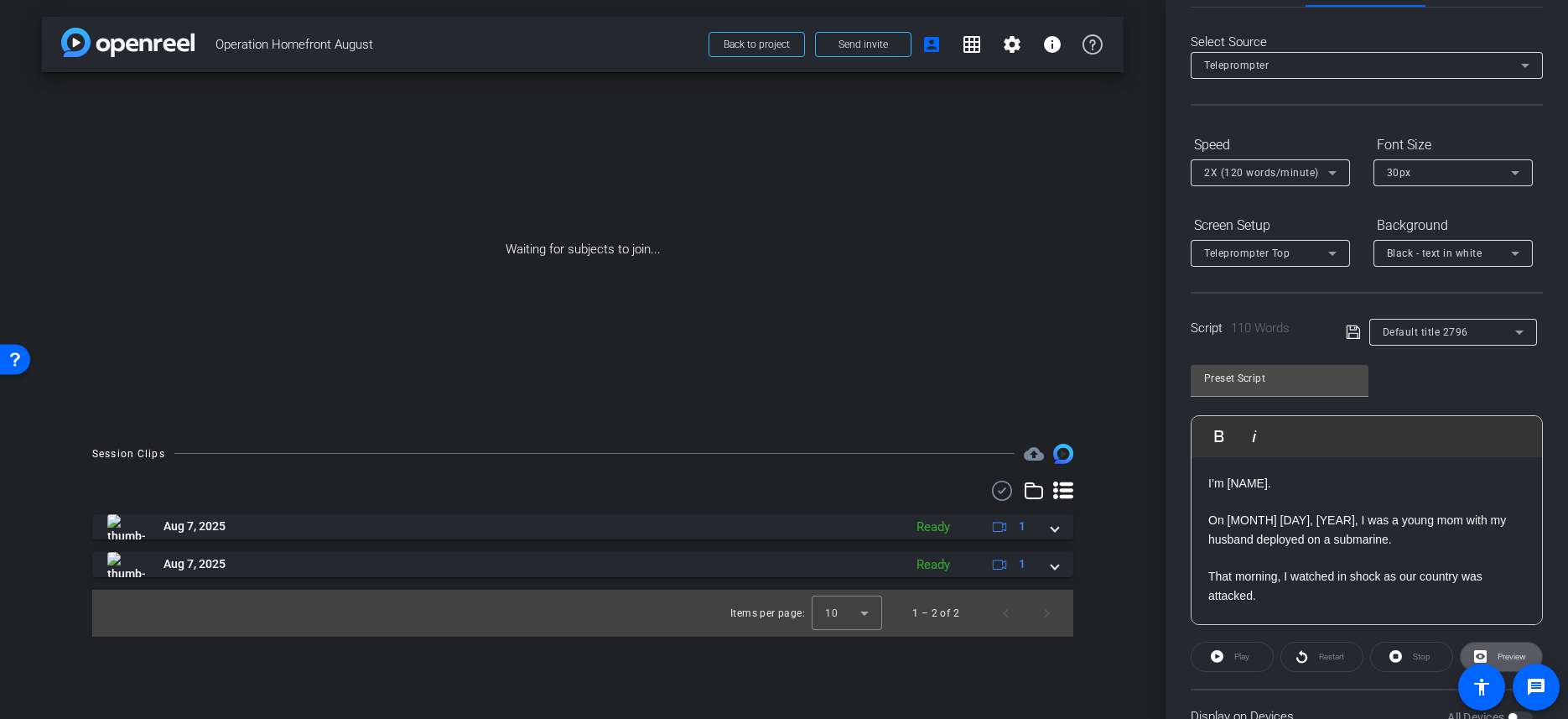 scroll, scrollTop: 51, scrollLeft: 0, axis: vertical 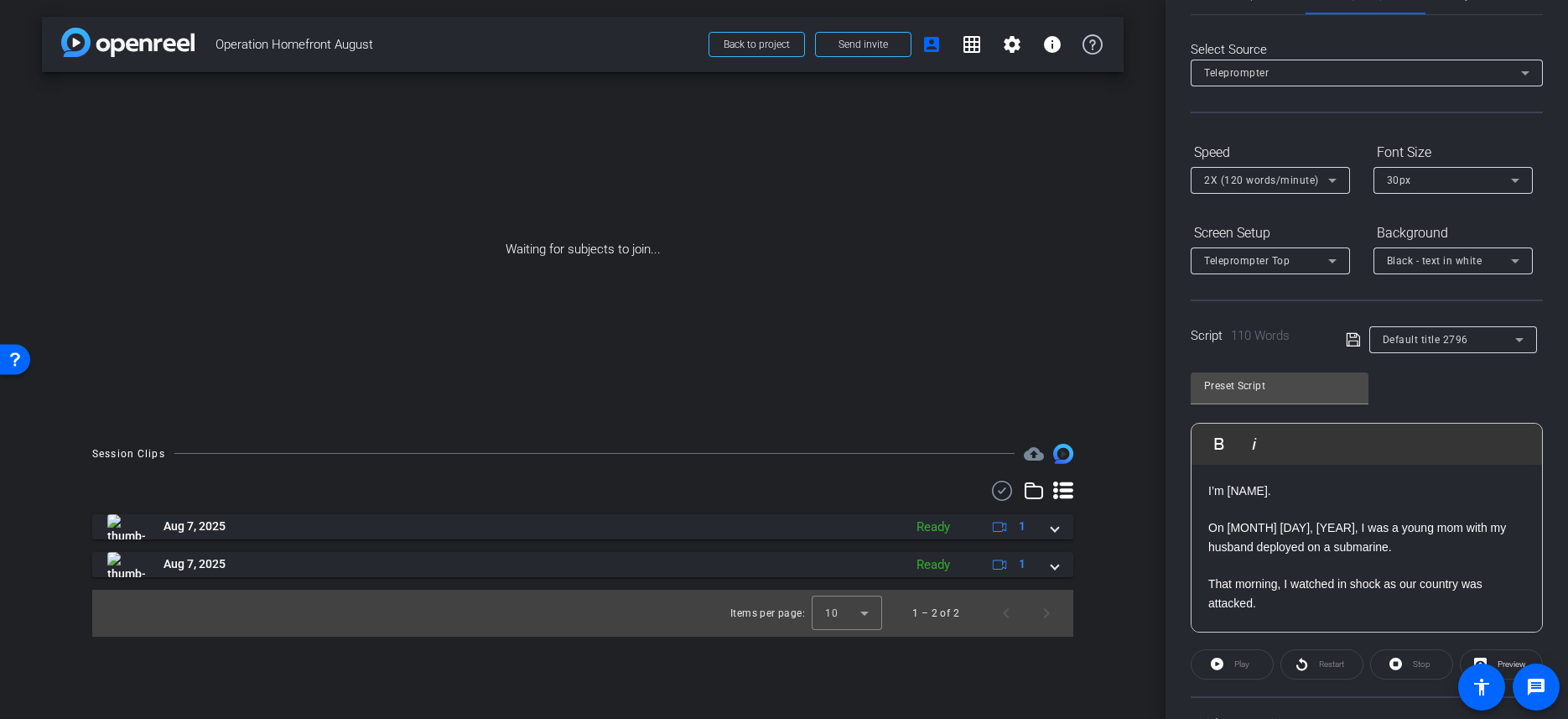 click on "Select Source Teleprompter Speed 2X (120 words/minute) Font Size 30px Screen Setup Teleprompter Top Background Black - text in white  Script  110 Words
Default title 2796 Preset Script               Play        Play from this location               Play Selected        Play and display the selected text only Bold Italic I’m [NAME]. On September 11th, 2001, I was a young mom with my husband deployed on a submarine. That morning, I watched in shock as our country was attacked. I felt helpless—but it lit a fire in me to serve those who serve. When Operation Homefront was founded, I knew I had to be part of it. I helped launch chapters in New England and the Pacific Northwest because I wasn’t just supporting the mission—I was living it. Military families deserve our respect, compassion, and support. The service member isn’t the only one who serves—the whole family does. And for me, serving them is the greatest honor of all. Enter script here..." 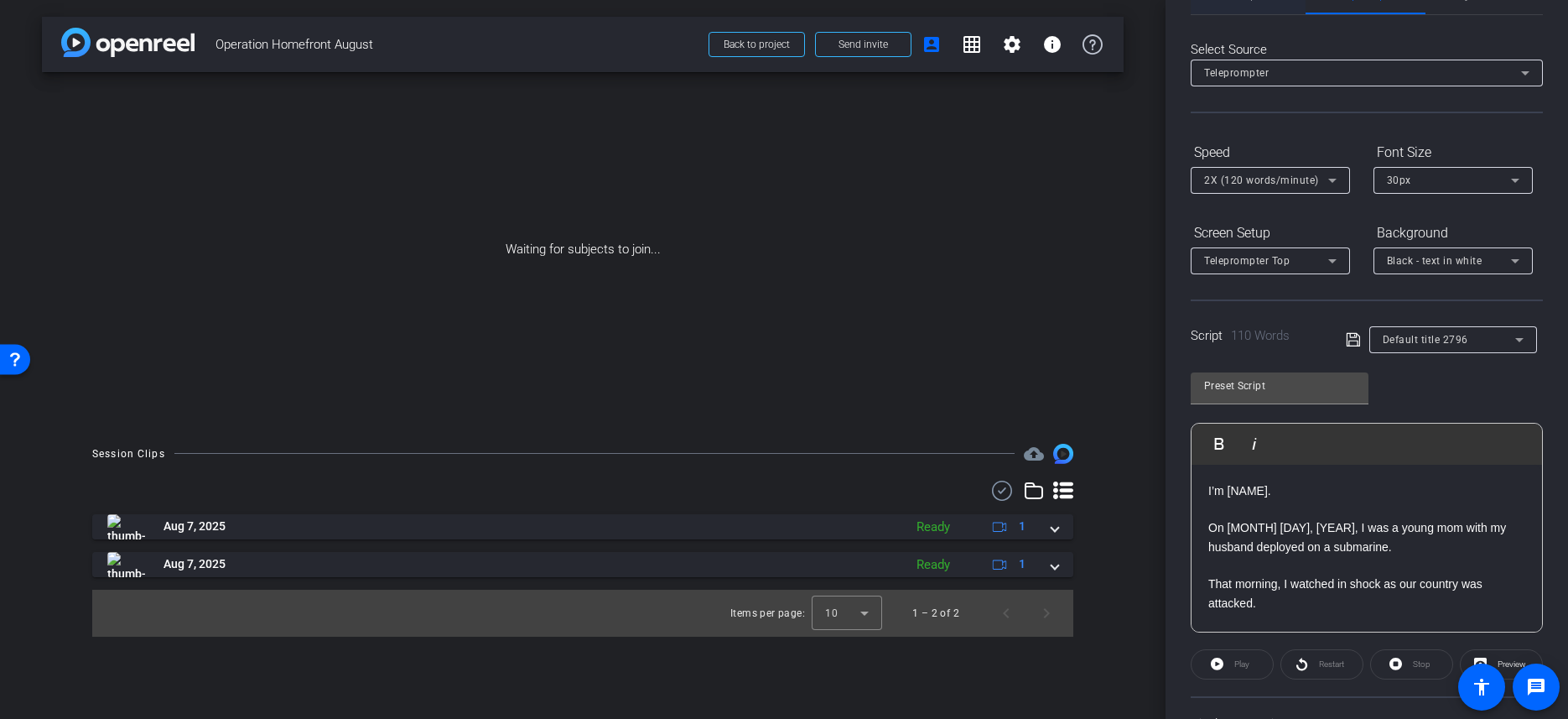 click on "Participants" at bounding box center (1249, -6) 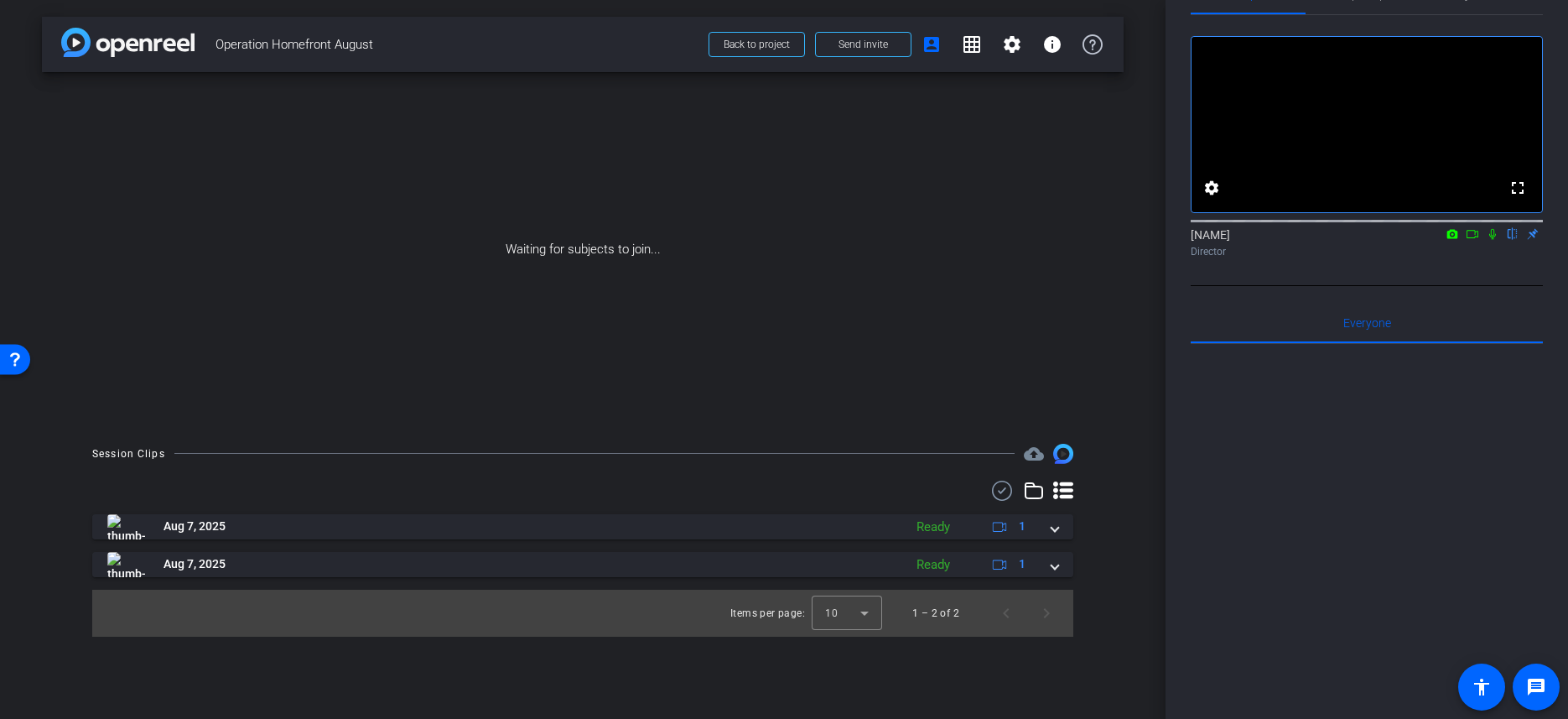 scroll, scrollTop: 0, scrollLeft: 0, axis: both 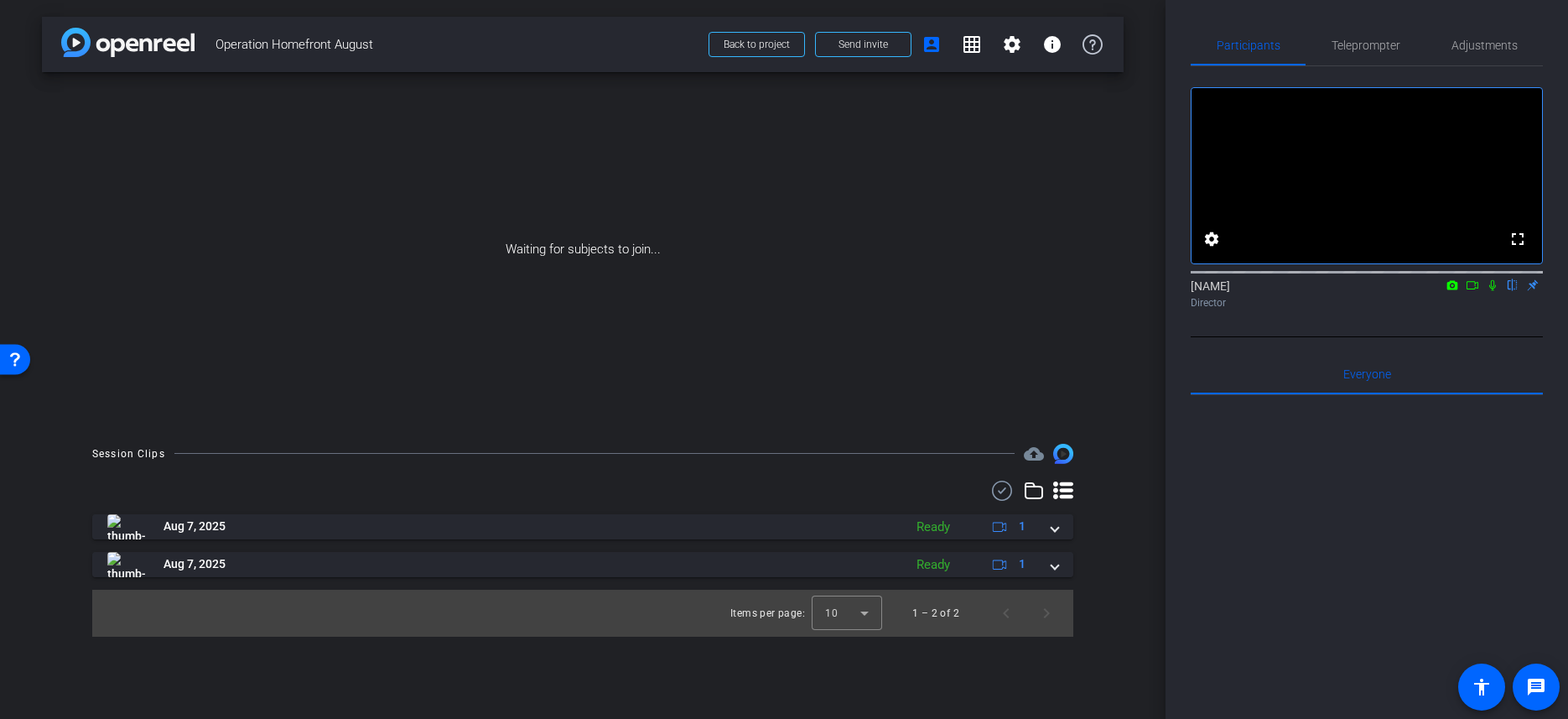 click 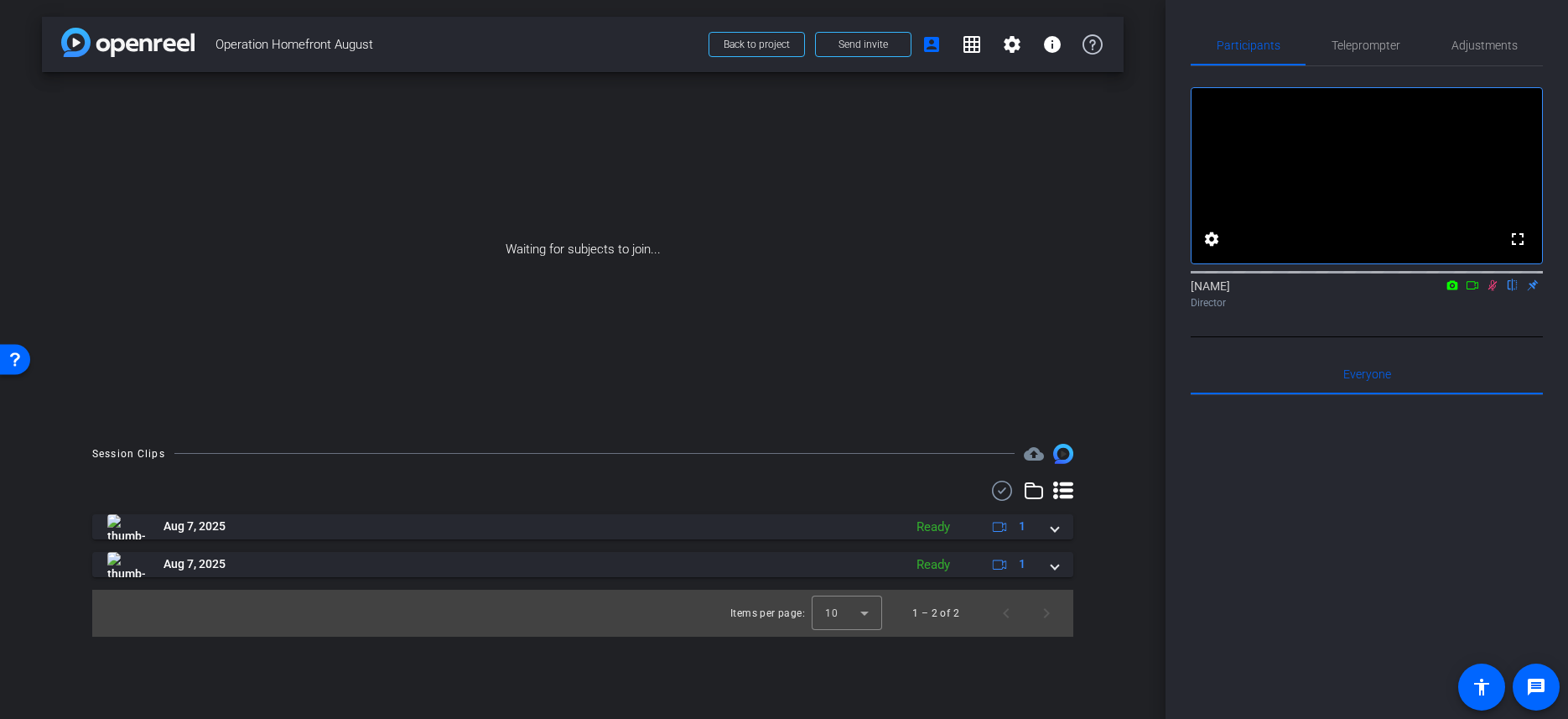 click 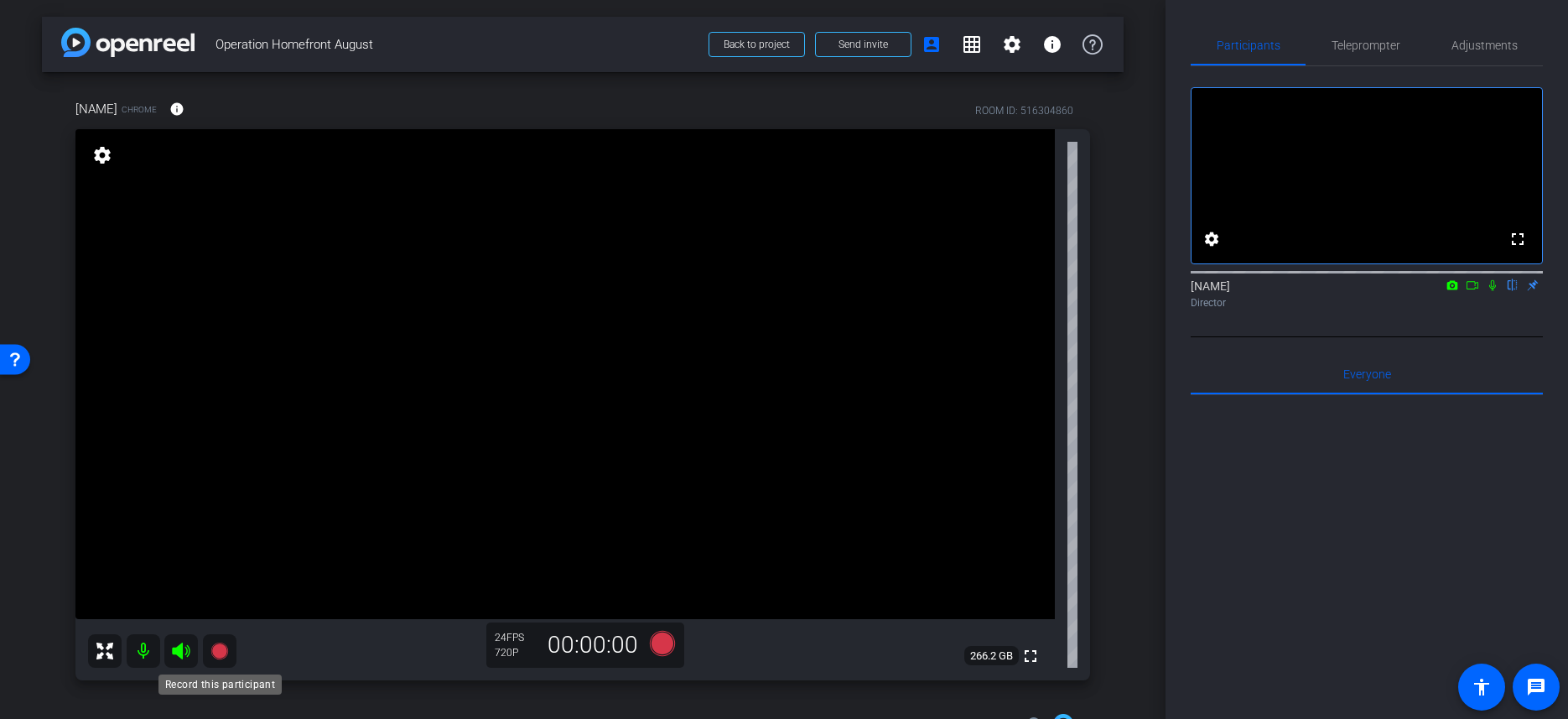 click 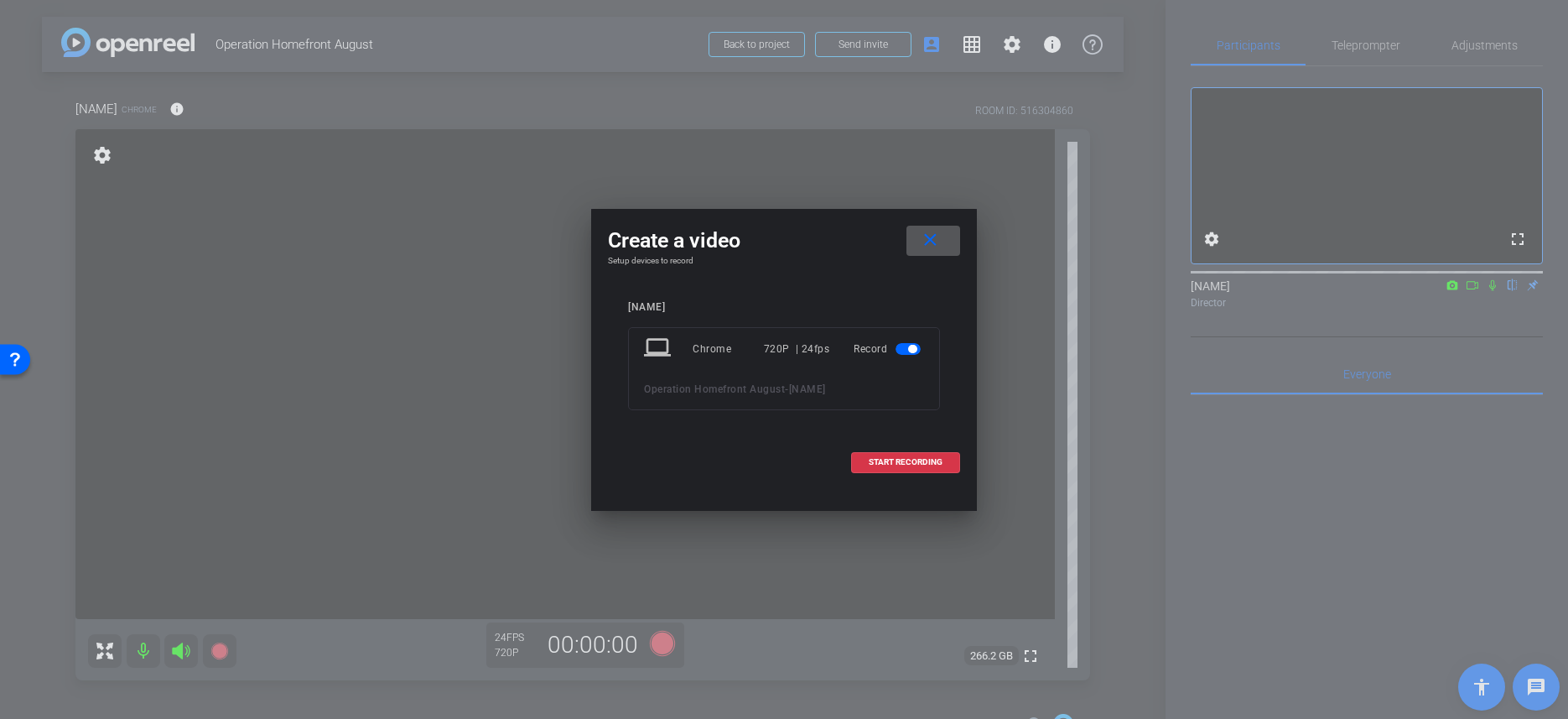 click on "close" at bounding box center [930, 240] 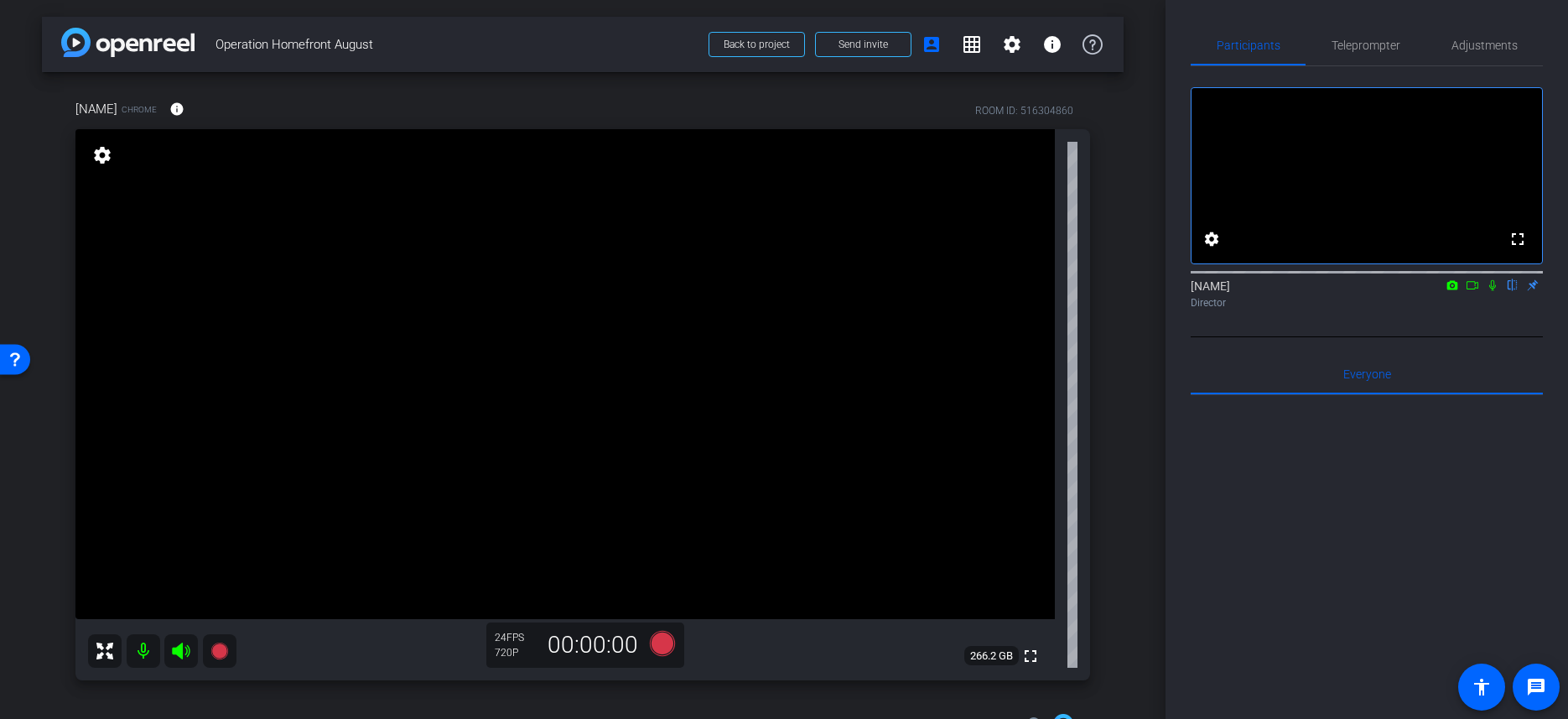 click on "720P" 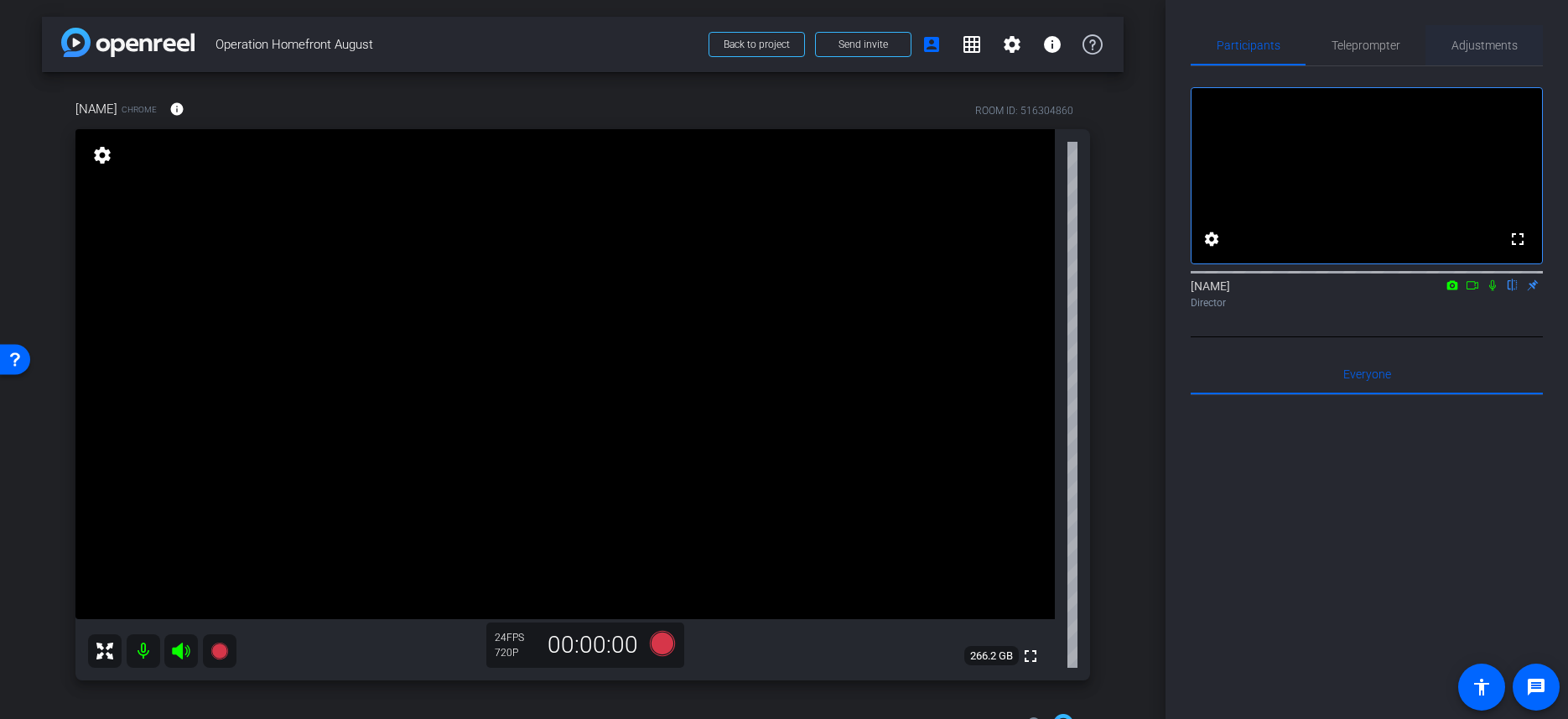 click on "Adjustments" at bounding box center [1484, 45] 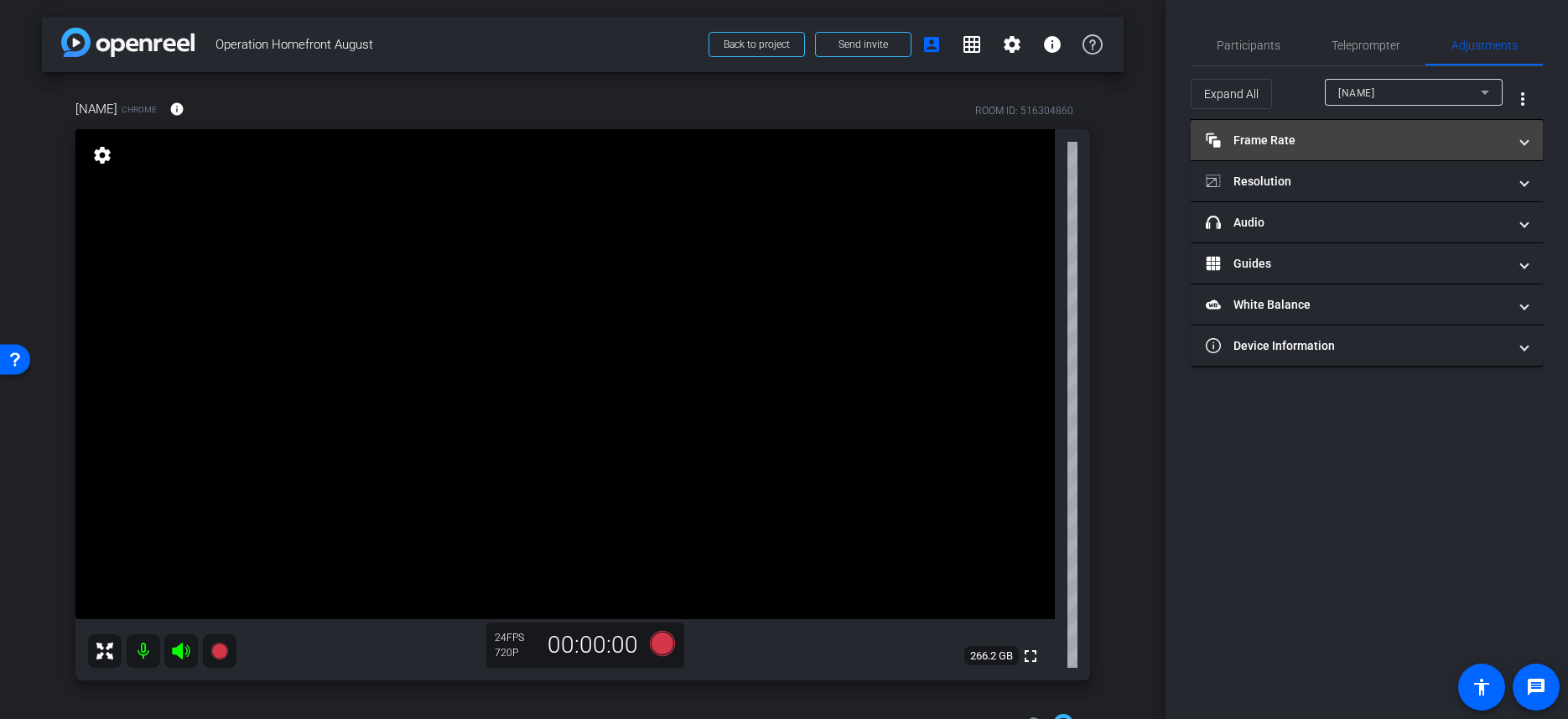 click on "Frame Rate
Frame Rate" at bounding box center (1357, 140) 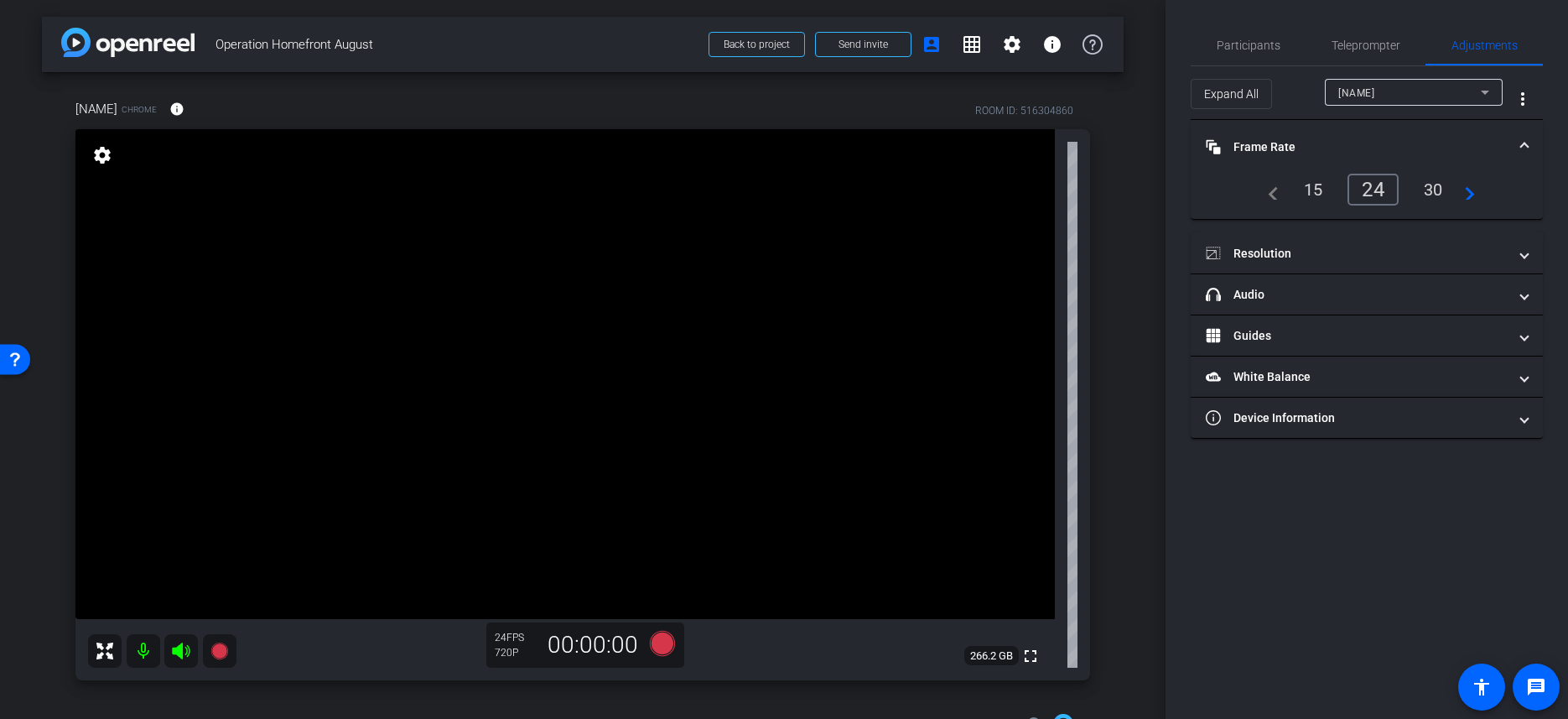 click on "30" at bounding box center [1433, 190] 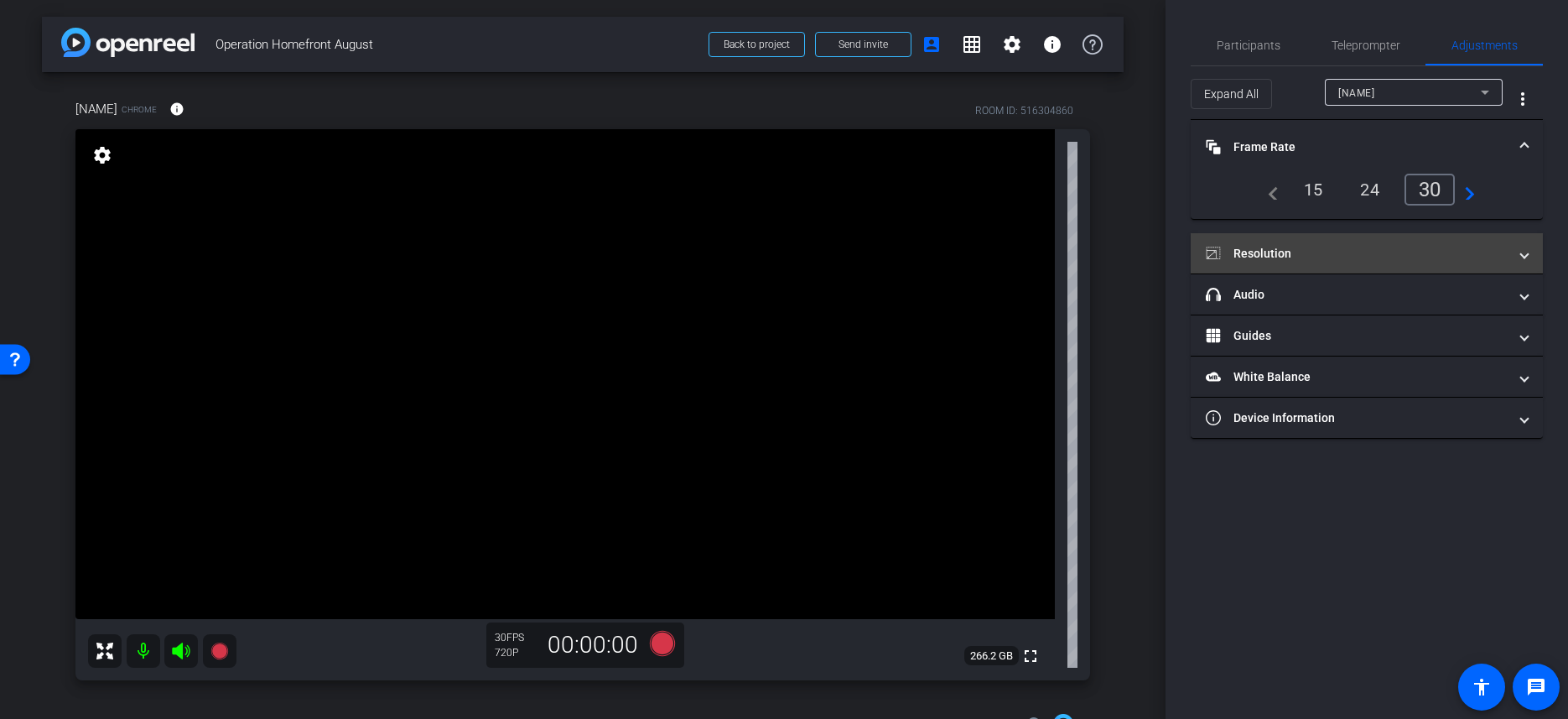 click on "Resolution" at bounding box center [1357, 253] 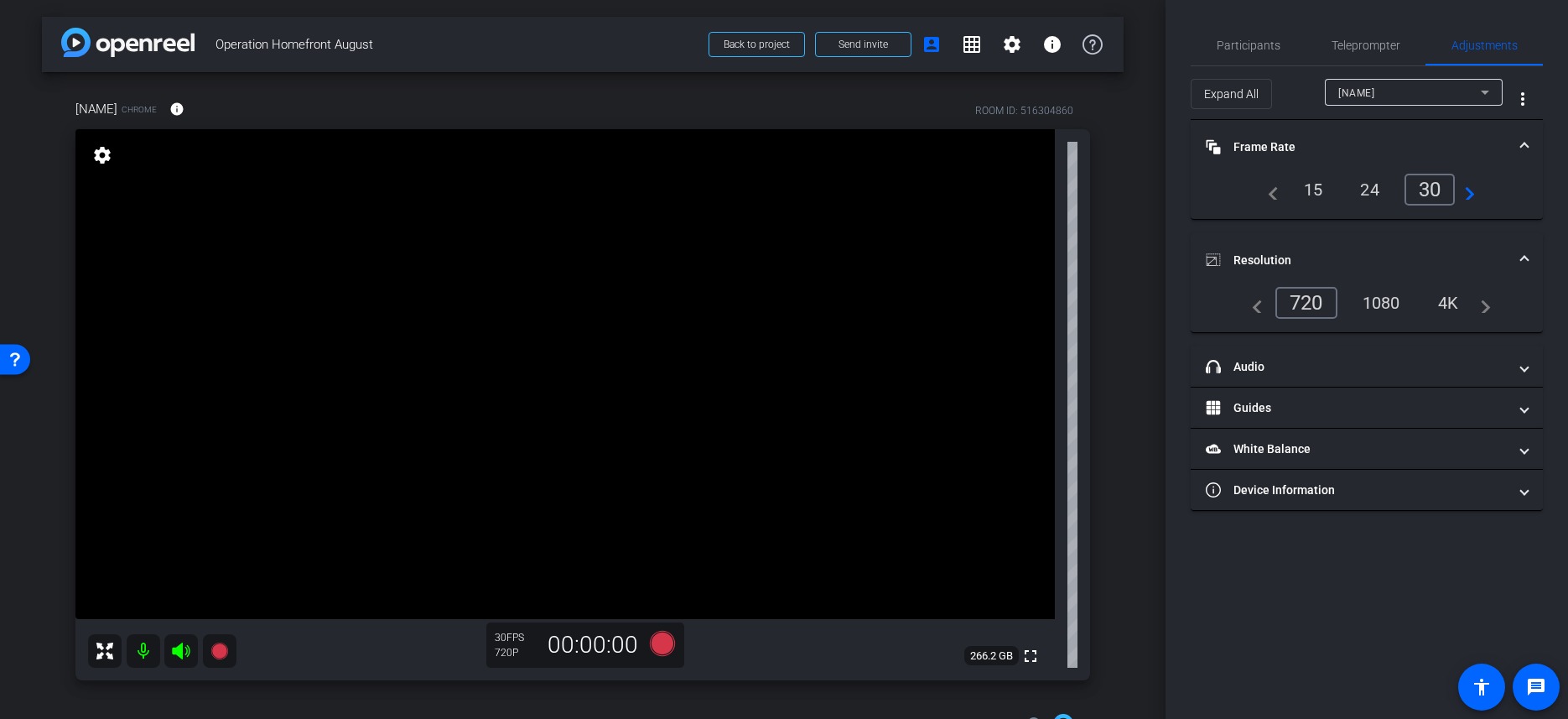 click on "4K" at bounding box center (1448, 303) 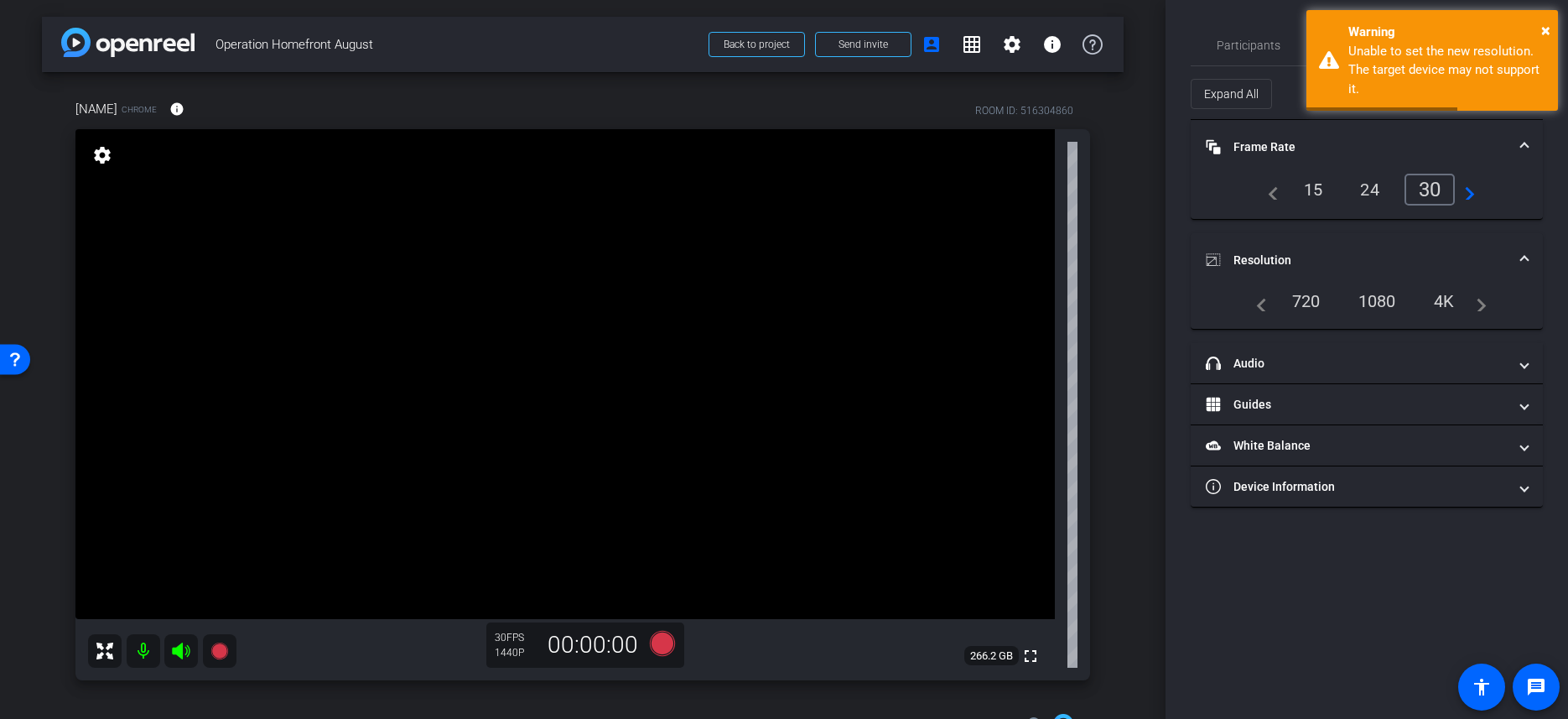 click on "1080" at bounding box center [1377, 301] 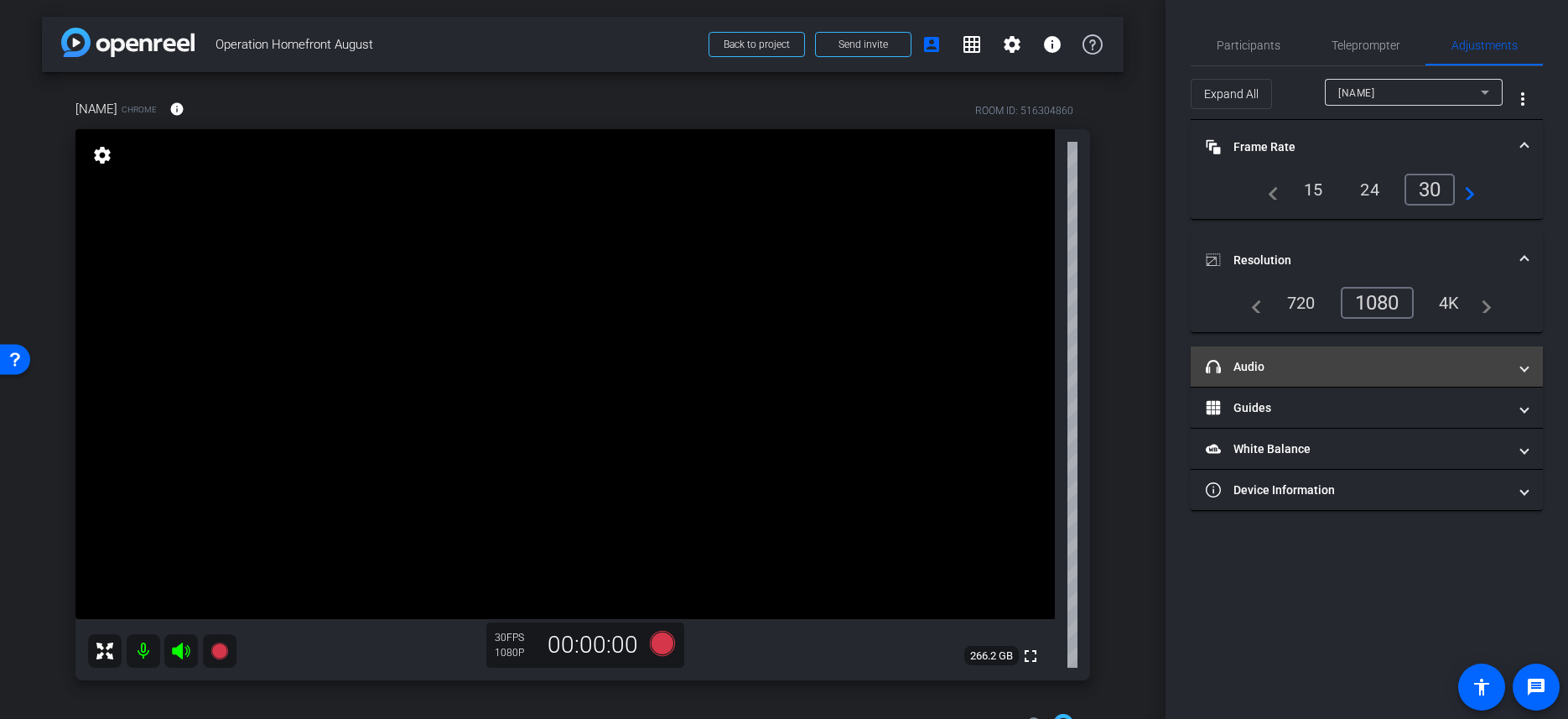 click on "headphone icon
Audio" at bounding box center [1357, 367] 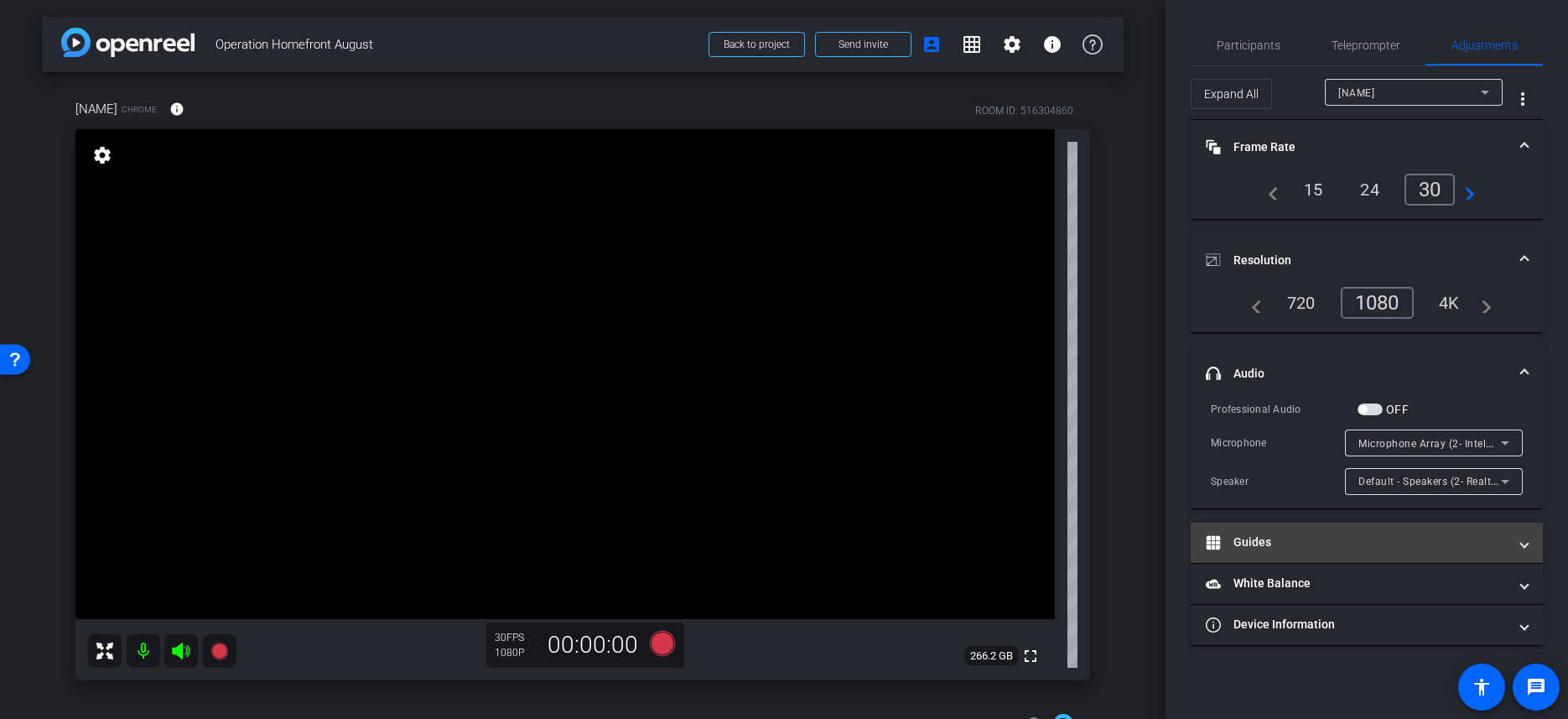 click on "Guides" at bounding box center [1357, 542] 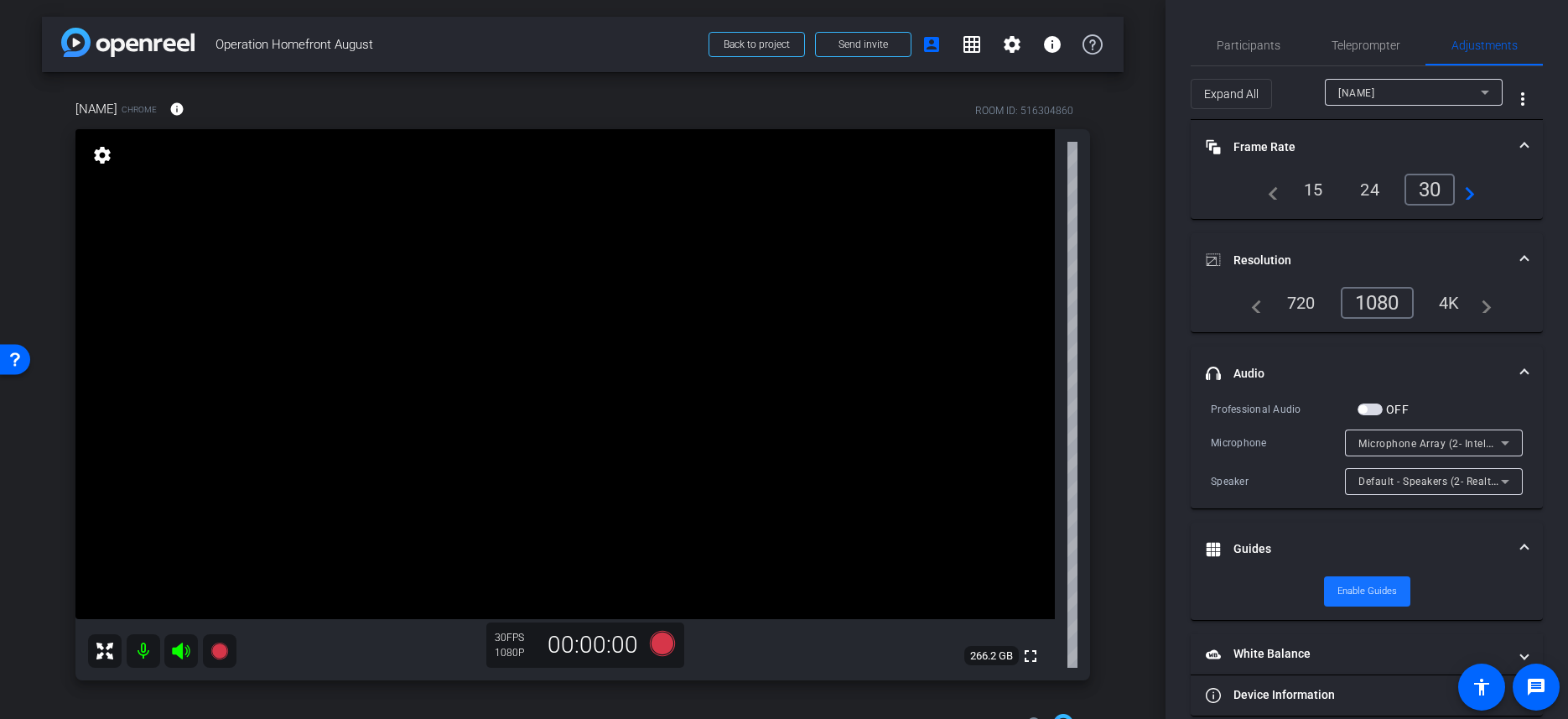 click on "Enable Guides" at bounding box center [1367, 591] 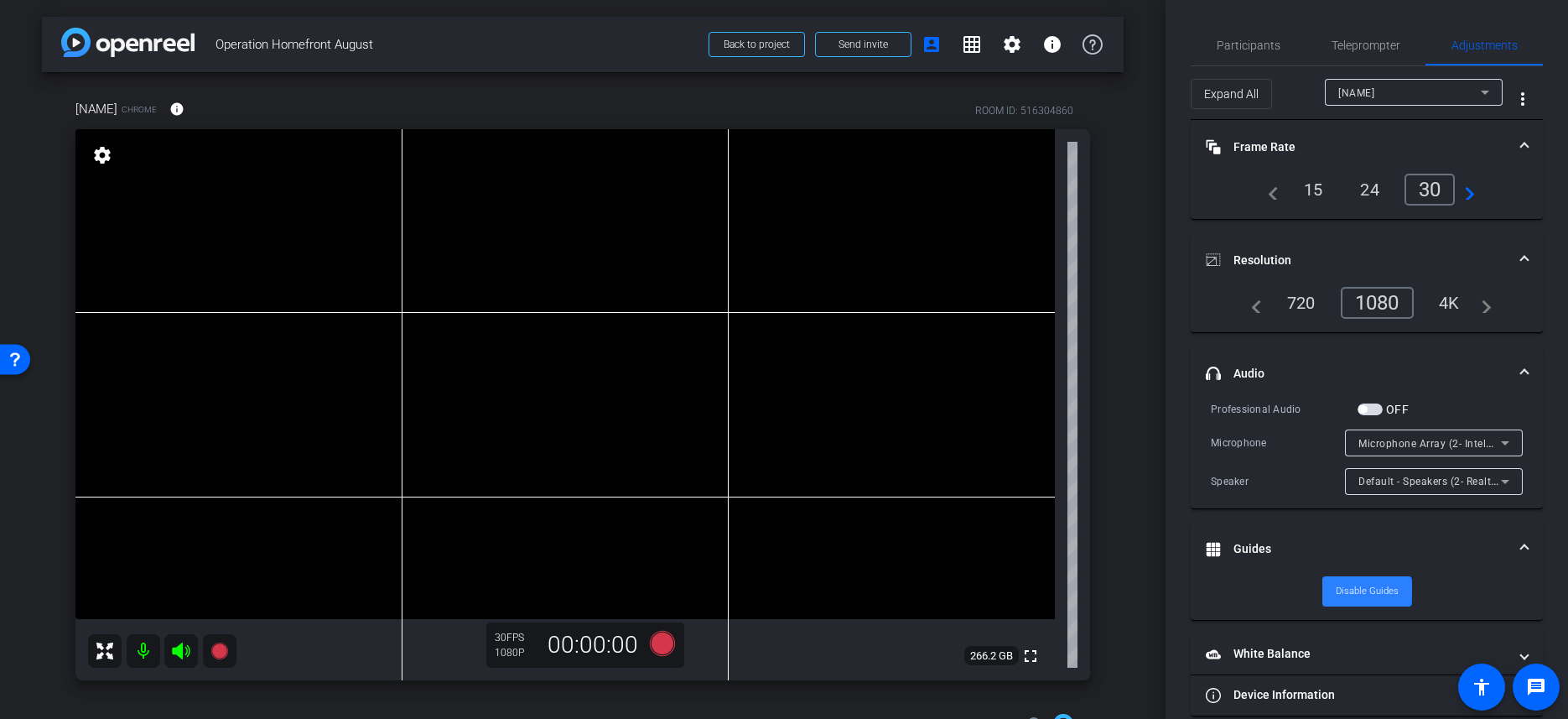 click on "Disable Guides" at bounding box center (1367, 591) 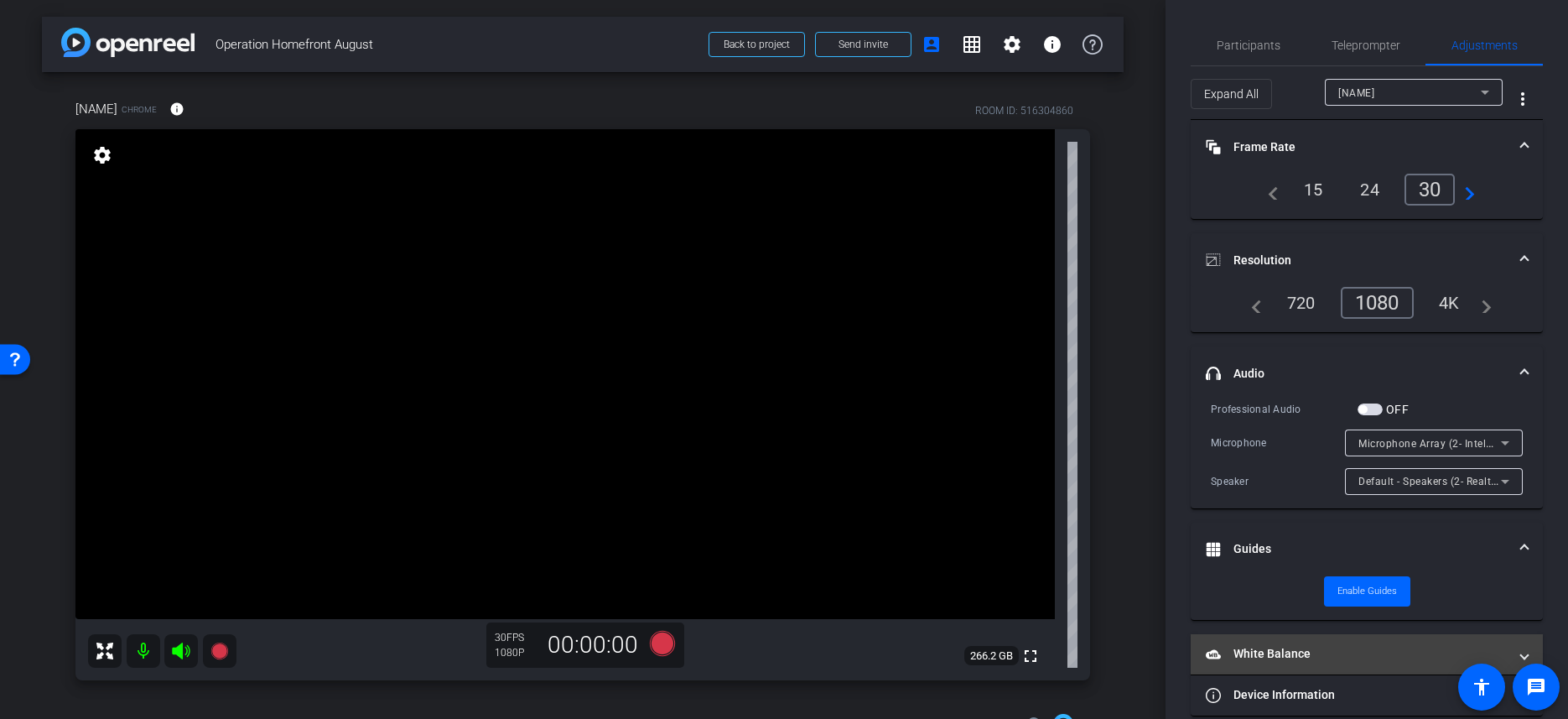 click on "White Balance
White Balance" at bounding box center [1357, 654] 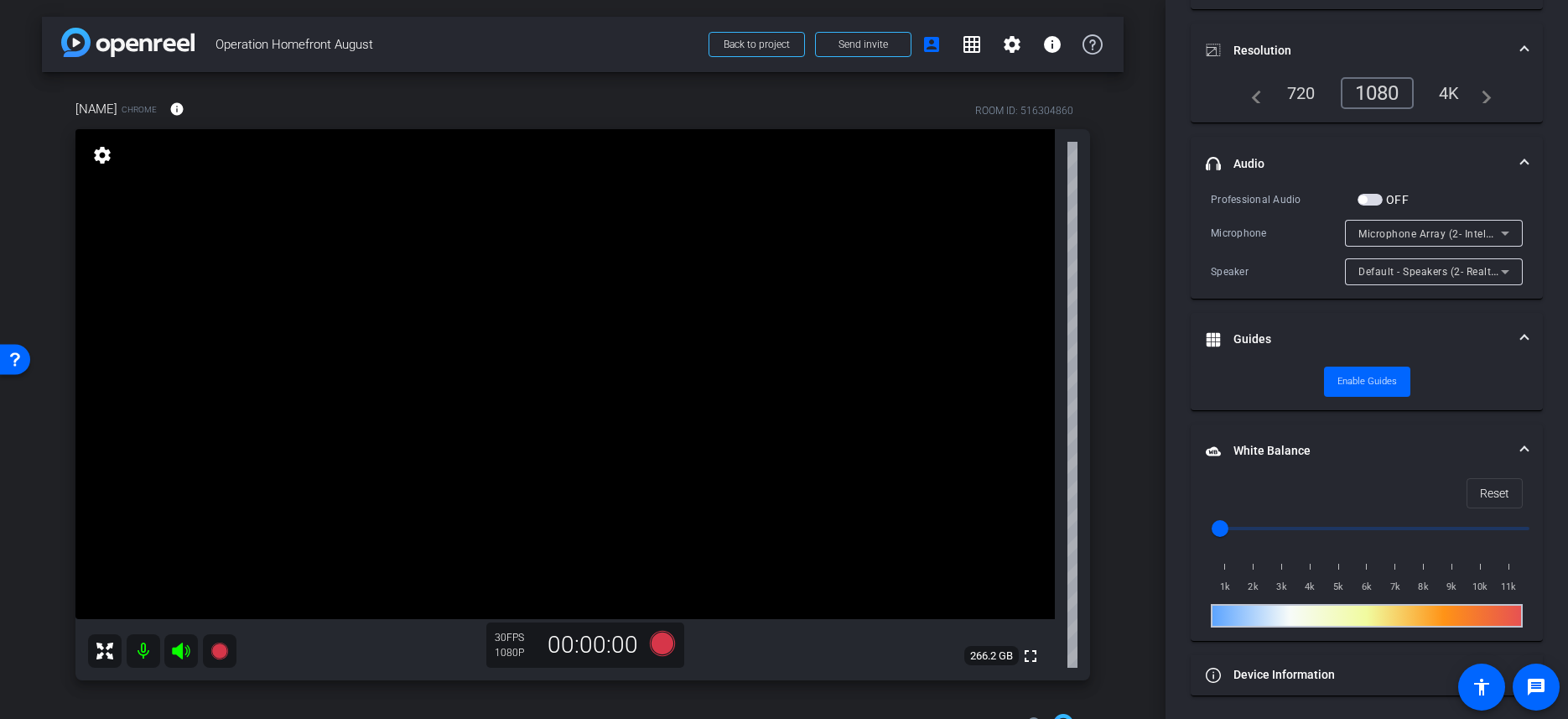 scroll, scrollTop: 211, scrollLeft: 0, axis: vertical 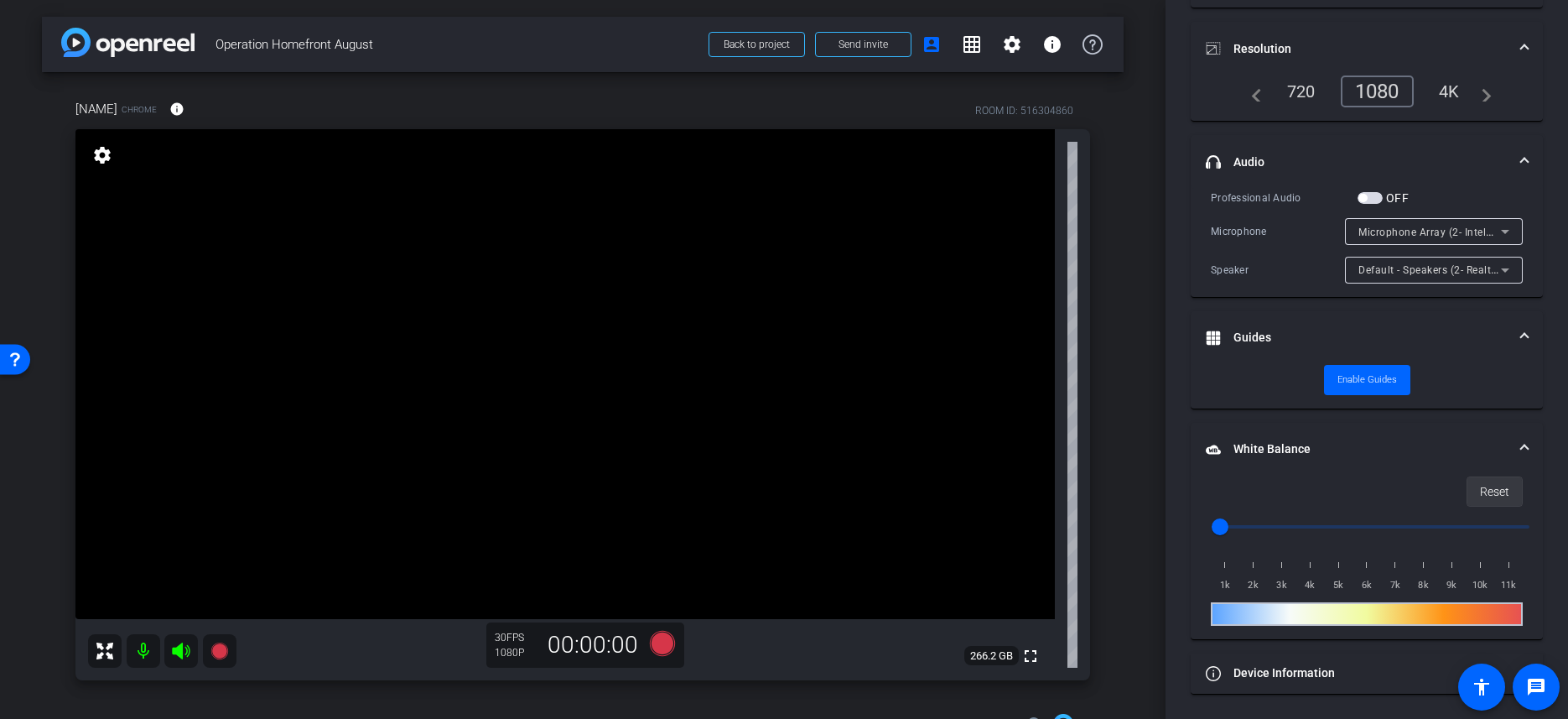 click on "Reset" at bounding box center (1494, 492) 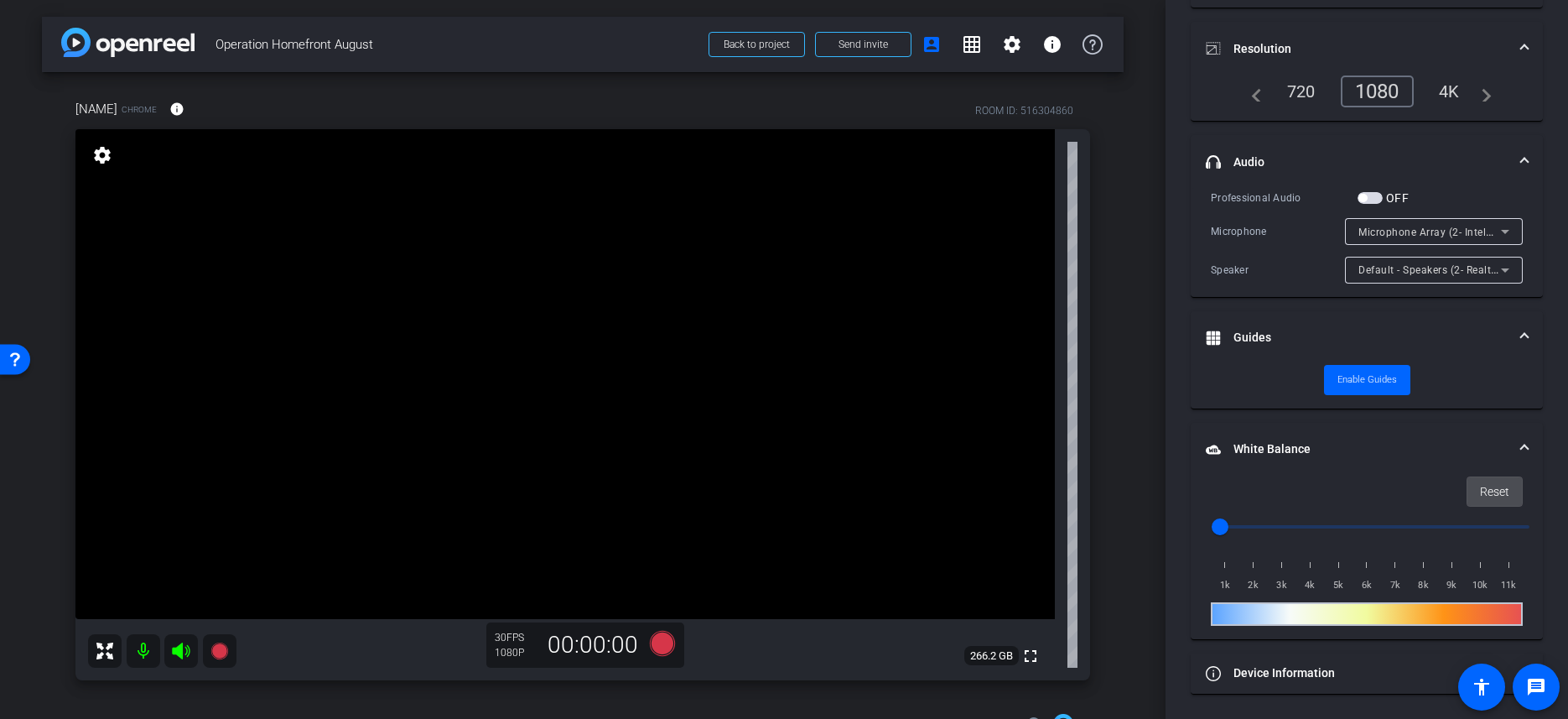 type on "1000" 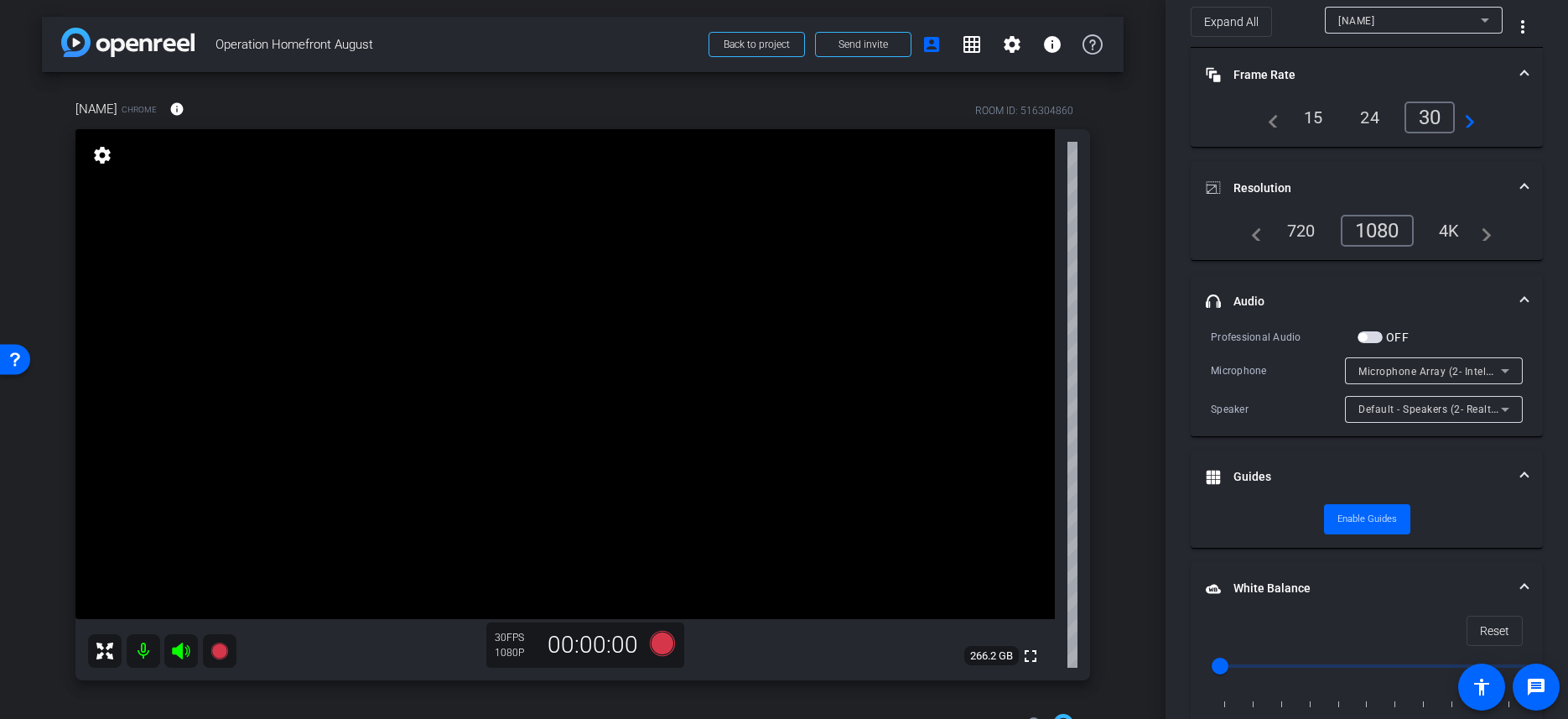 scroll, scrollTop: 0, scrollLeft: 0, axis: both 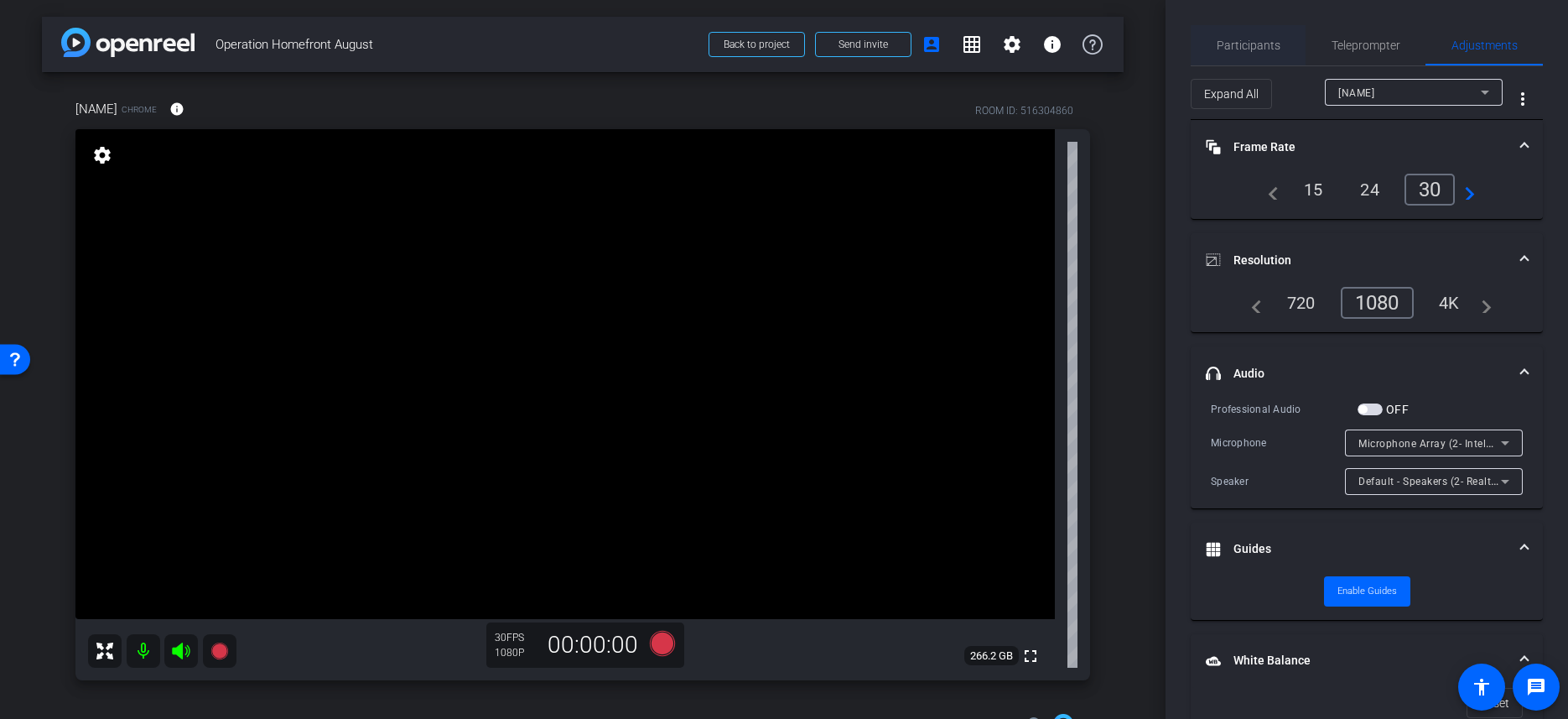 click on "Participants" at bounding box center (1249, 45) 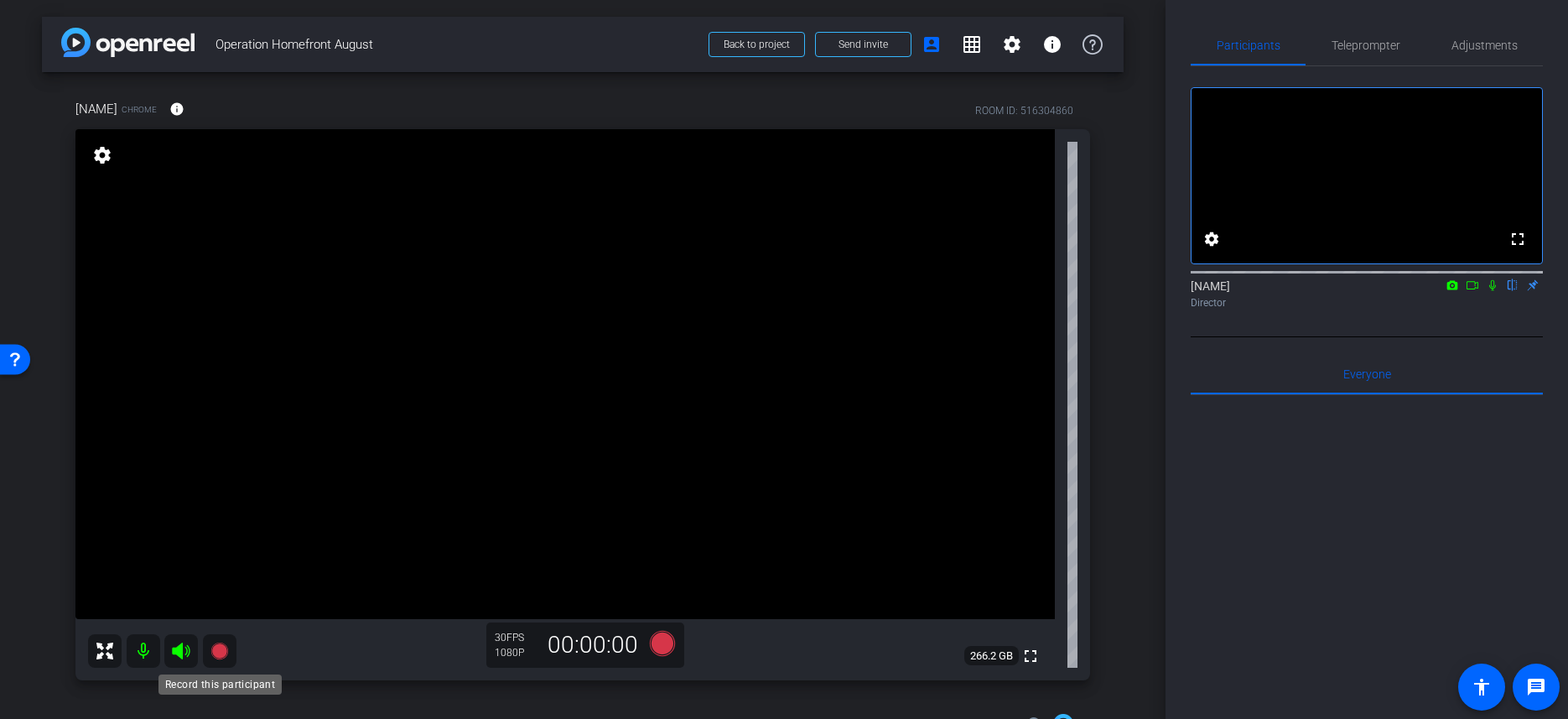 click 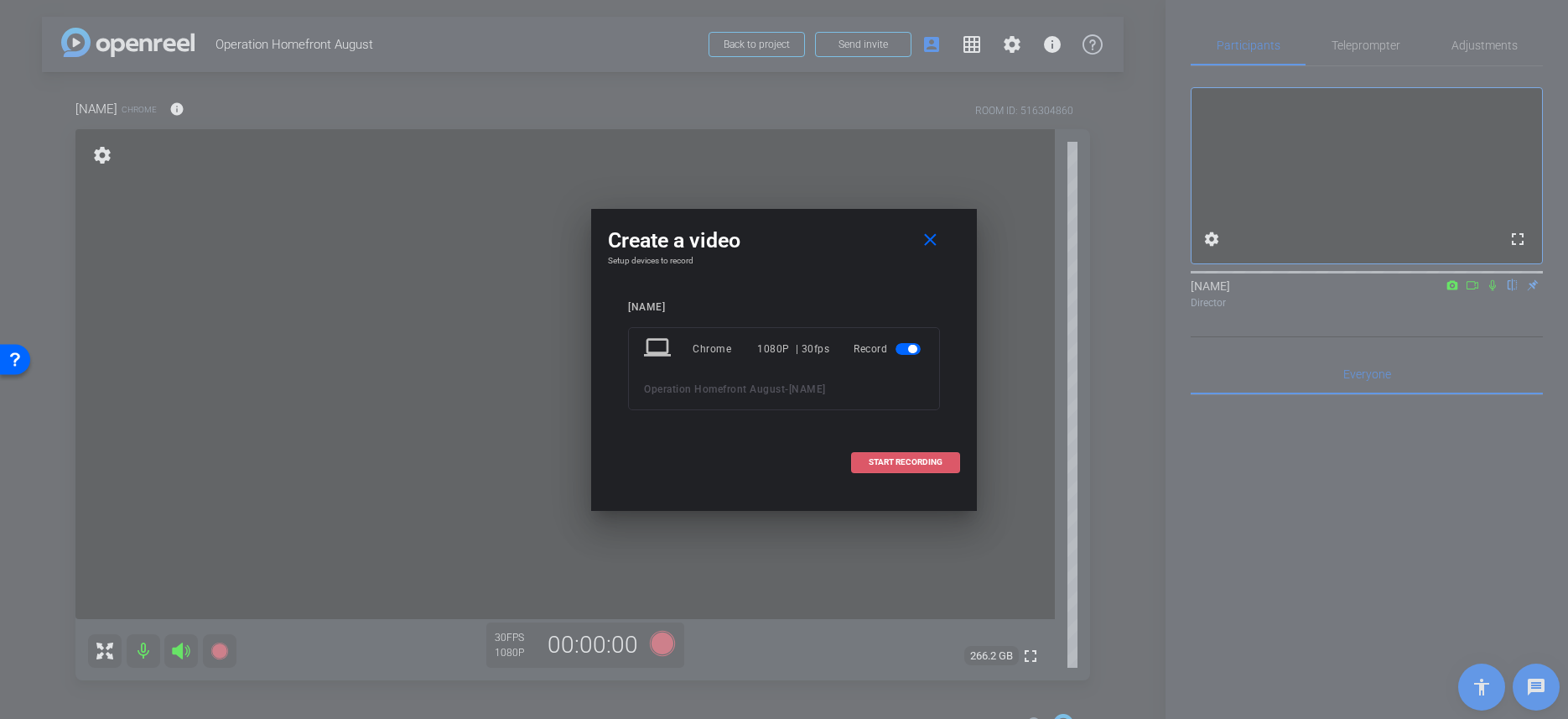 click on "START RECORDING" at bounding box center [906, 462] 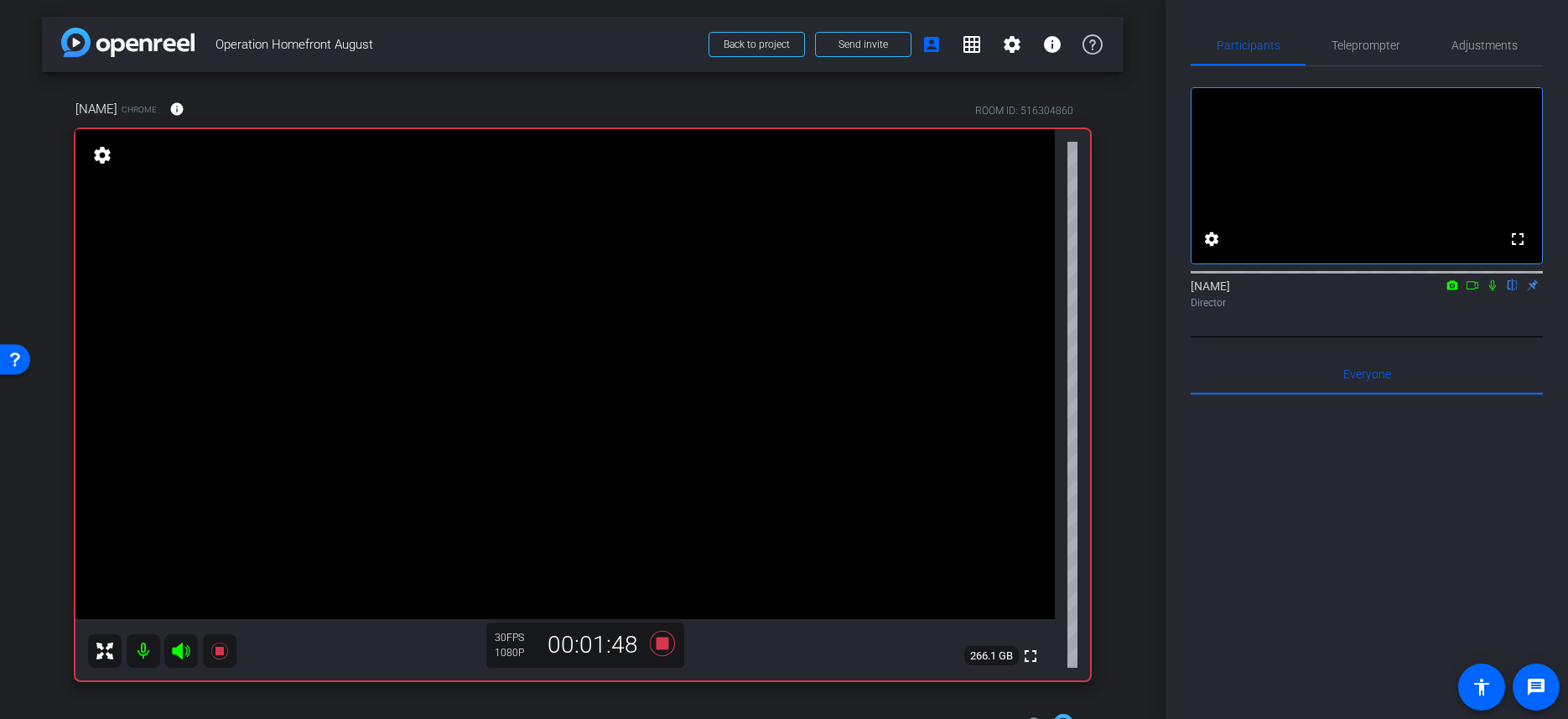 click 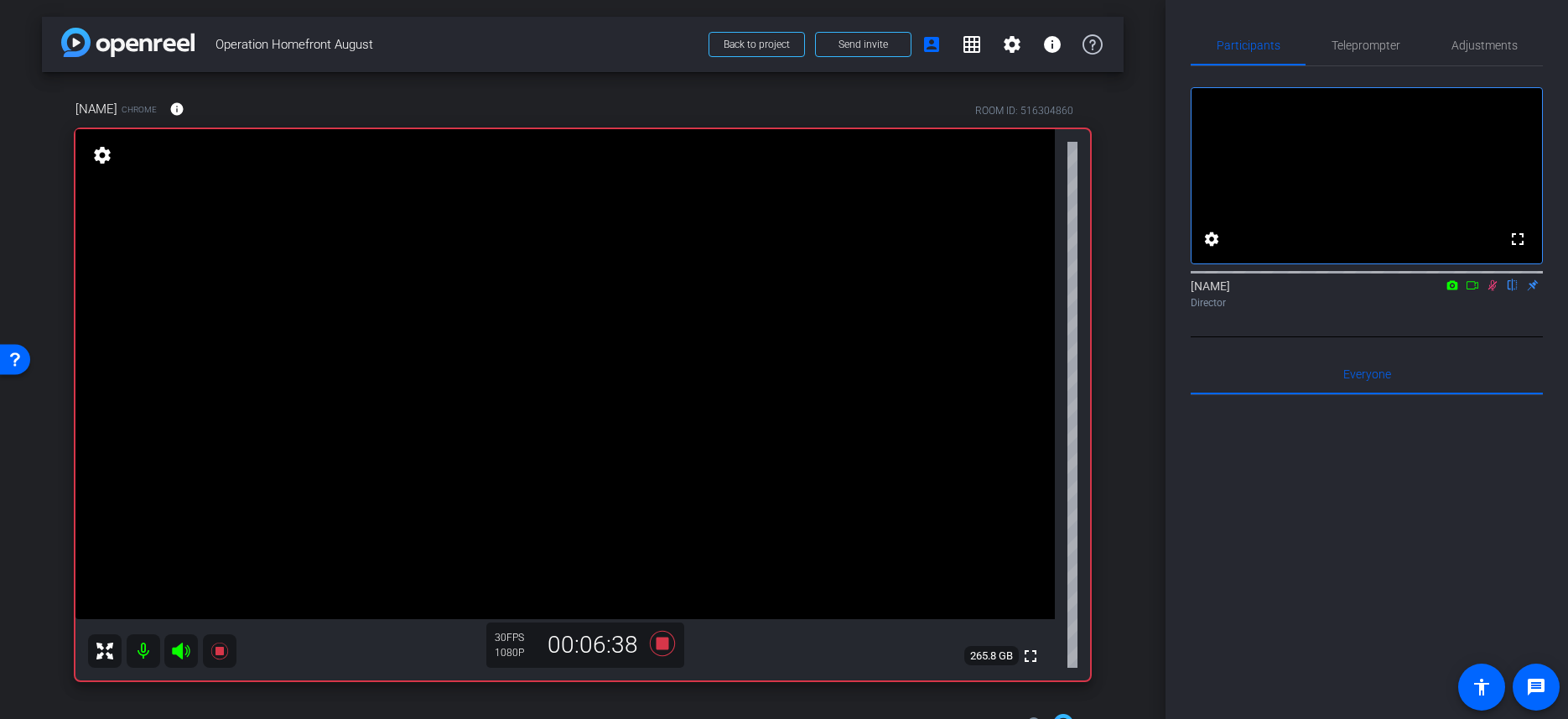 click 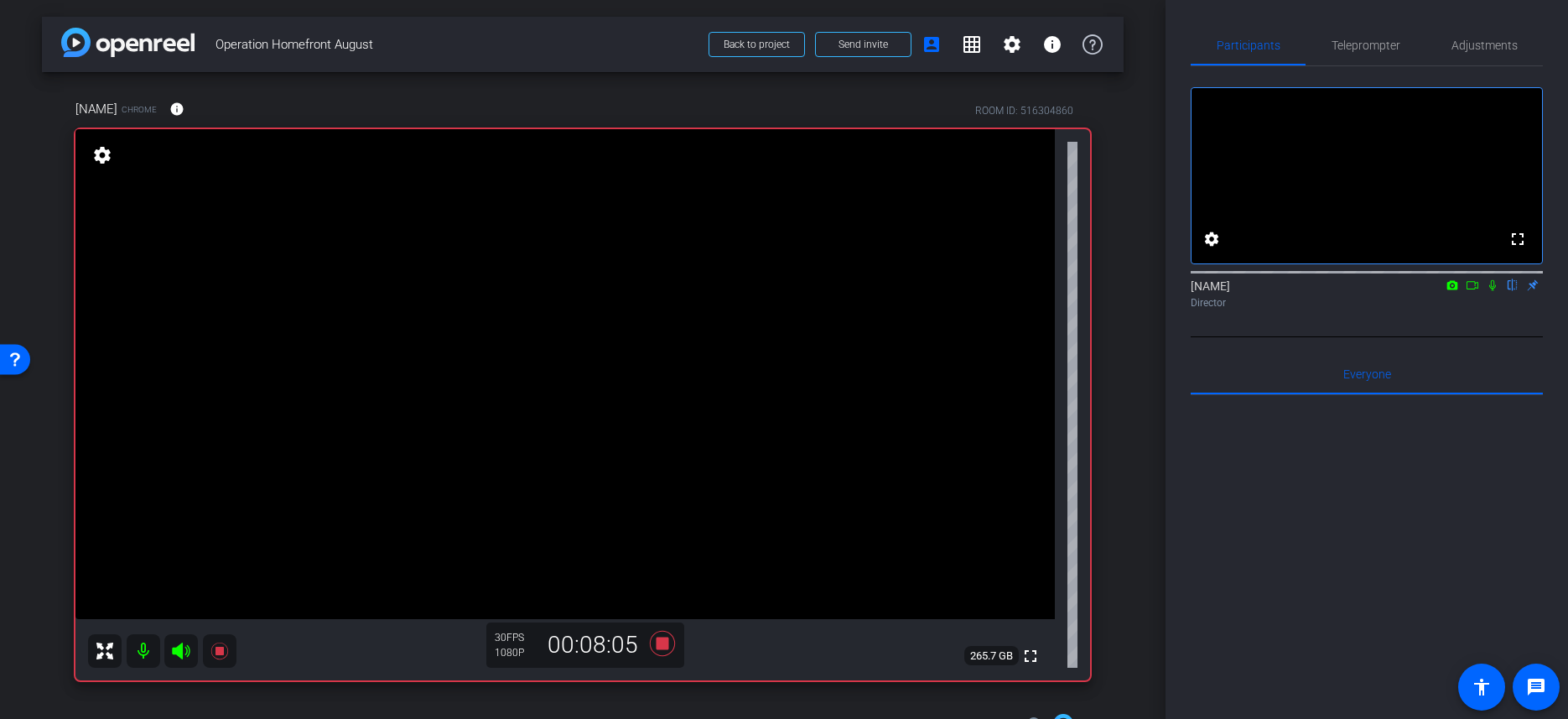 click 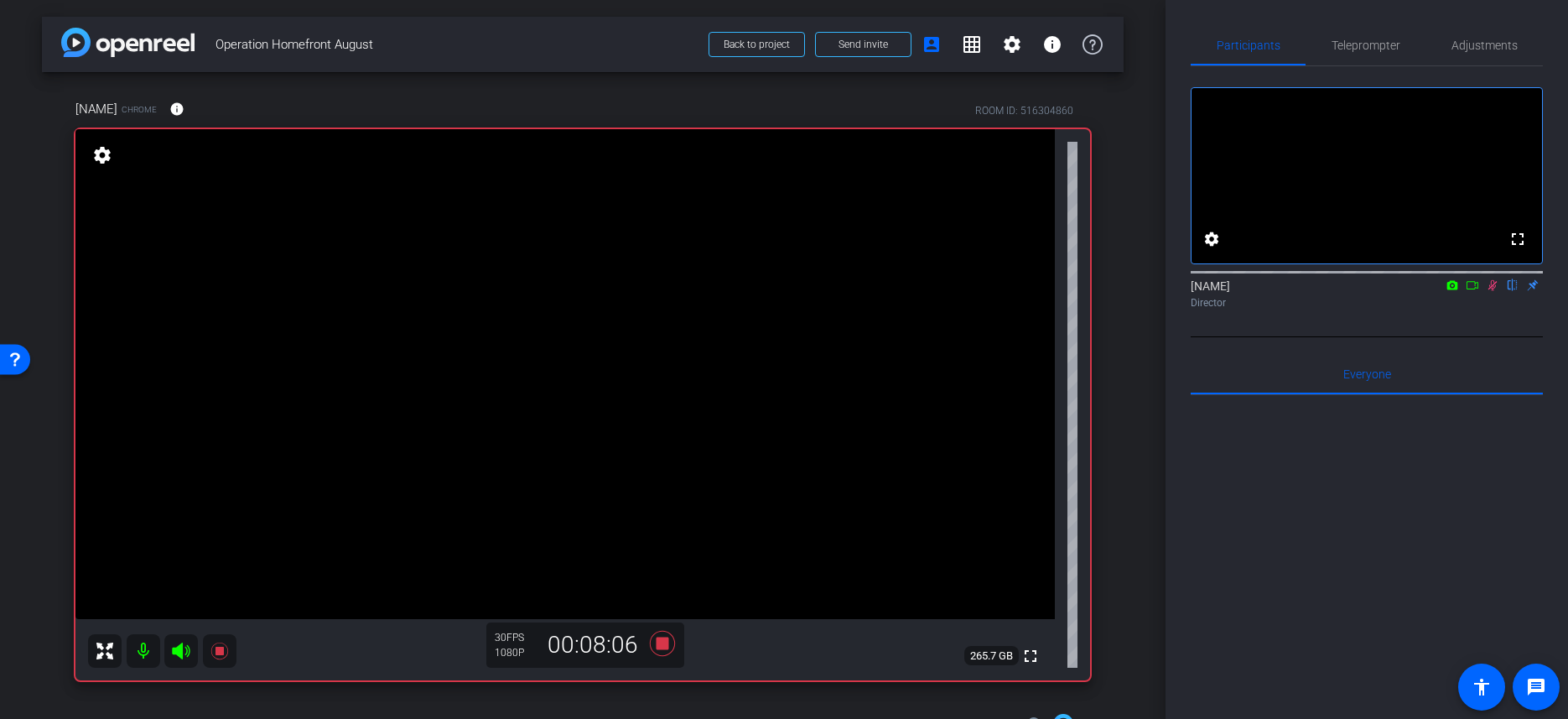 click 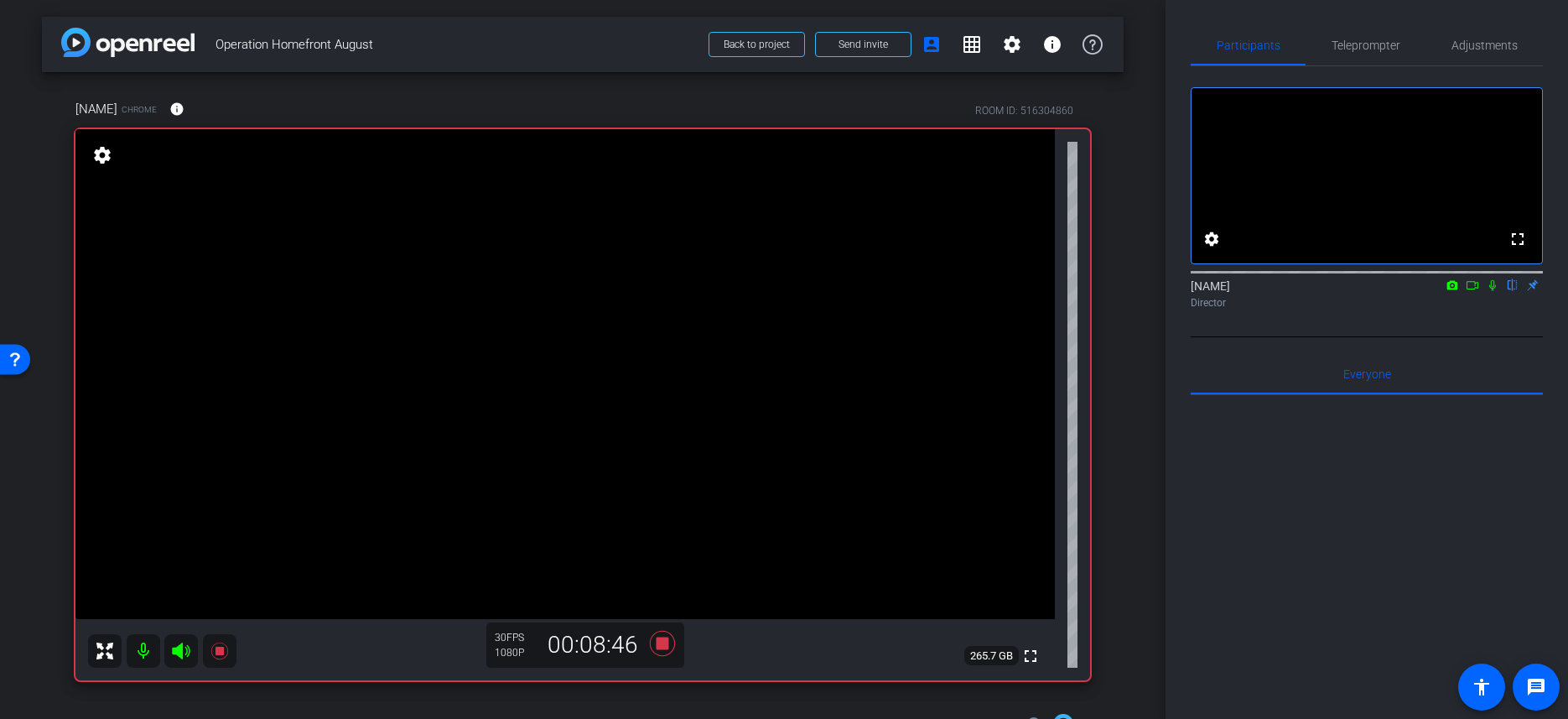 click 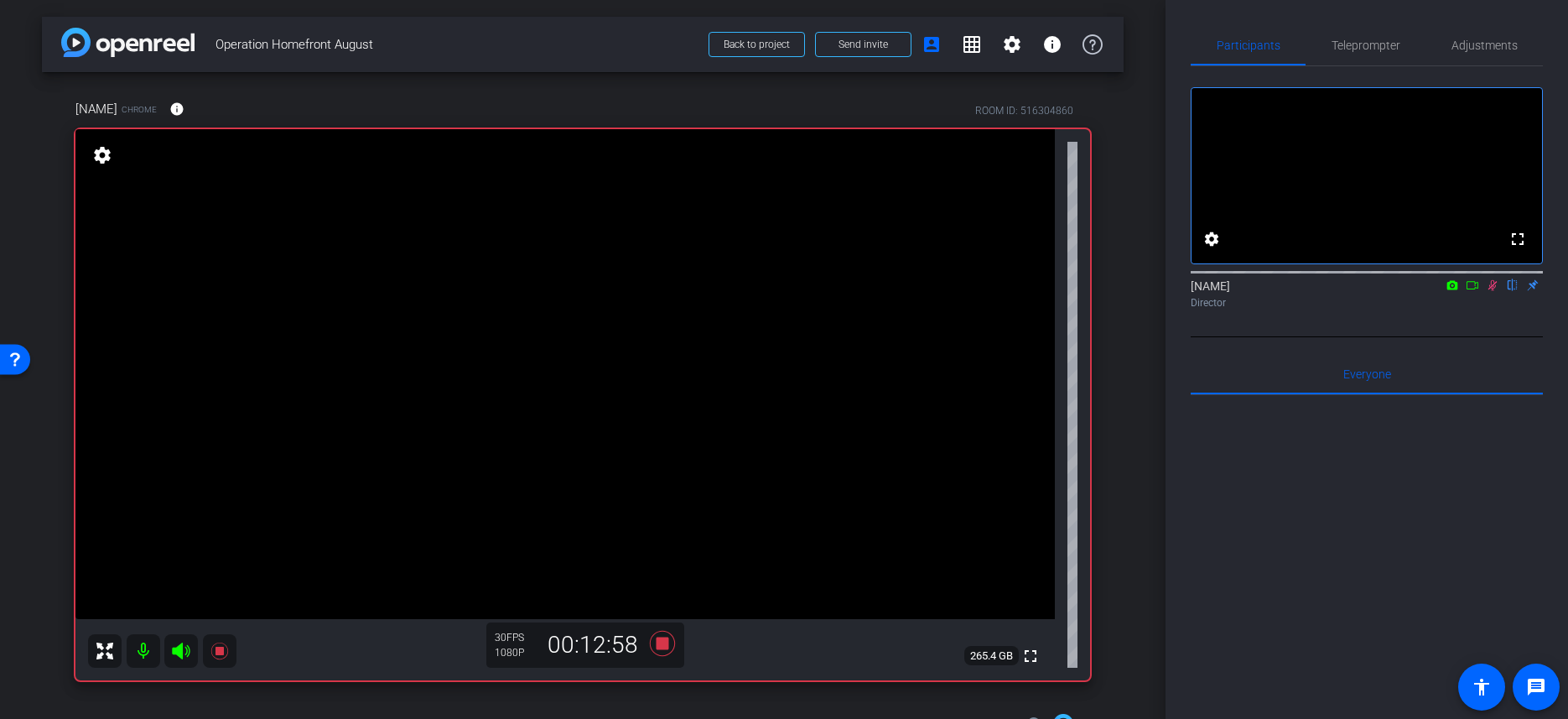 click 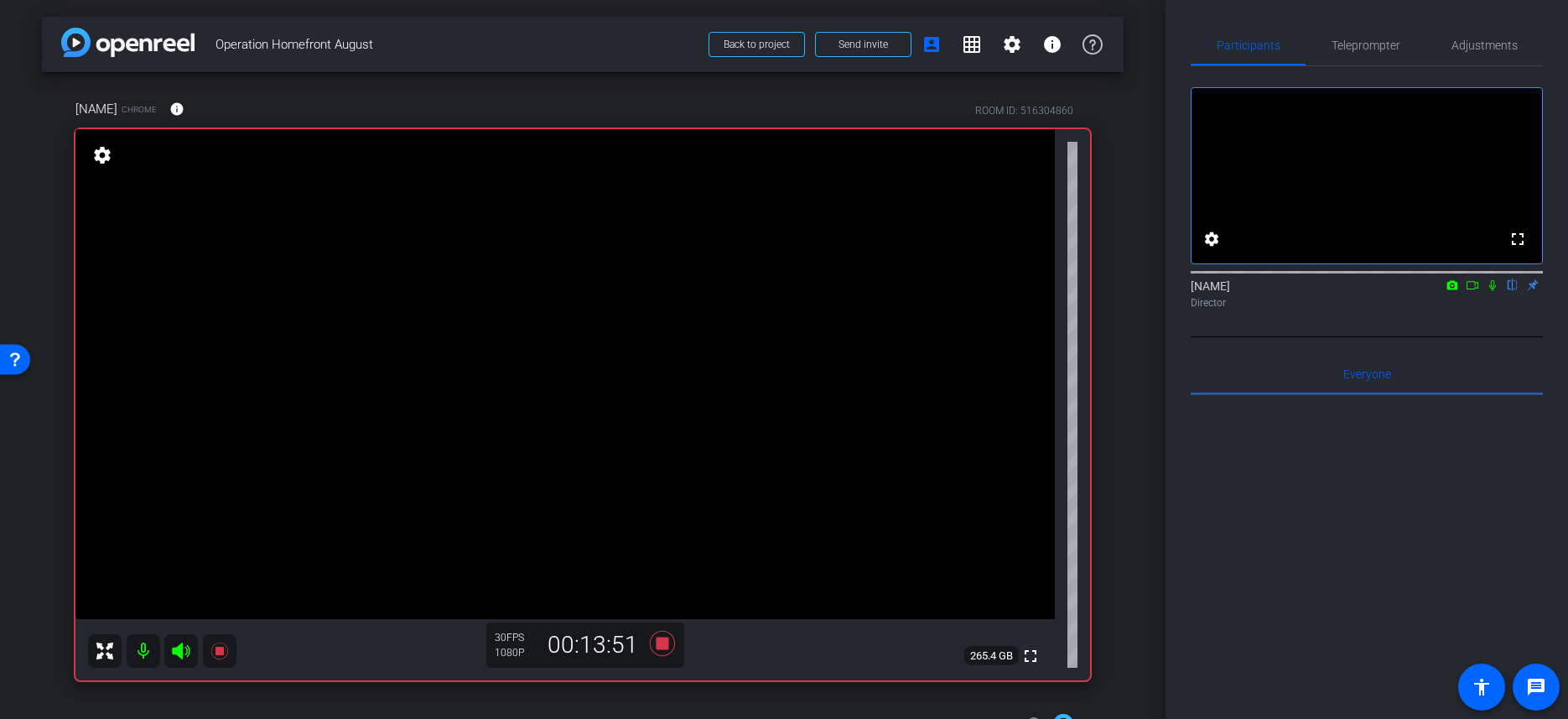 click 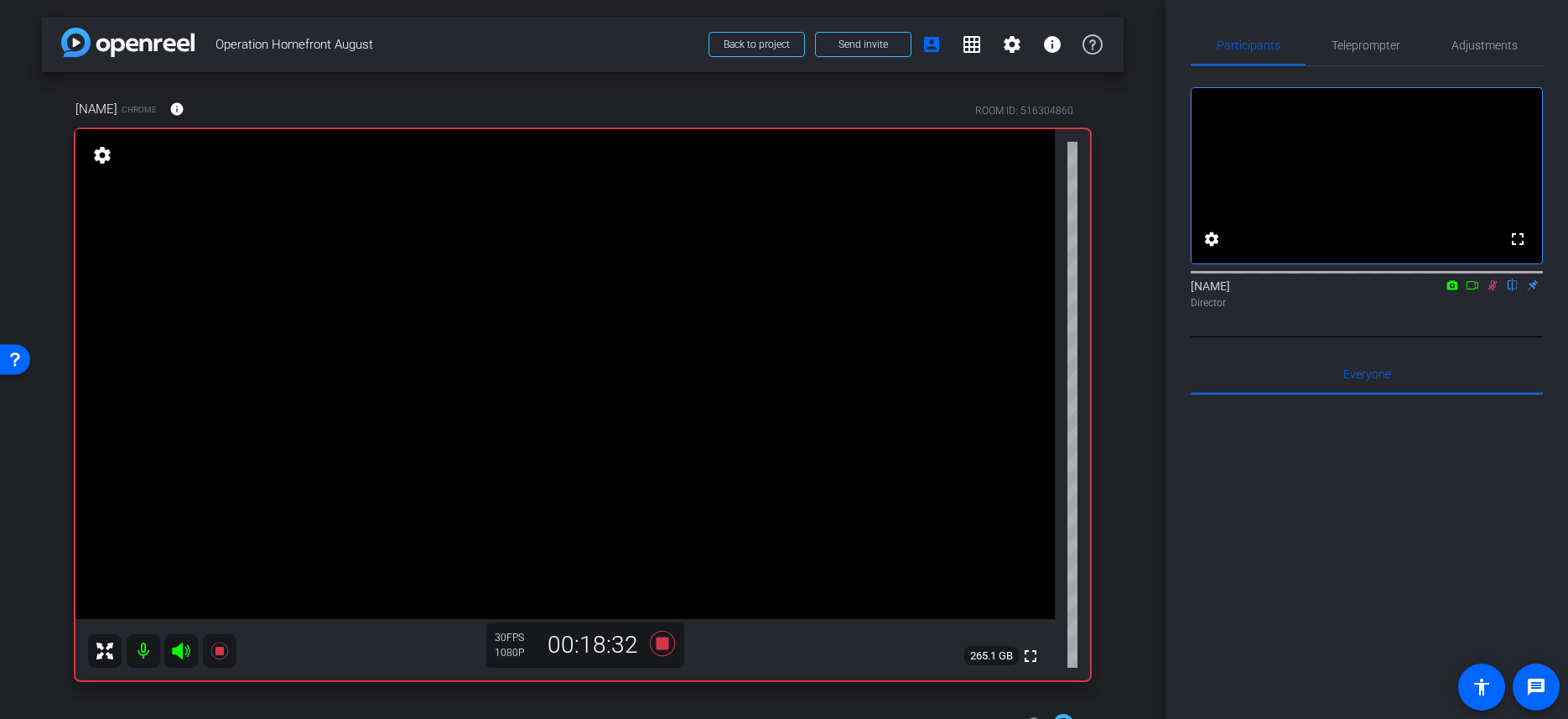 click 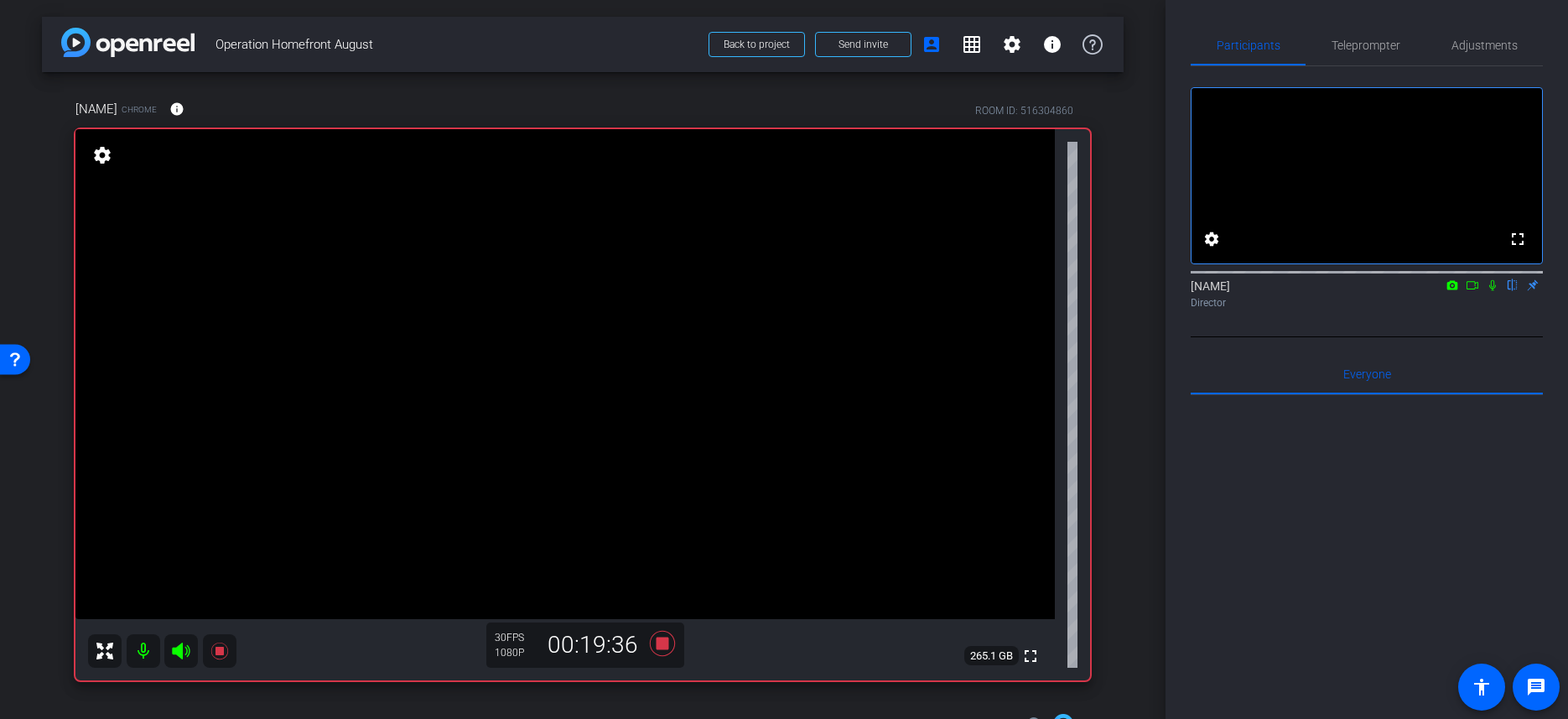 click 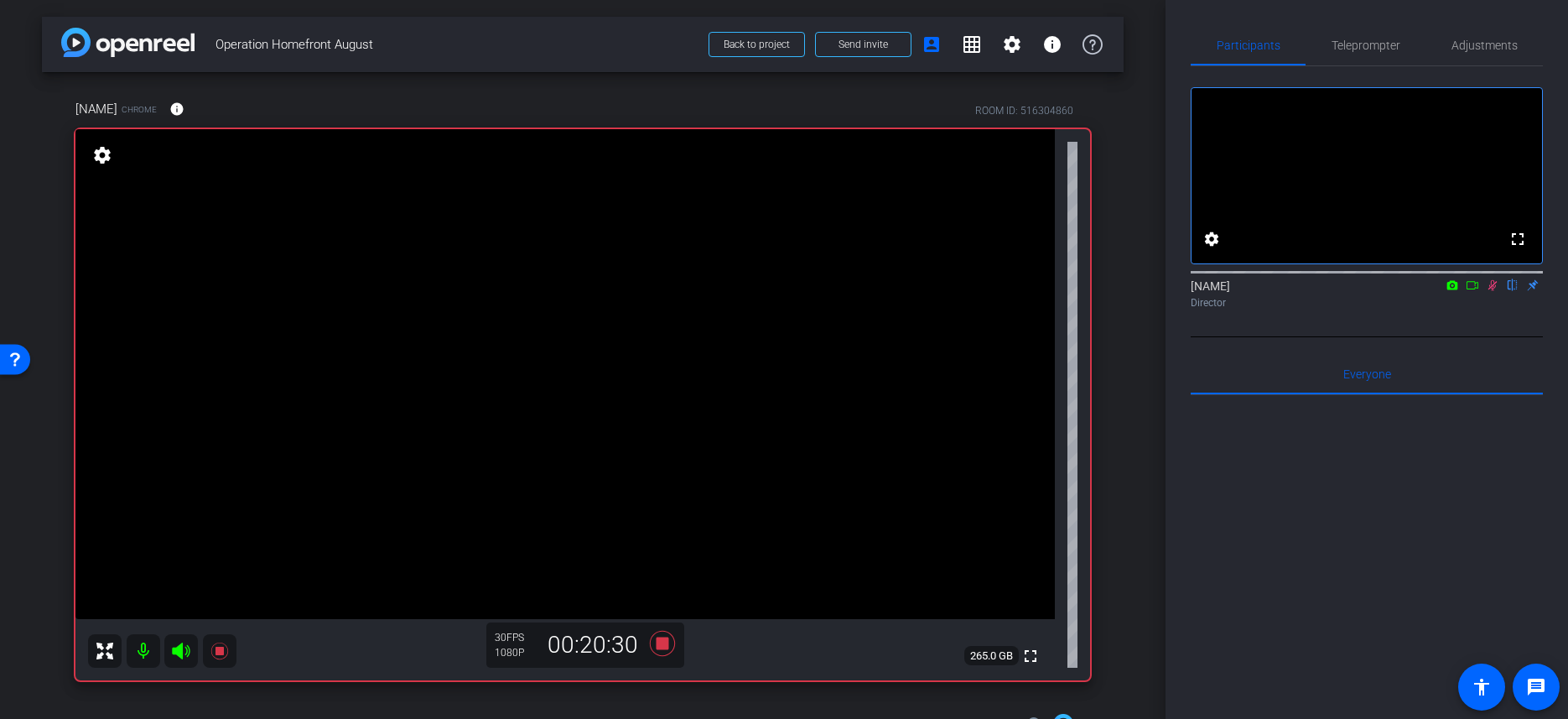 click 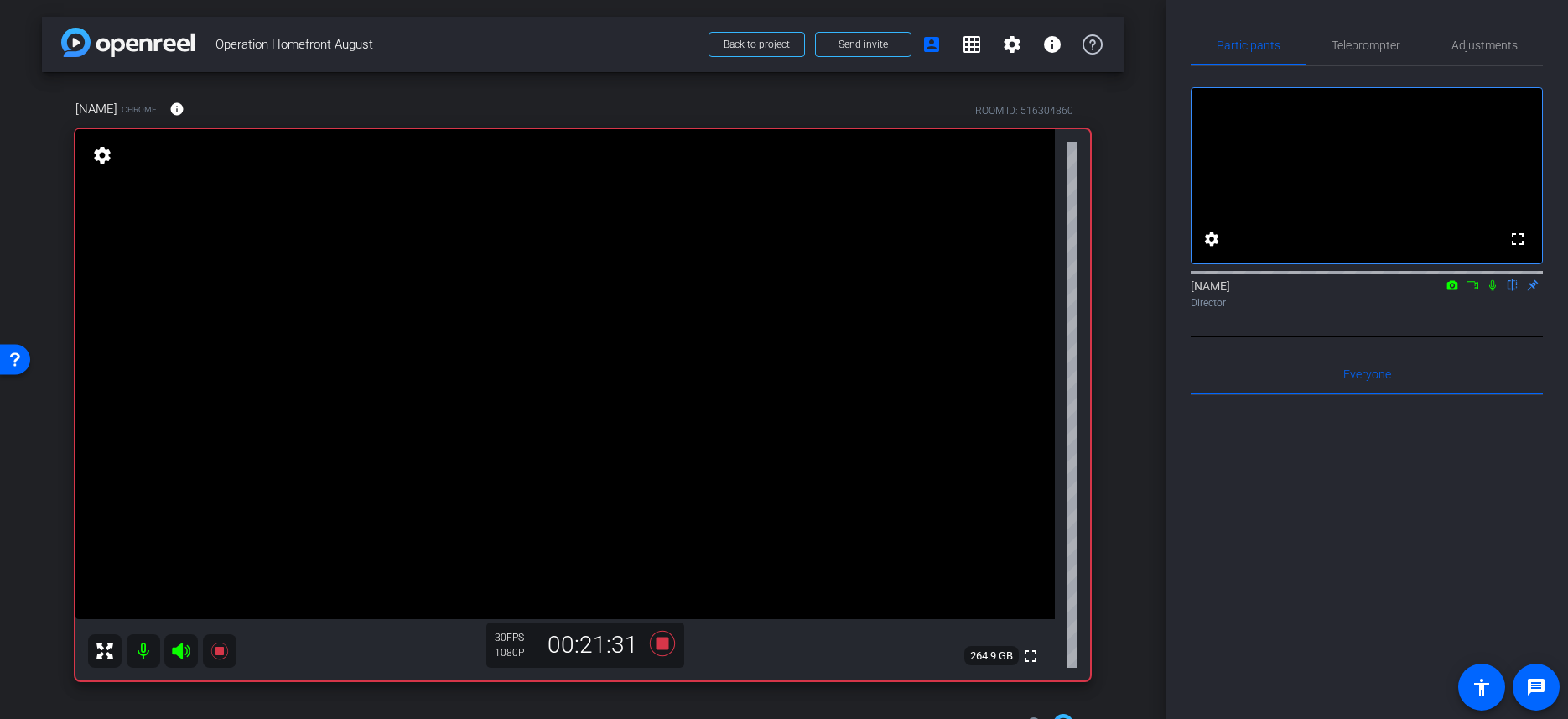 click 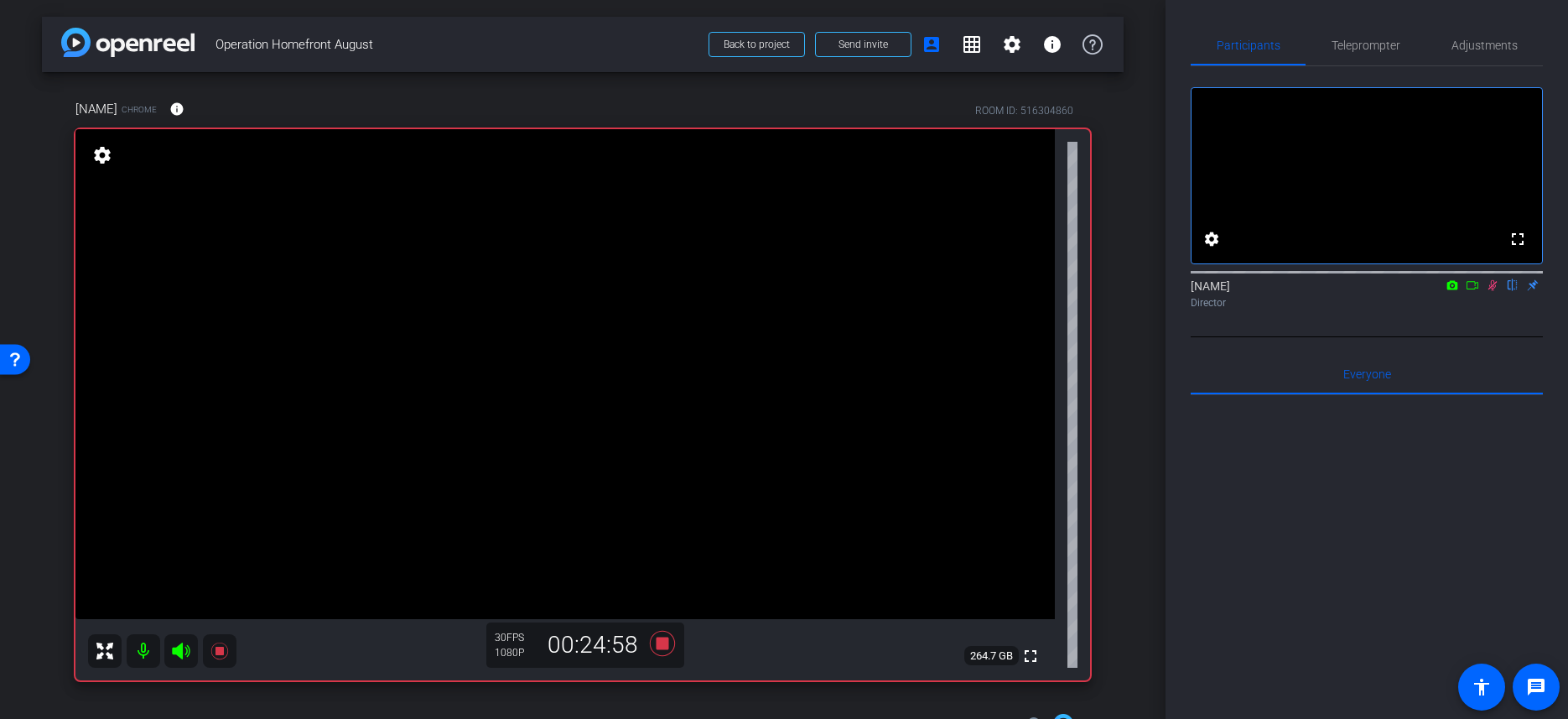click 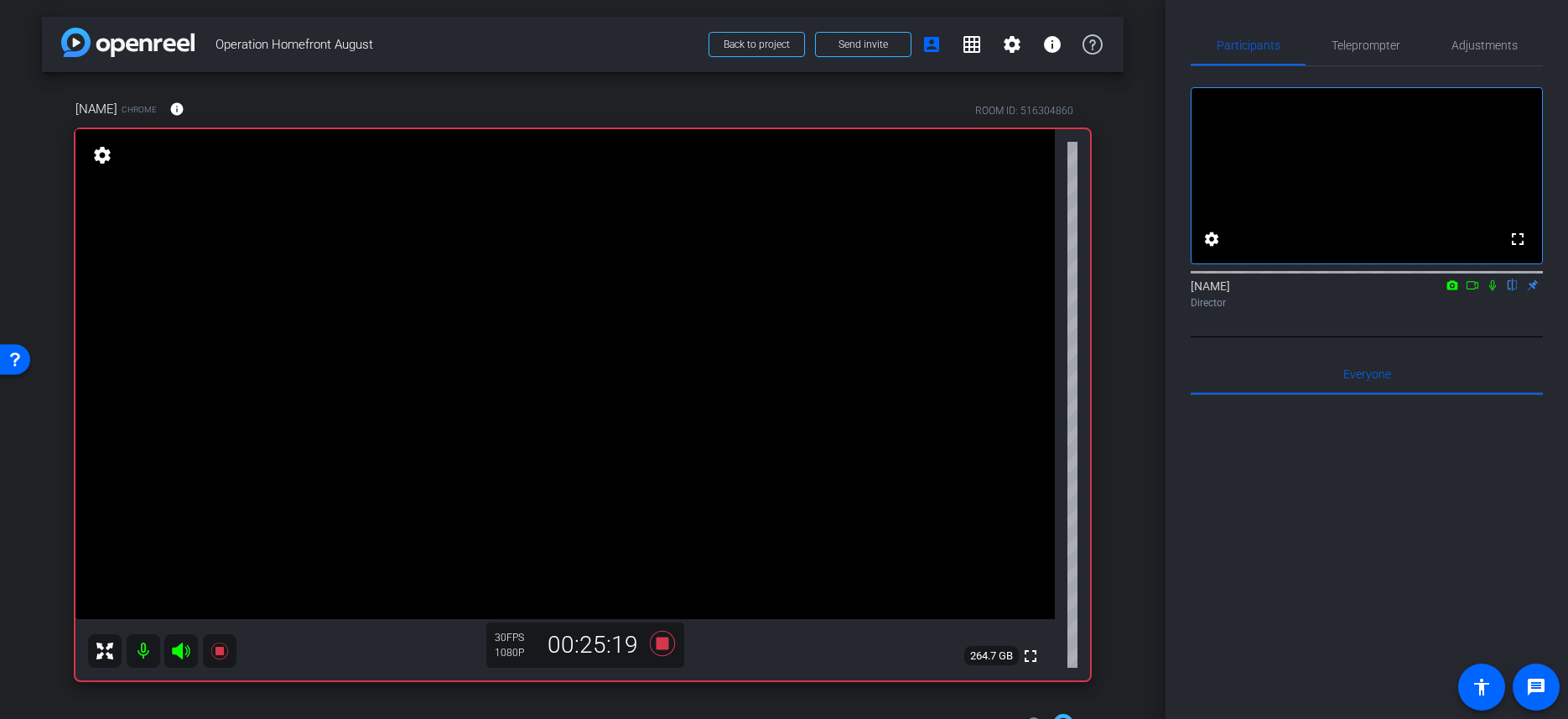 click 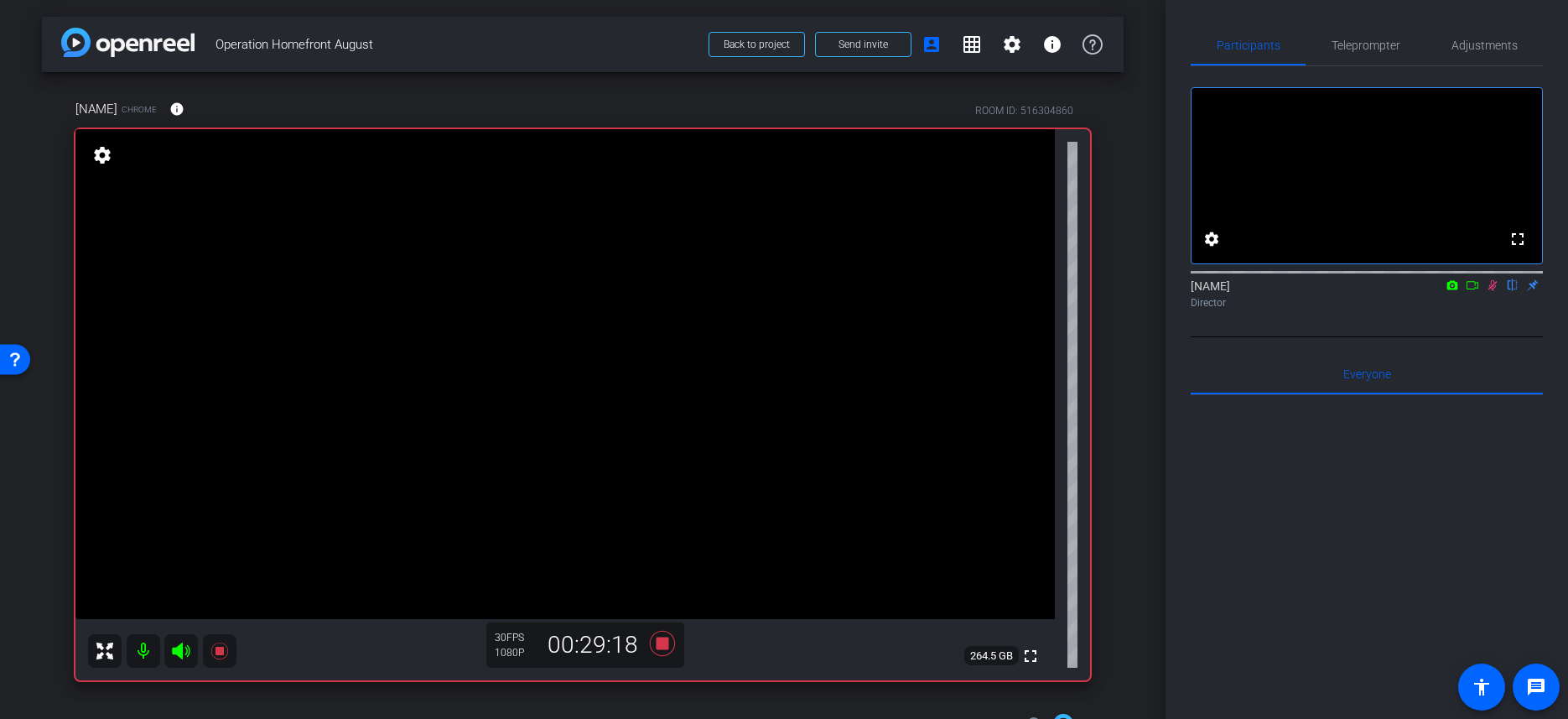 click 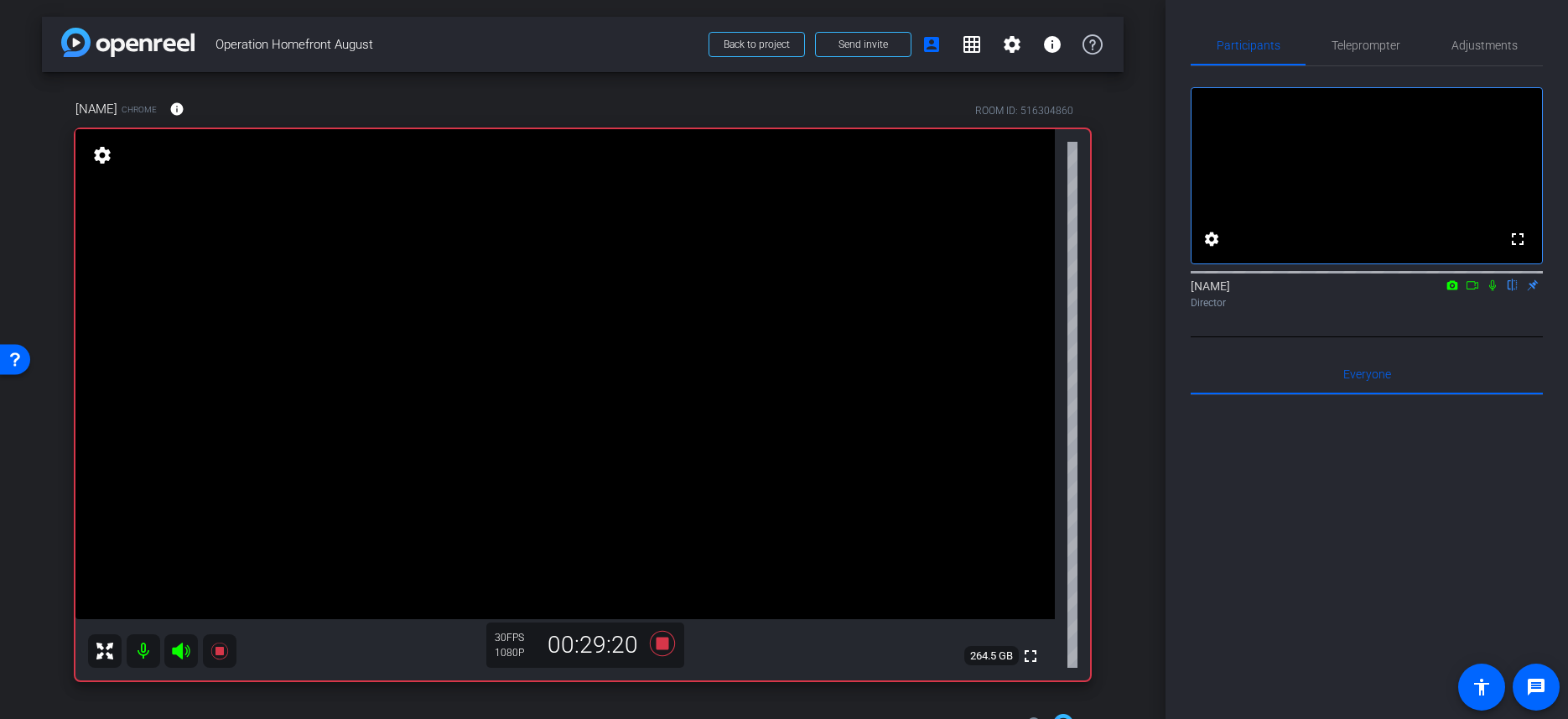 click 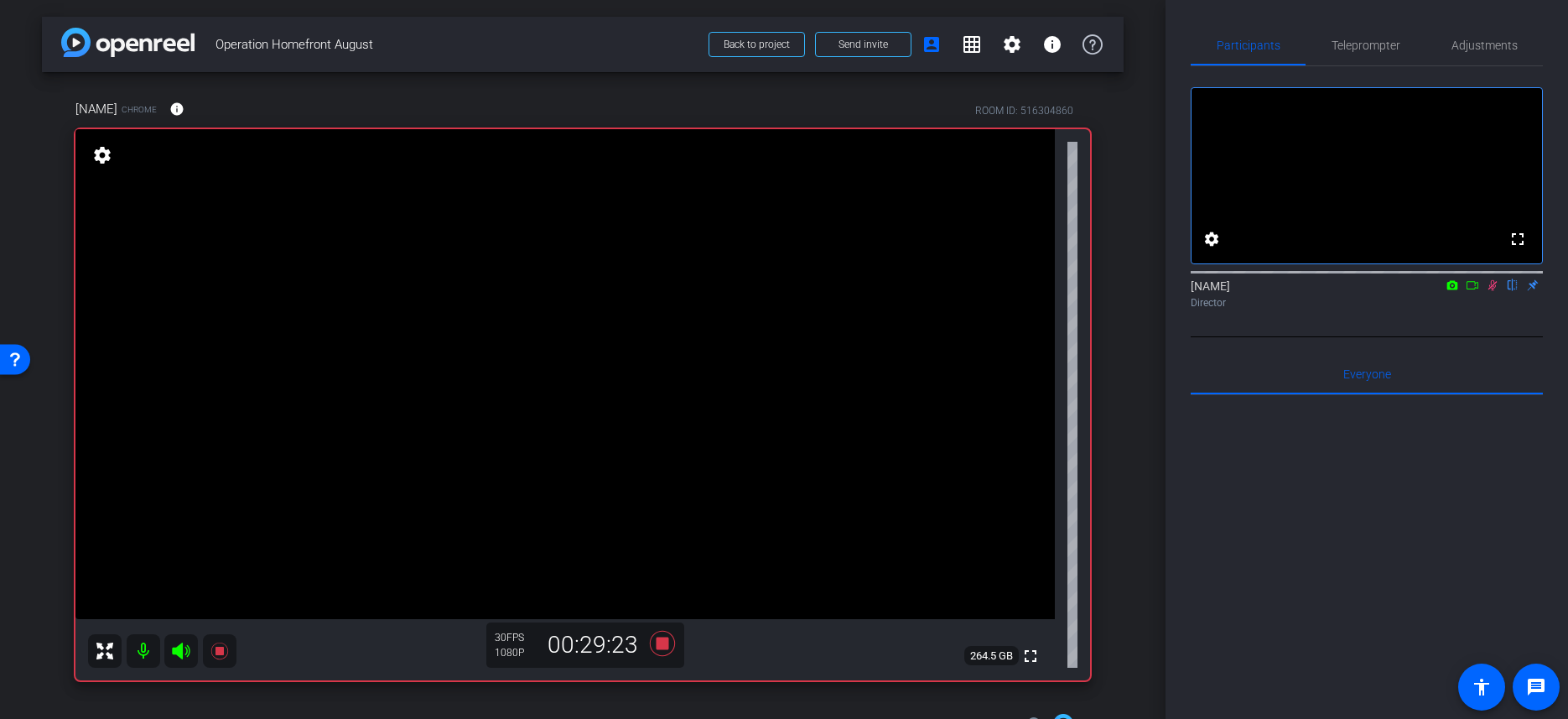 click 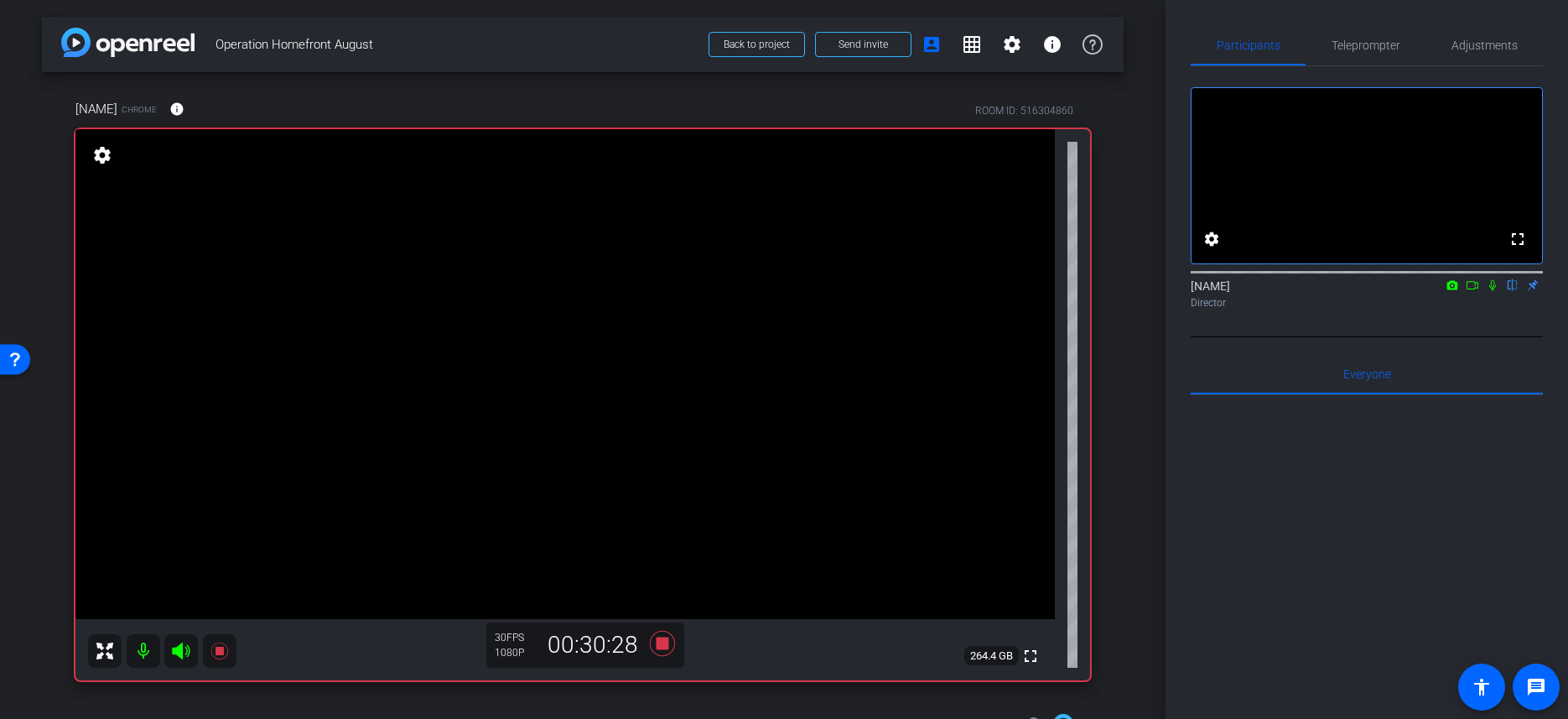click 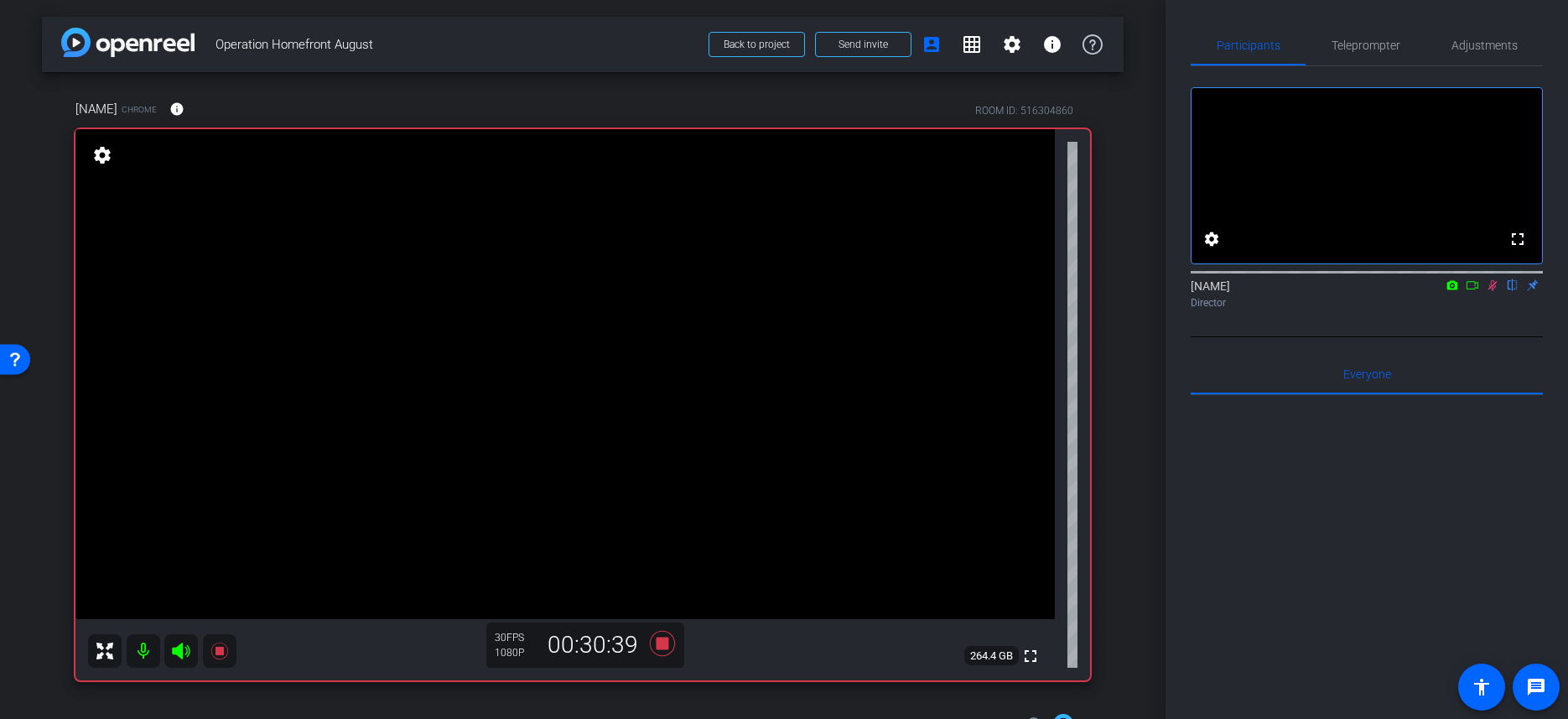 click 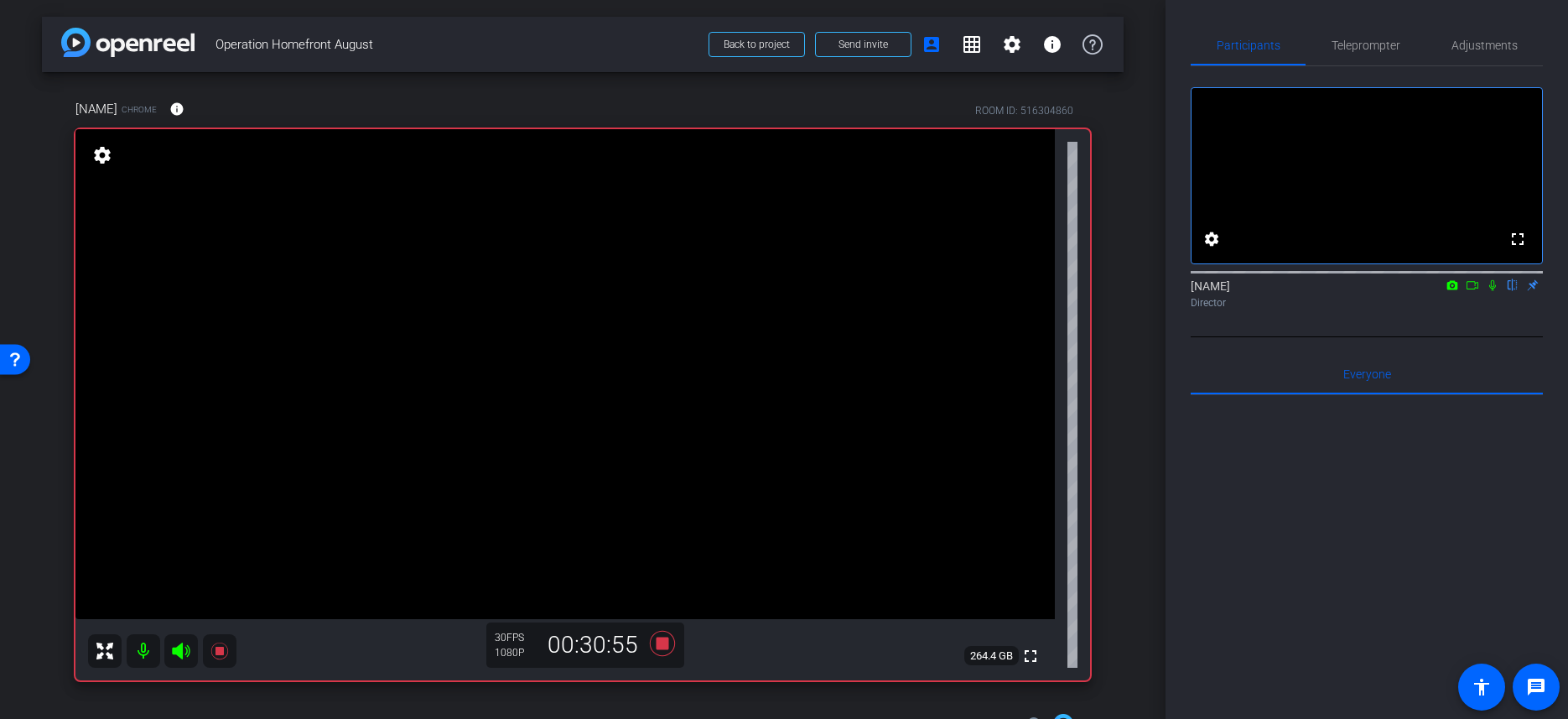 click 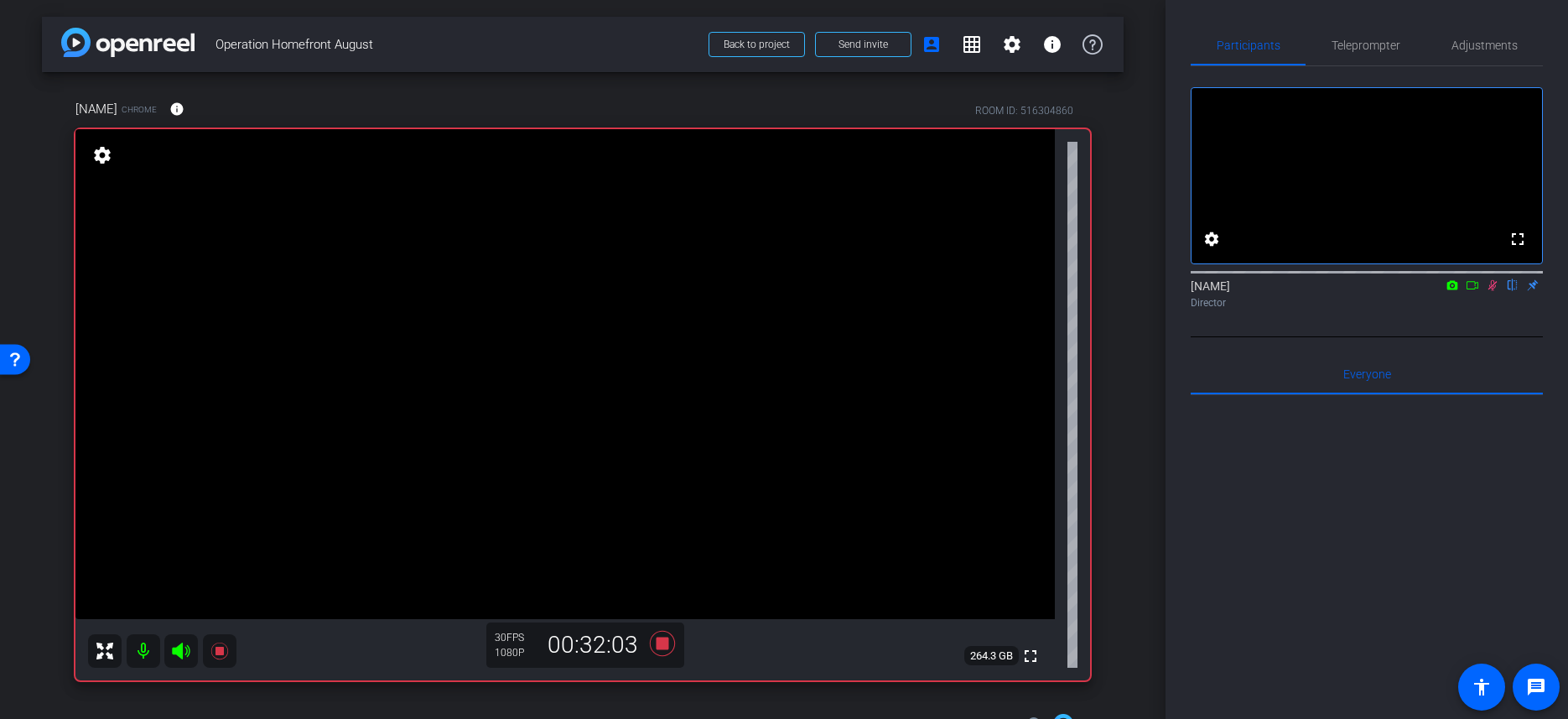 click 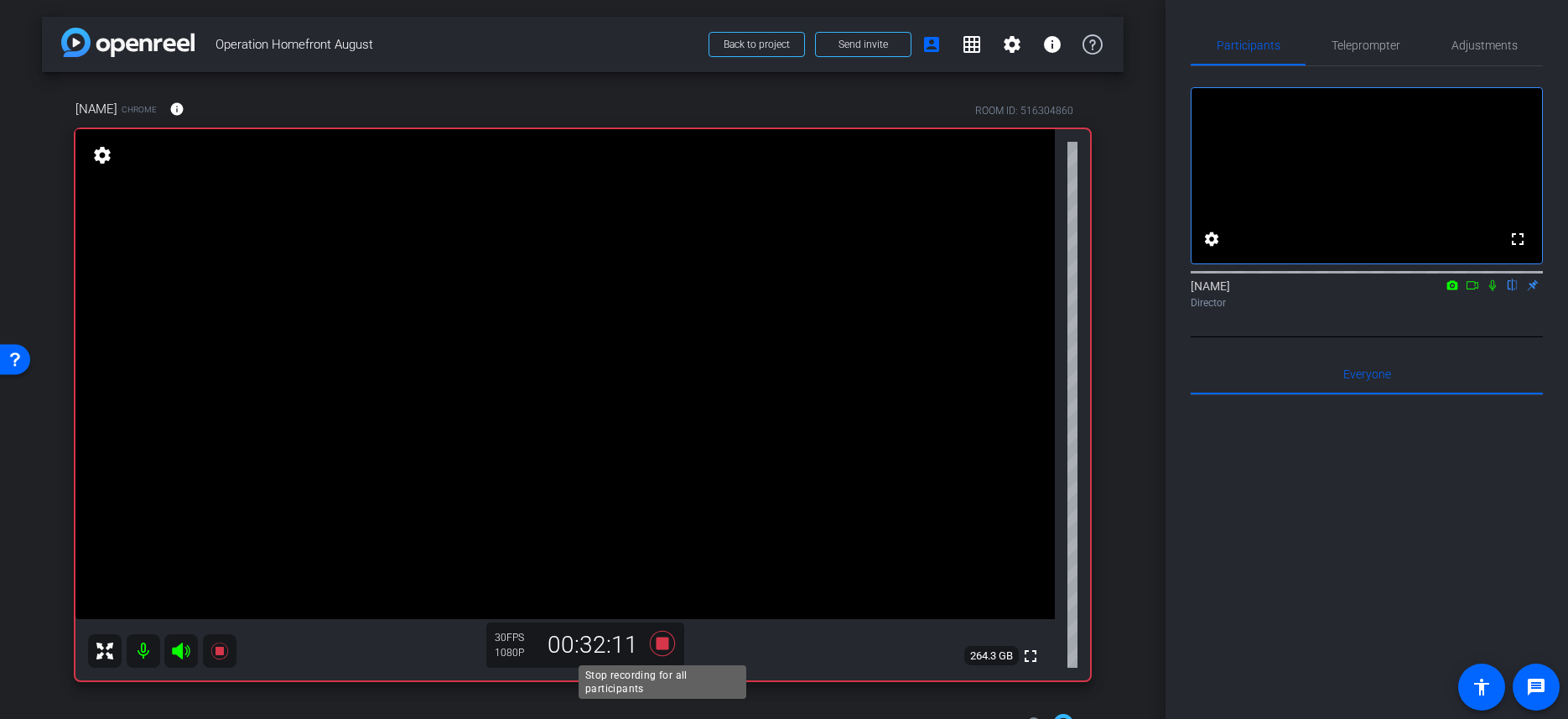 click 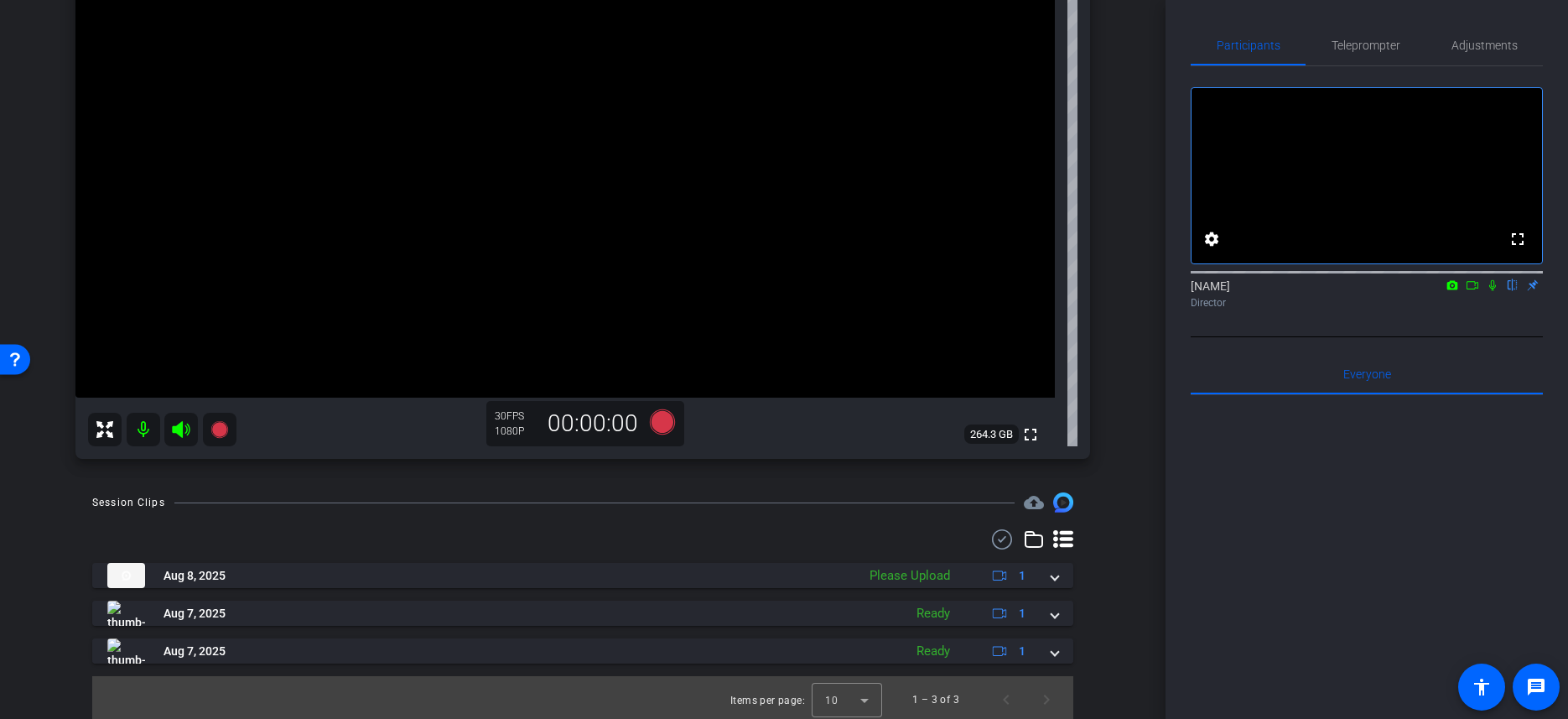 scroll, scrollTop: 226, scrollLeft: 0, axis: vertical 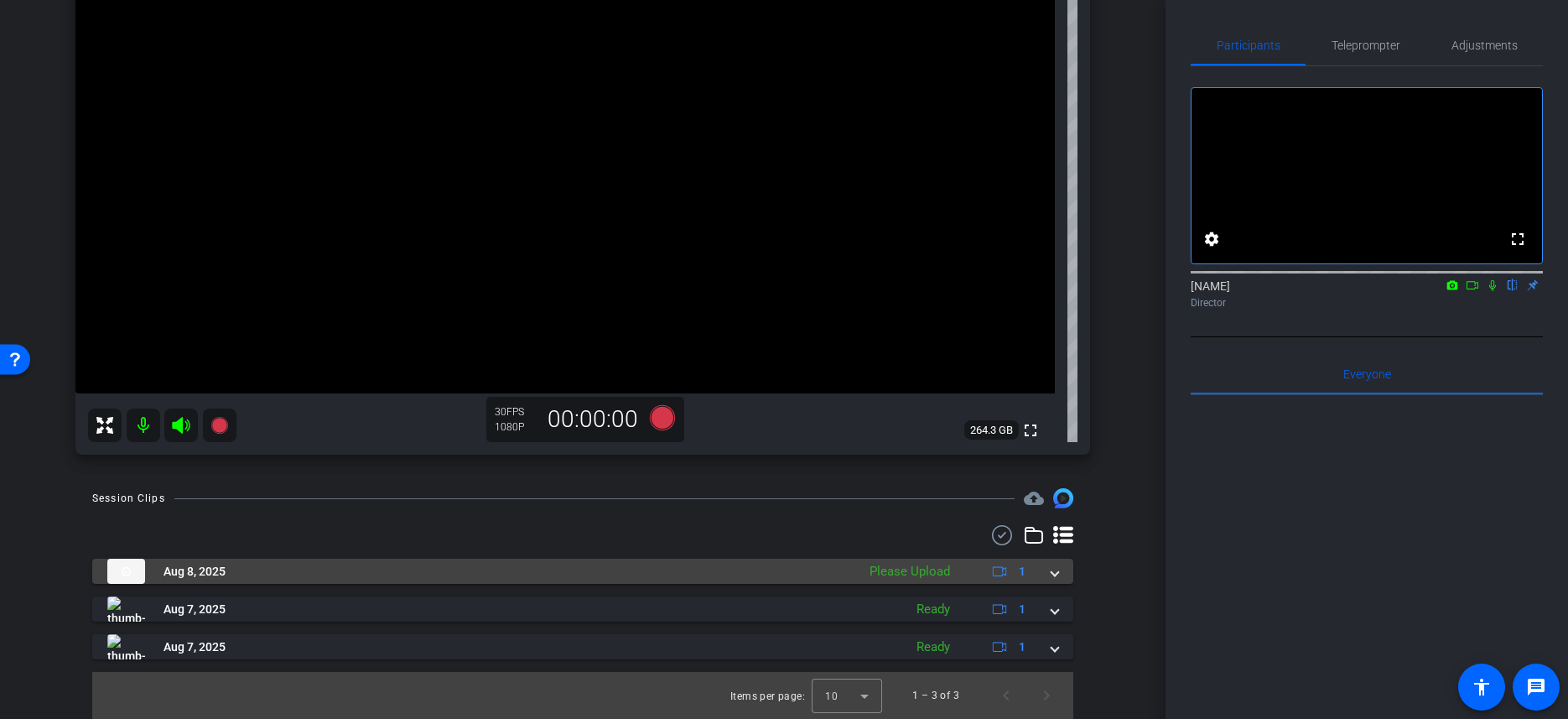 click on "Please Upload" 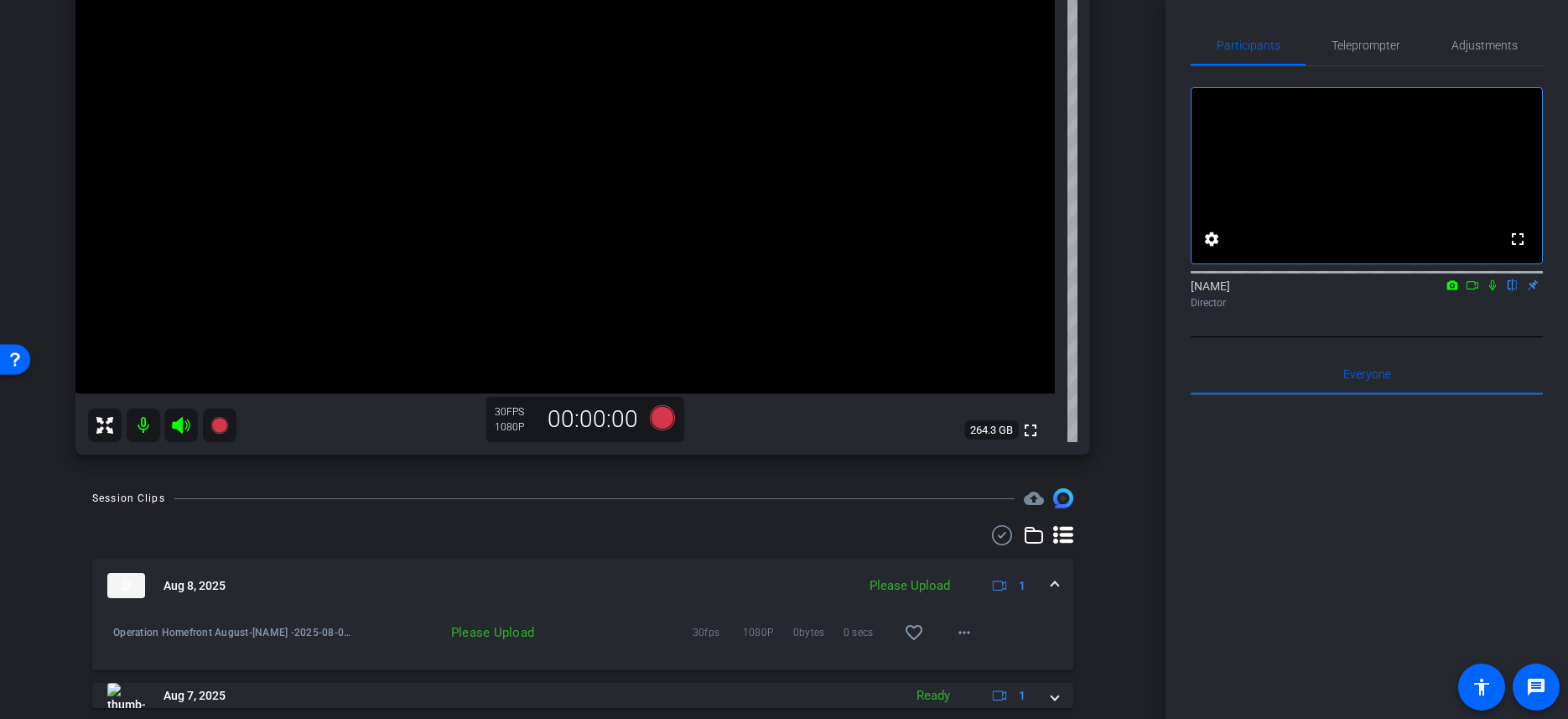 click on "Please Upload" 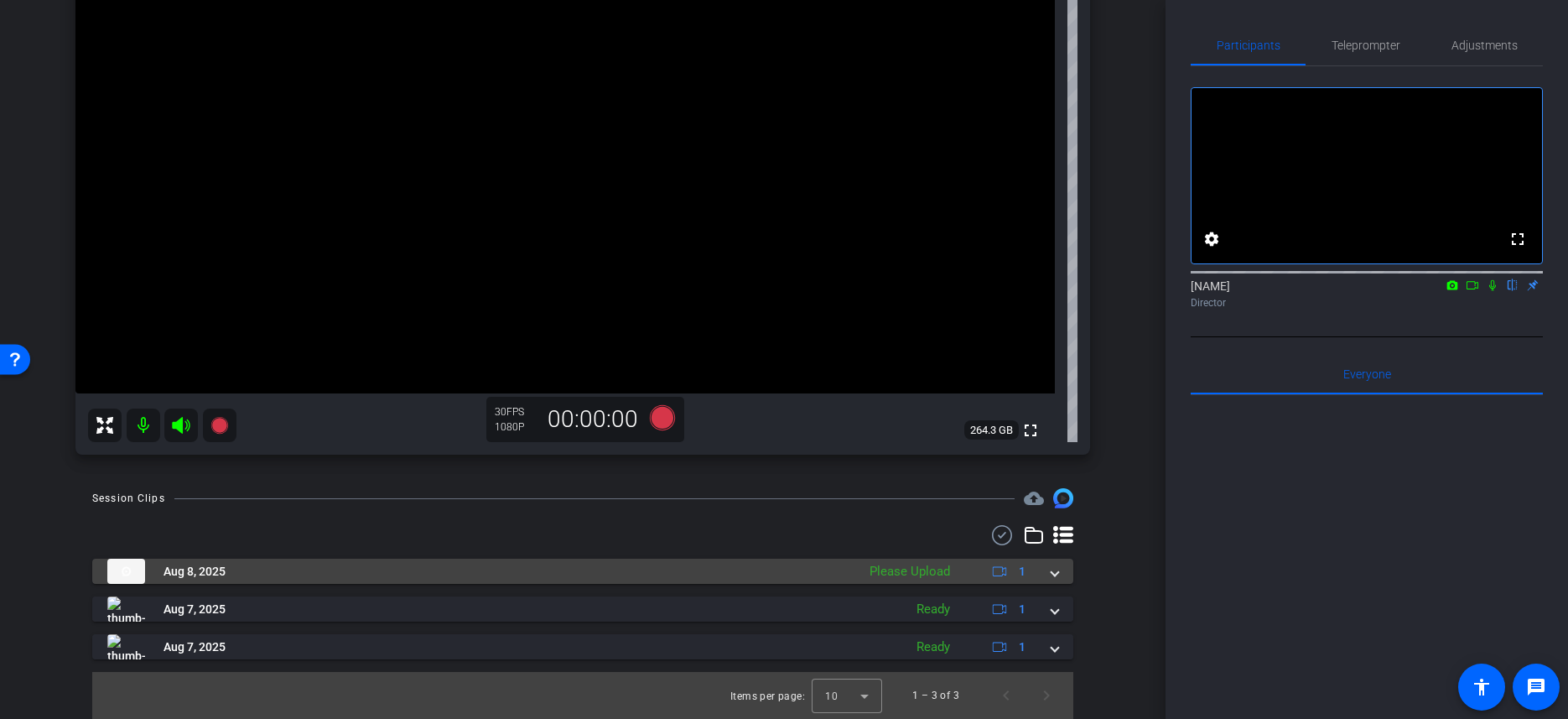 click on "Please Upload
1" 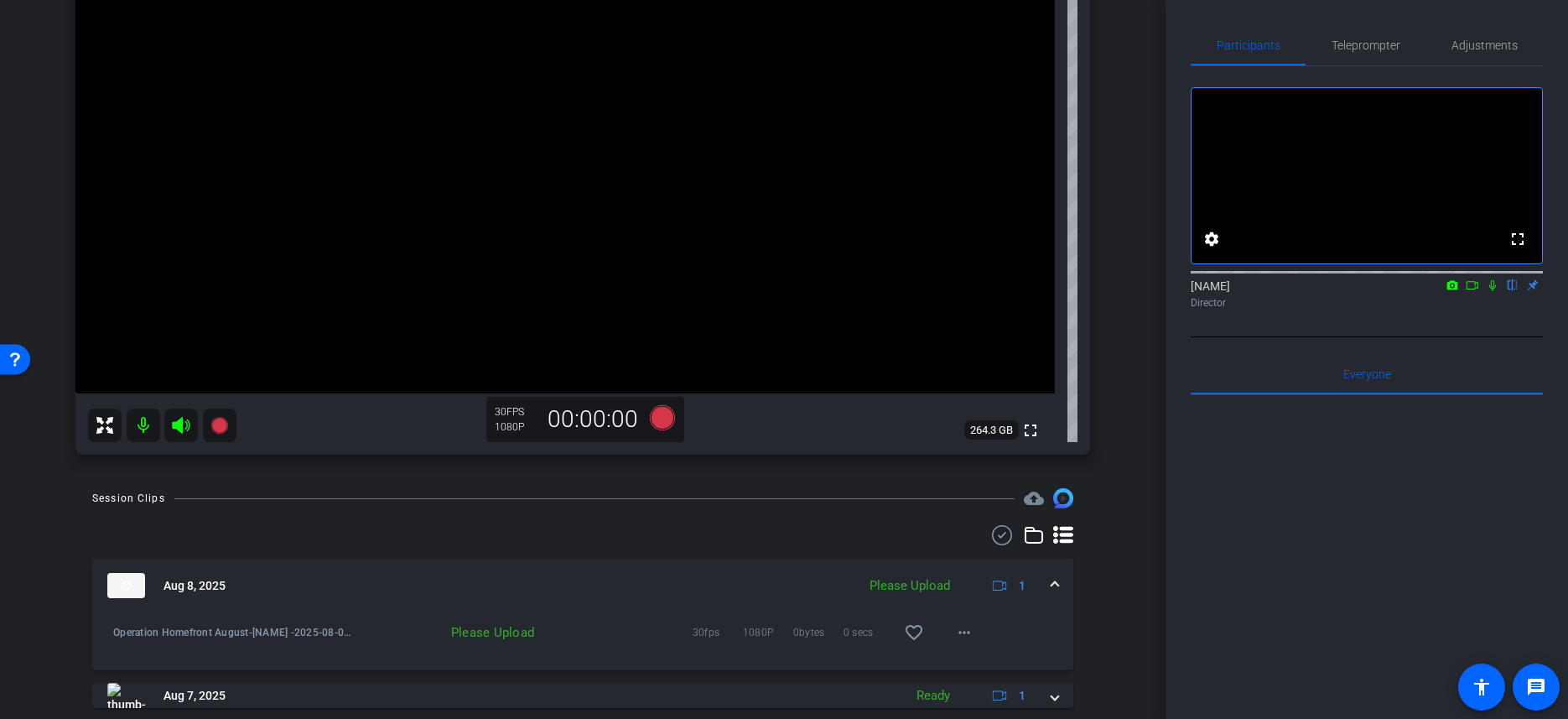 click on "Please Upload" at bounding box center [448, 633] 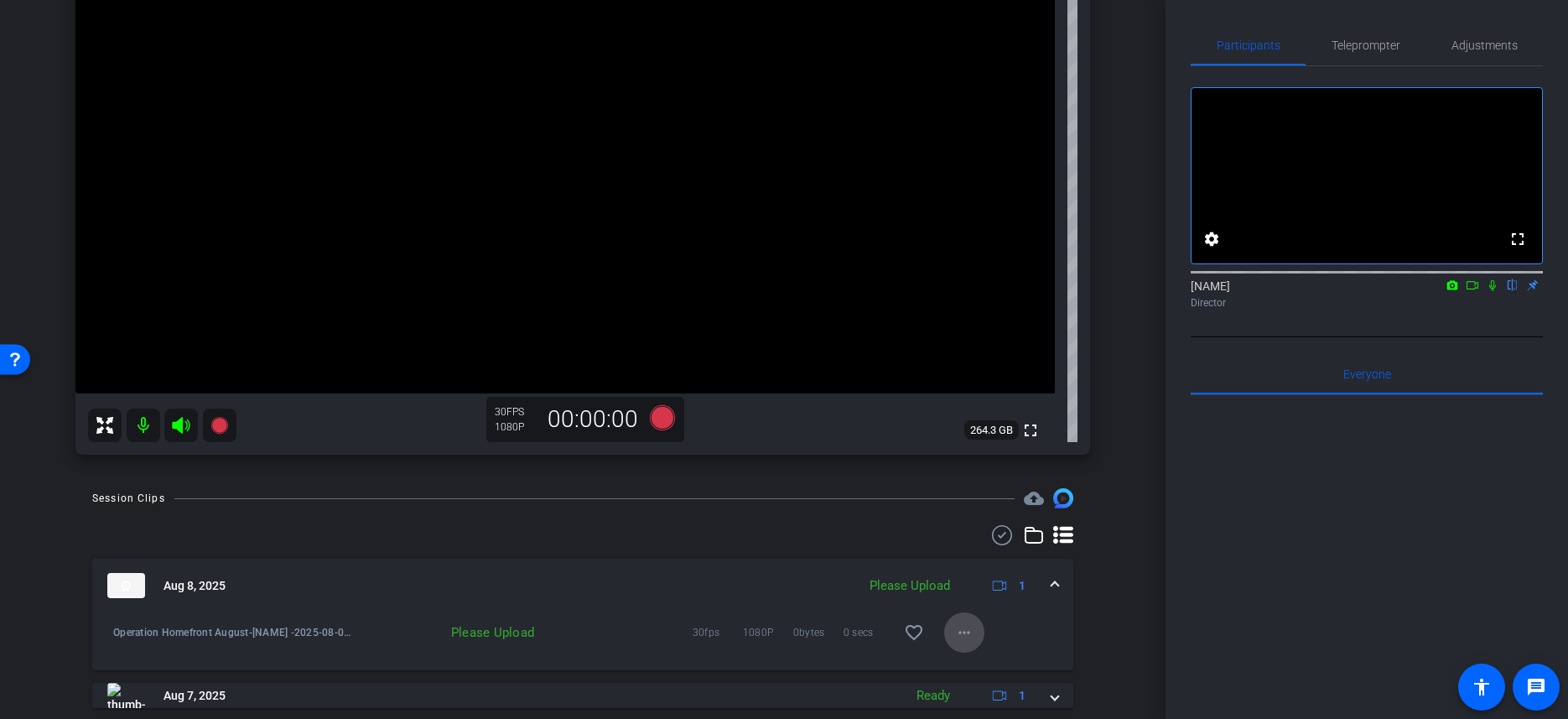 click on "more_horiz" at bounding box center [964, 633] 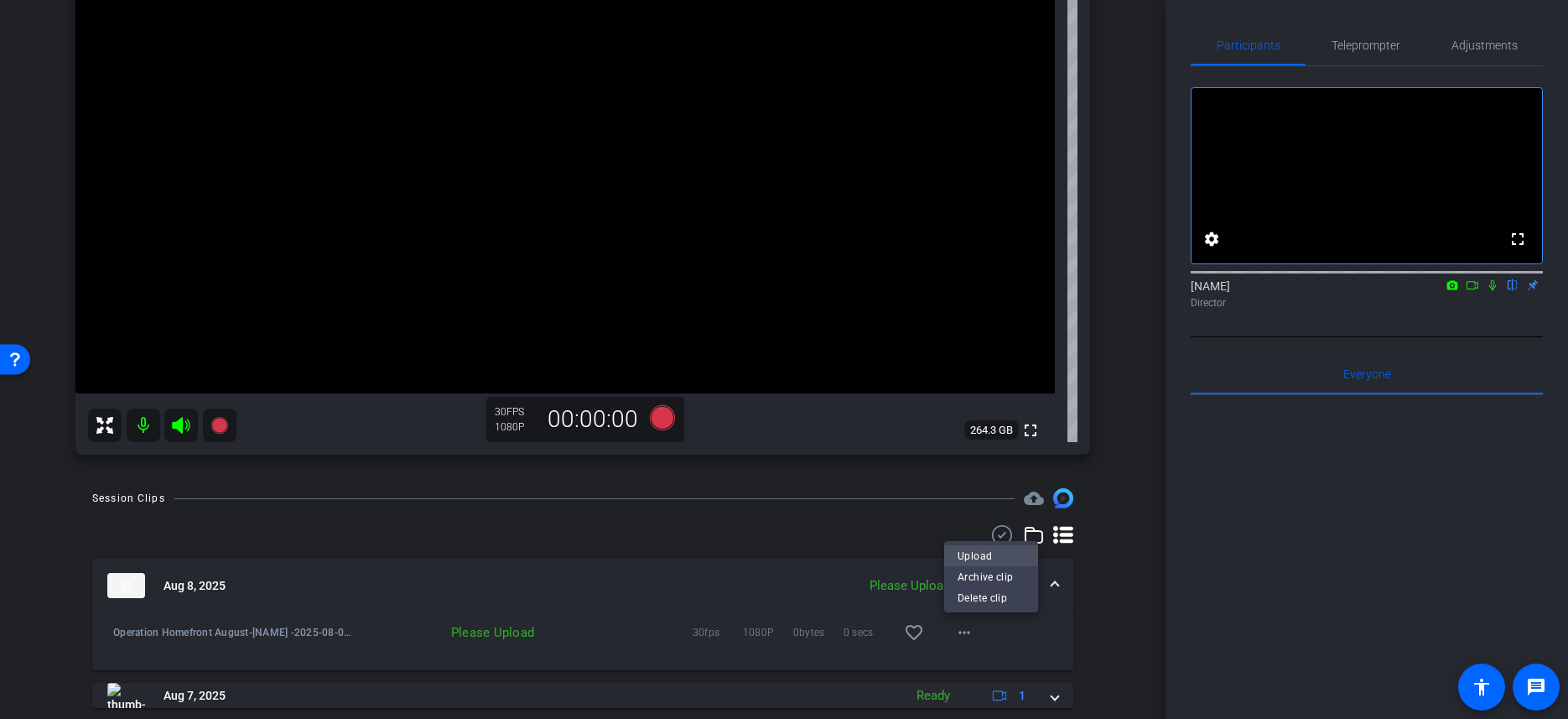 click on "Upload" at bounding box center (991, 556) 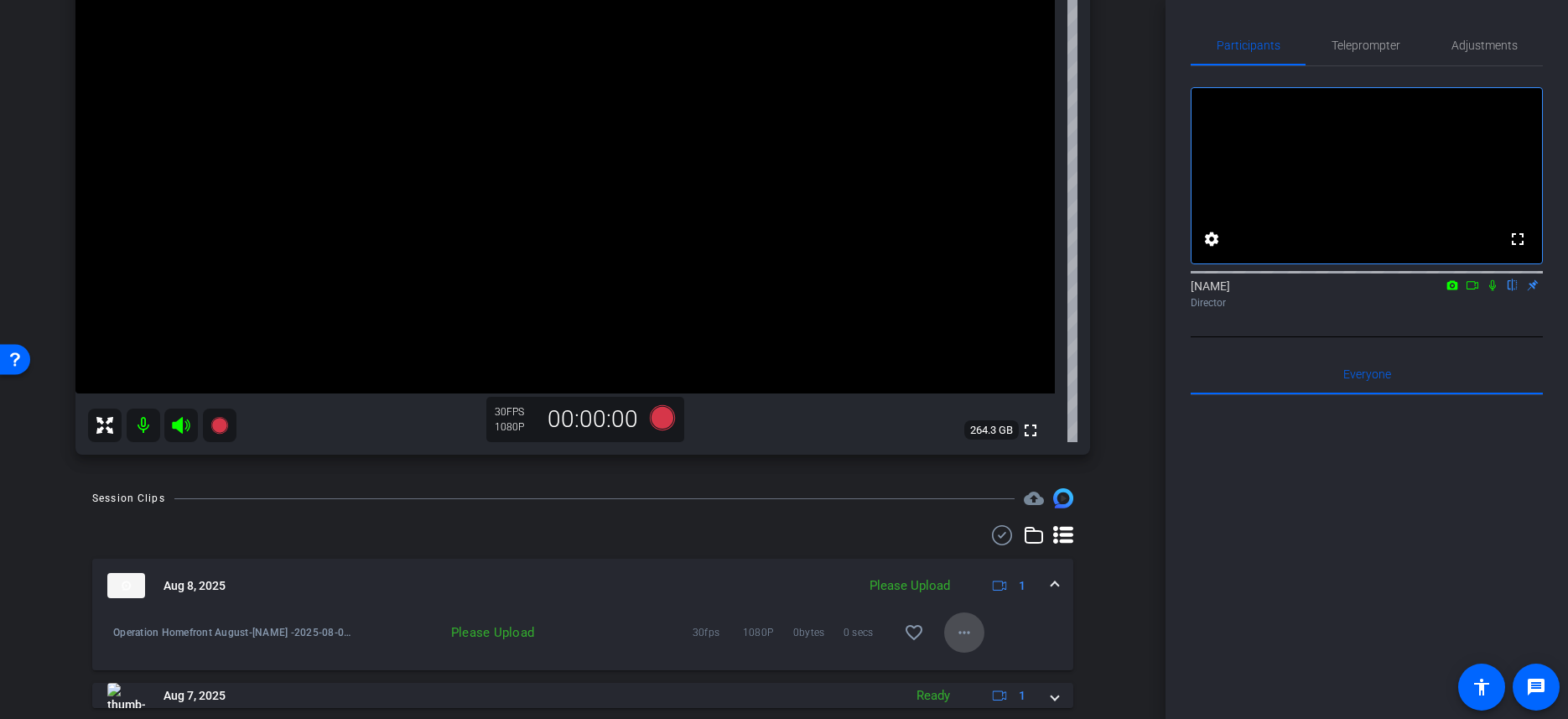 click on "more_horiz" at bounding box center (964, 633) 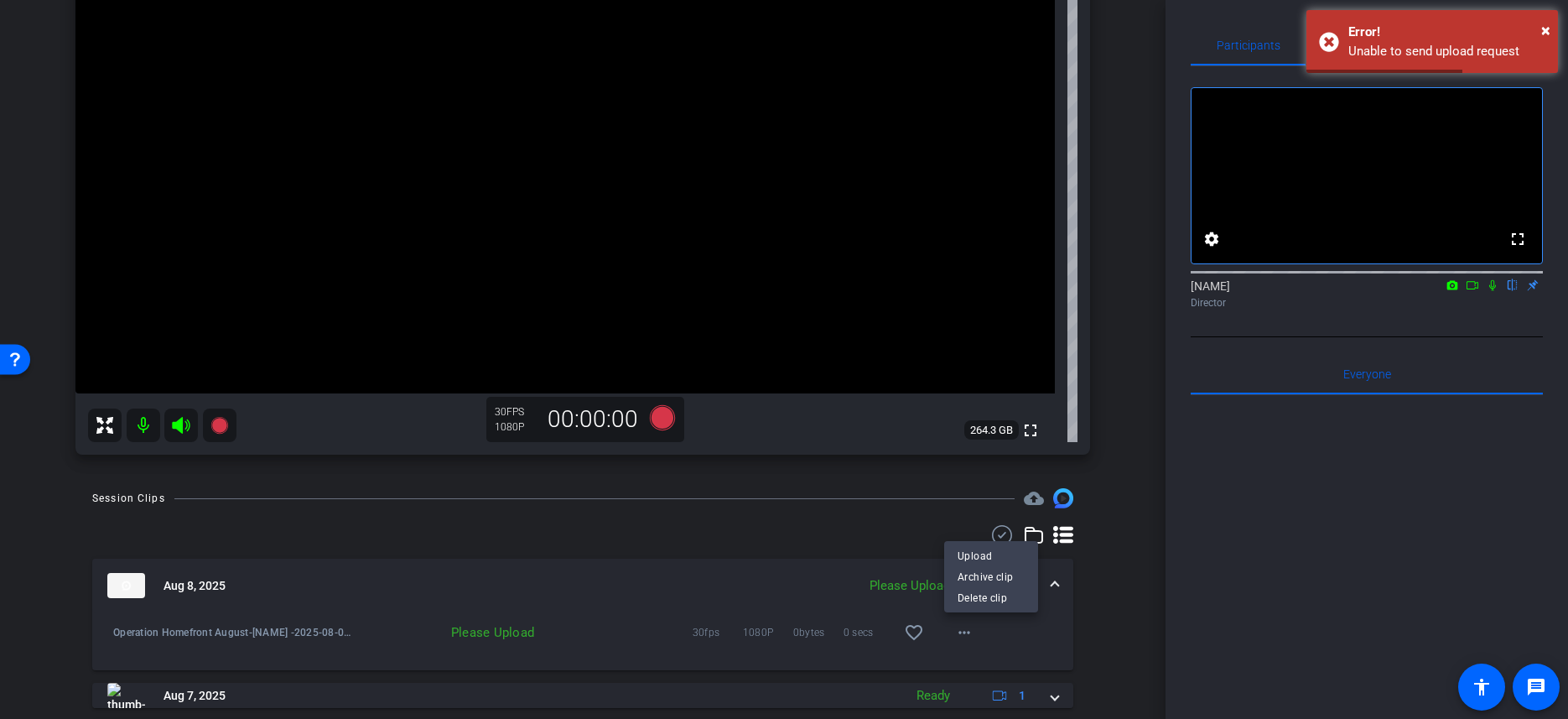 click at bounding box center (784, 359) 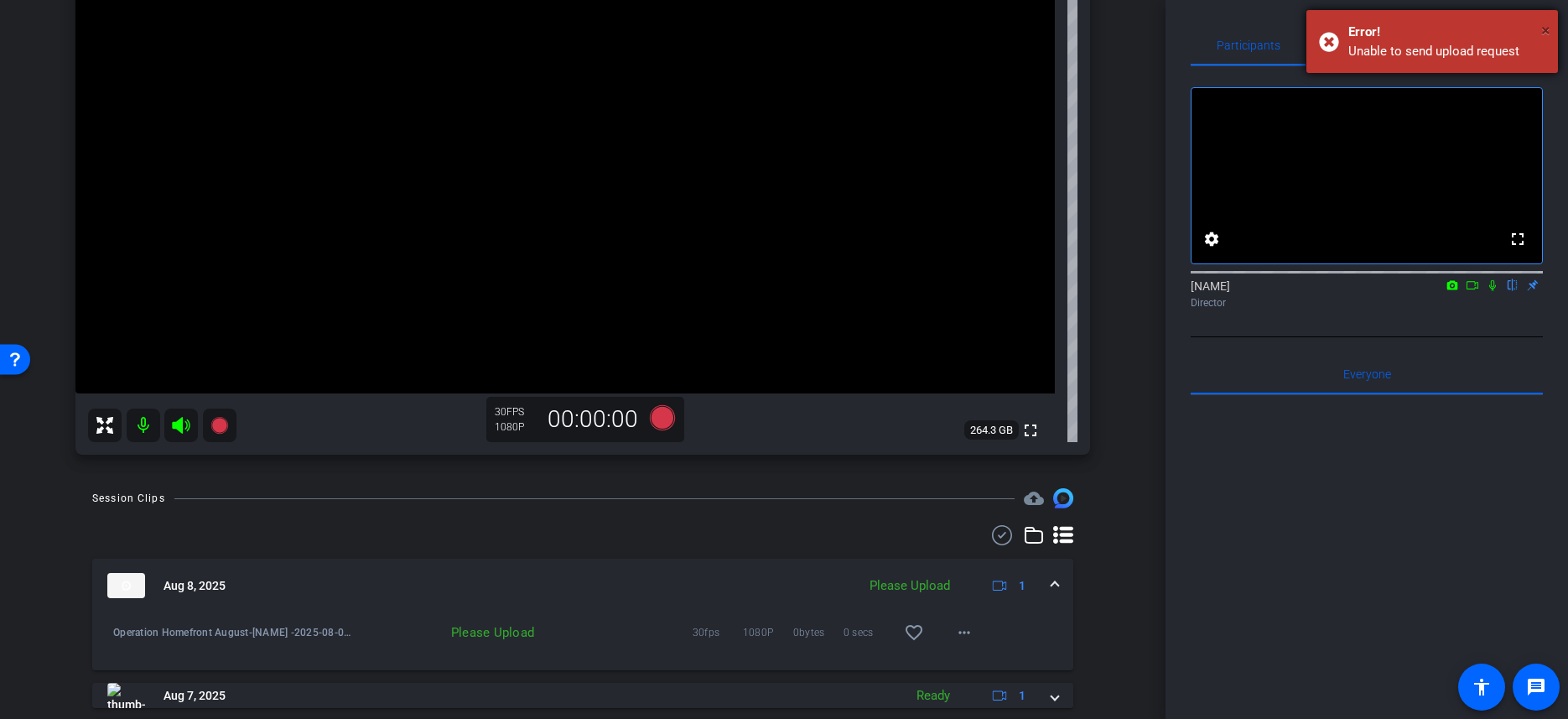 click on "×" at bounding box center [1545, 30] 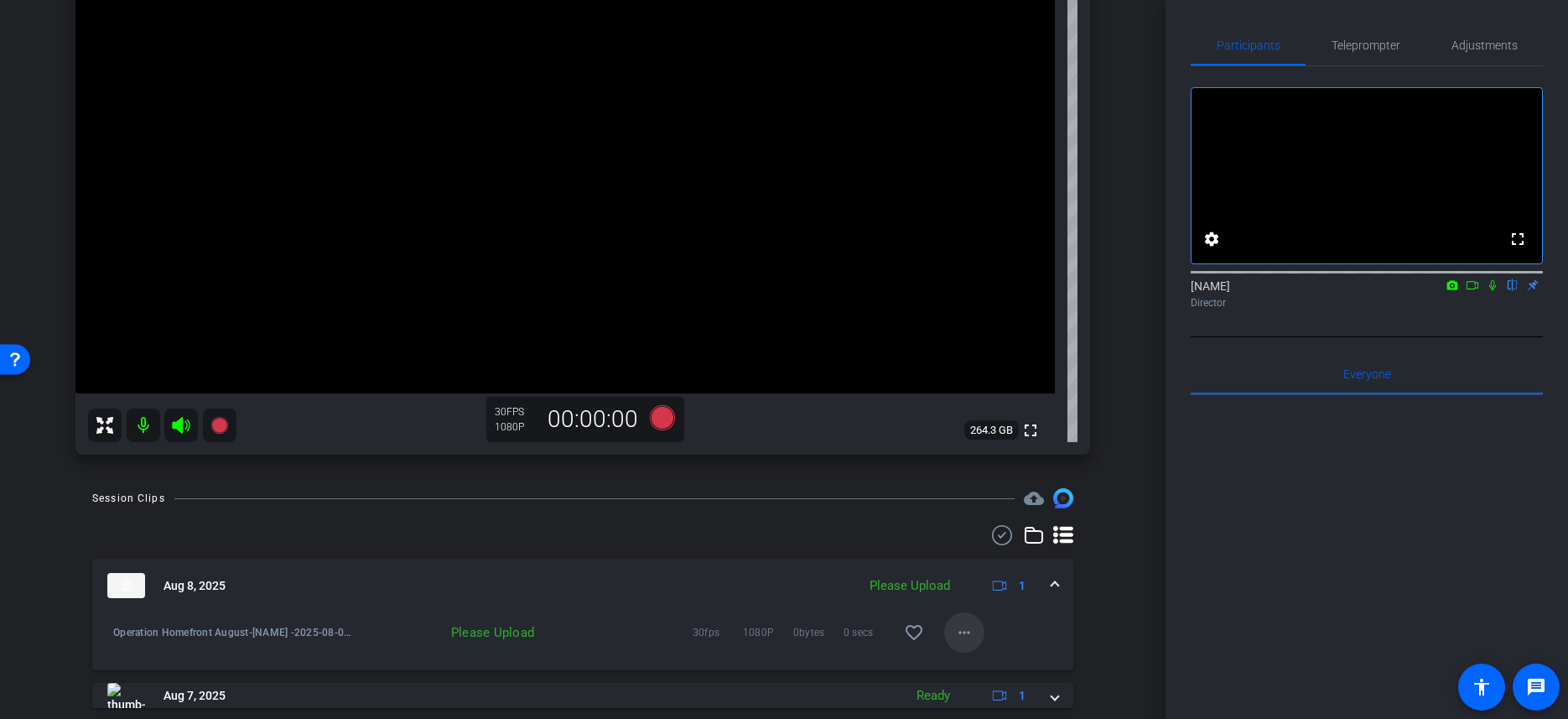 click on "more_horiz" at bounding box center [964, 633] 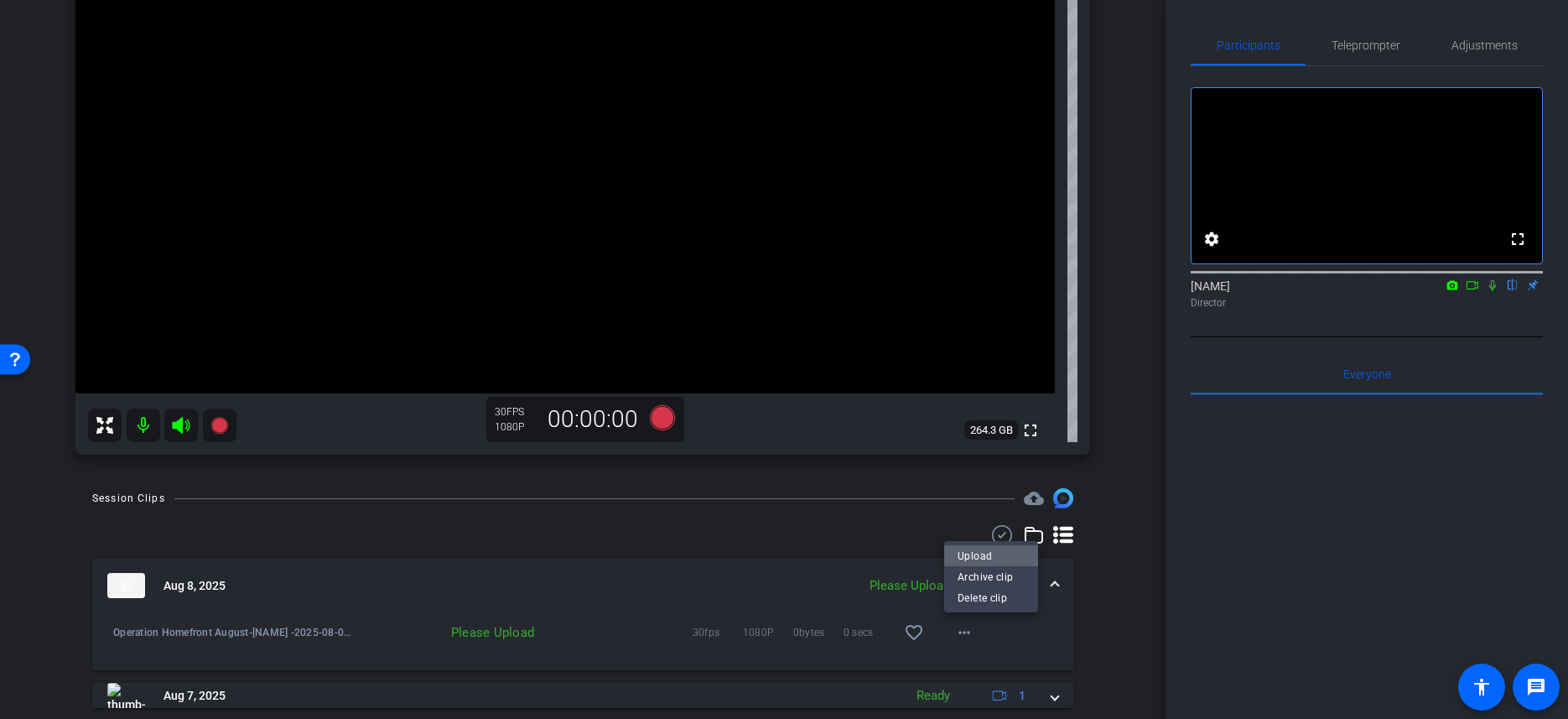 click on "Upload" at bounding box center (991, 556) 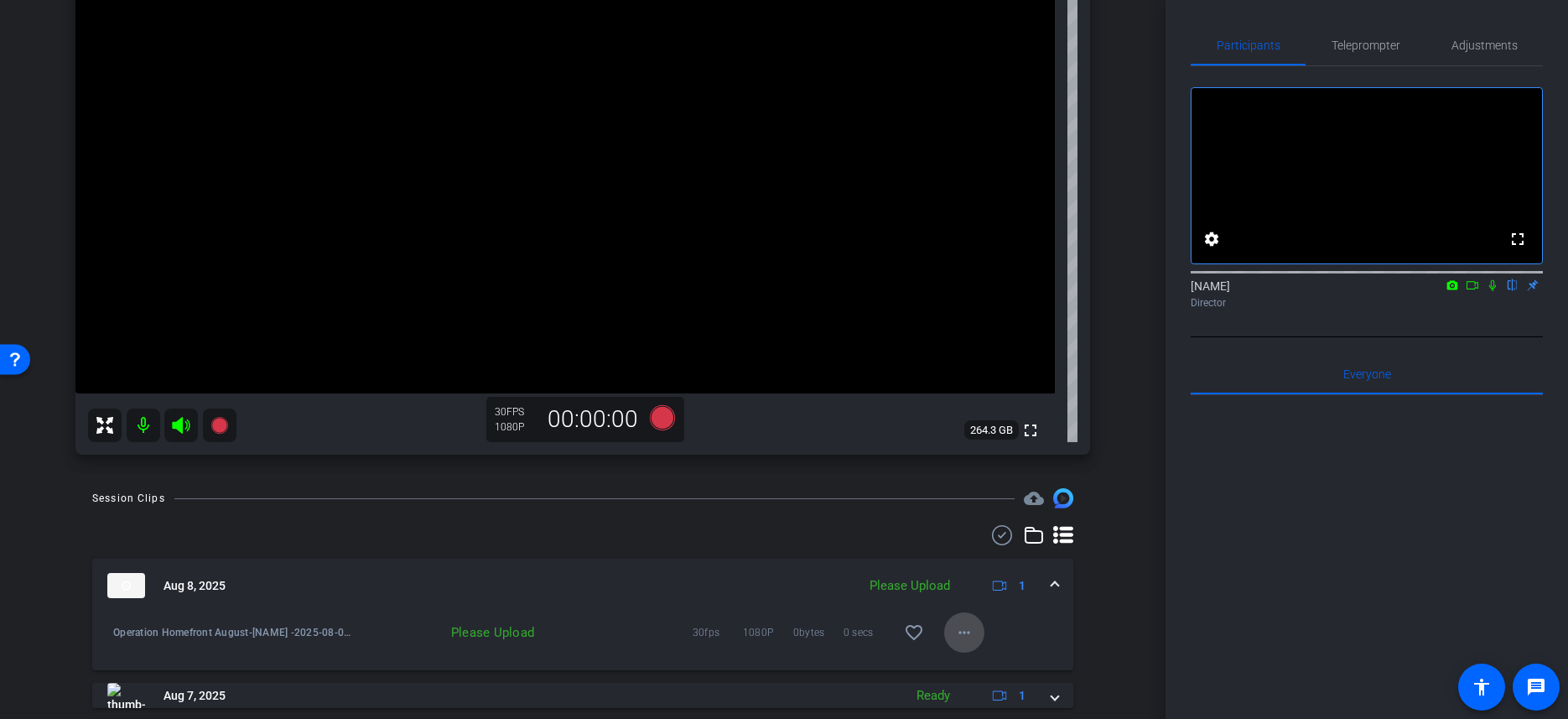 click on "more_horiz" at bounding box center (964, 633) 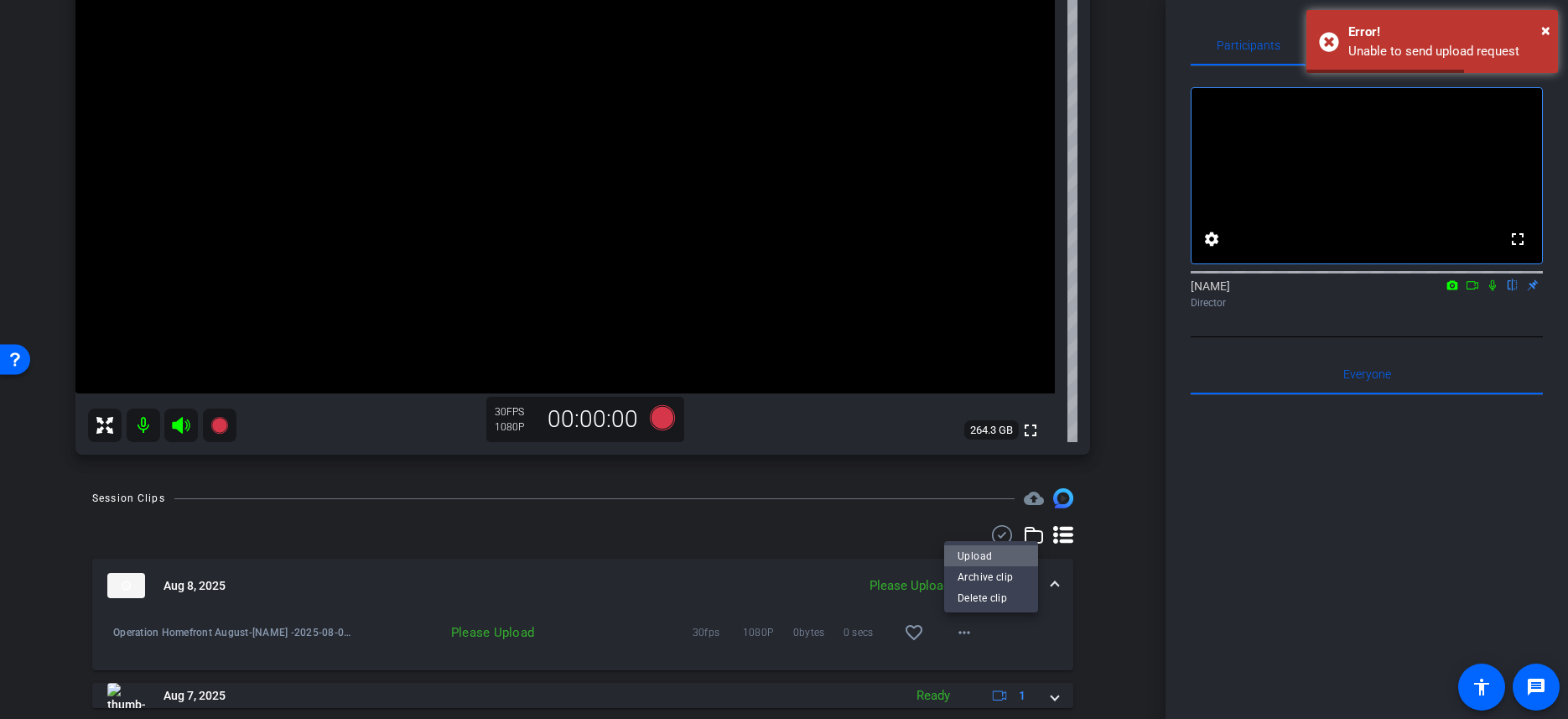 click on "Upload" at bounding box center (991, 556) 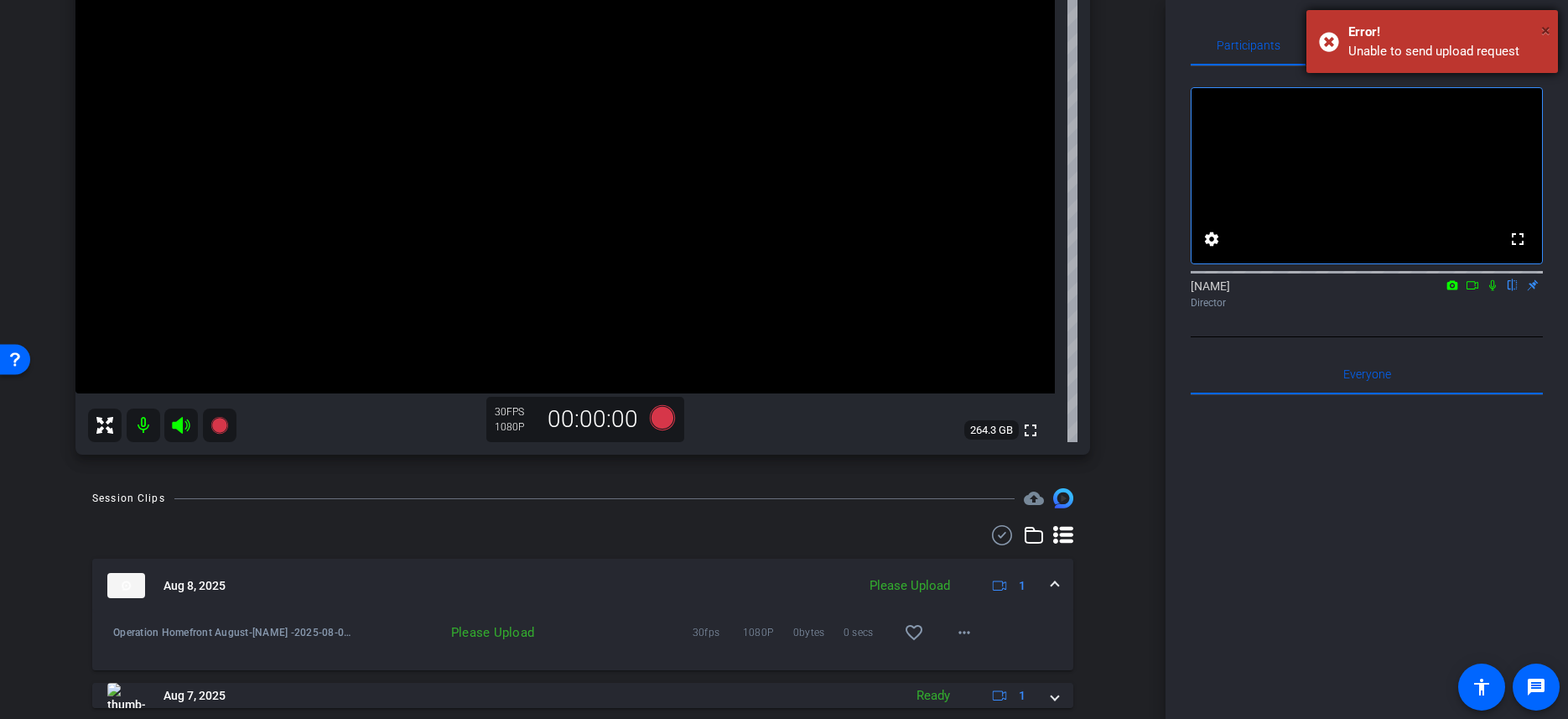 click on "×" at bounding box center [1545, 30] 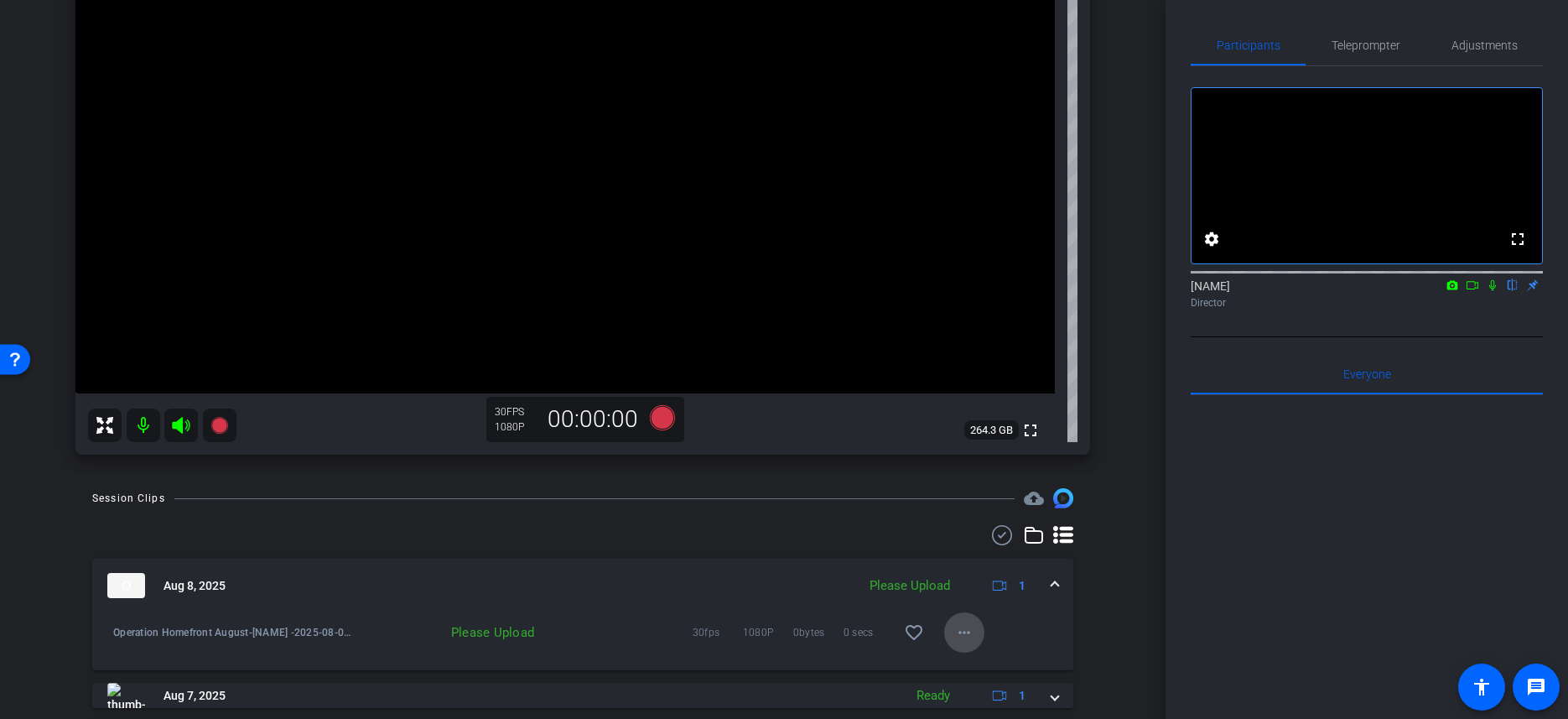 click on "more_horiz" at bounding box center (964, 633) 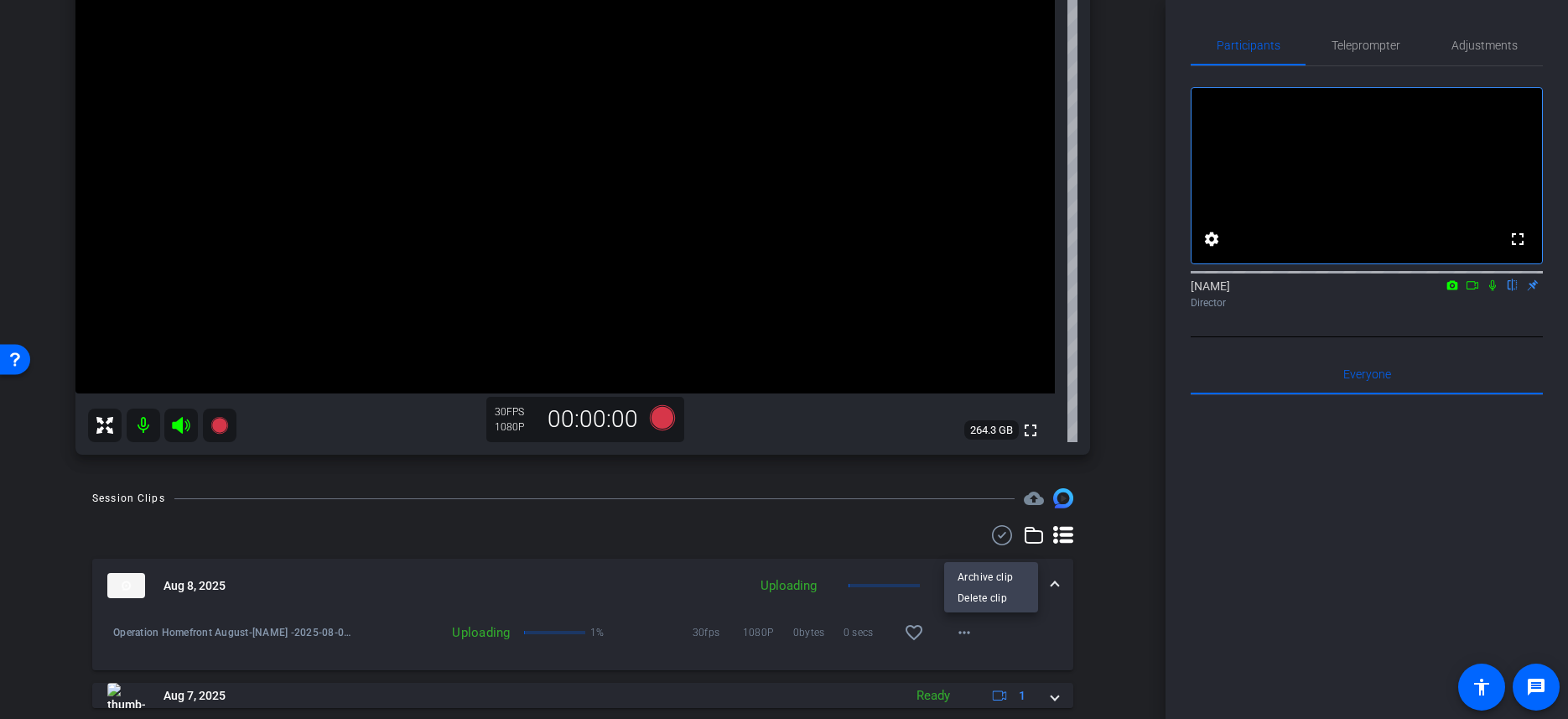 click at bounding box center (784, 359) 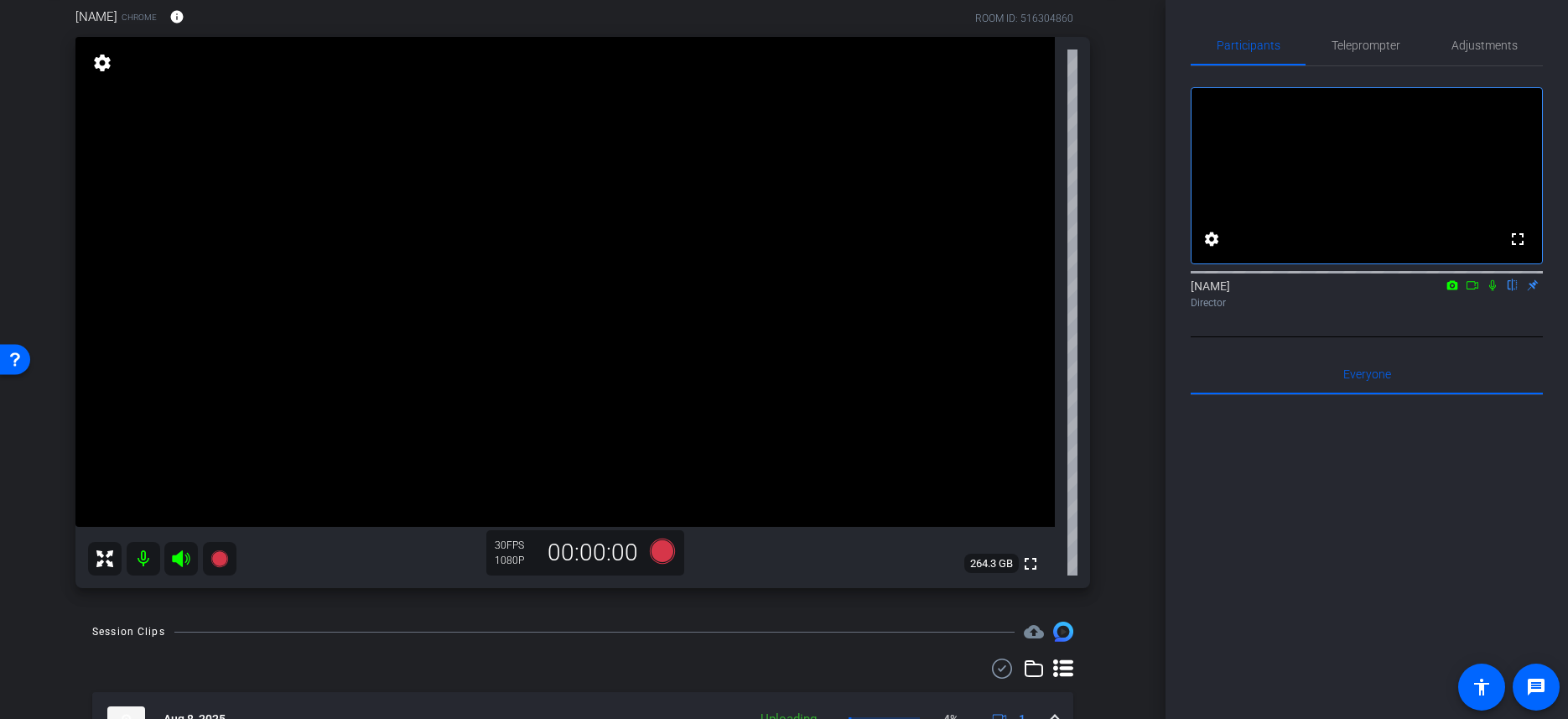 scroll, scrollTop: 160, scrollLeft: 0, axis: vertical 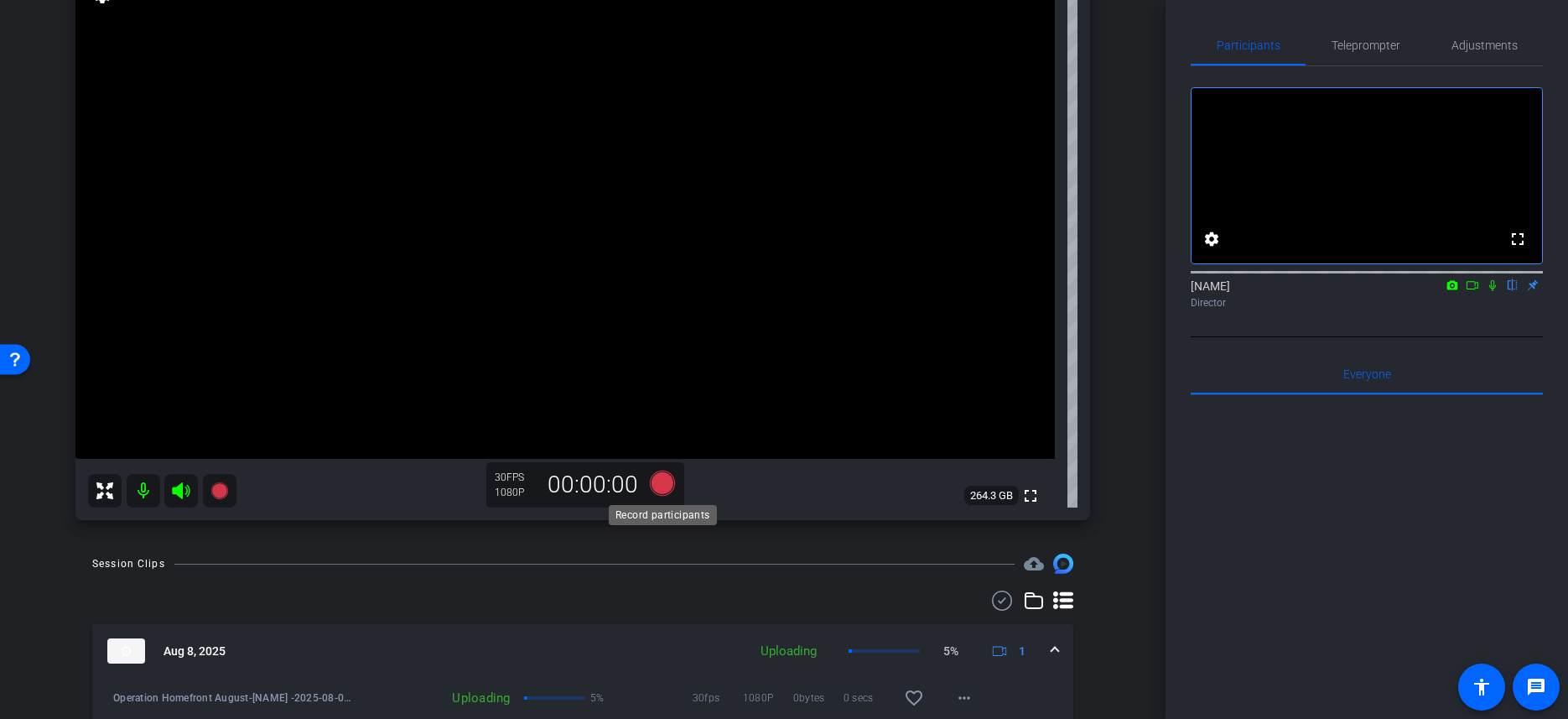 click 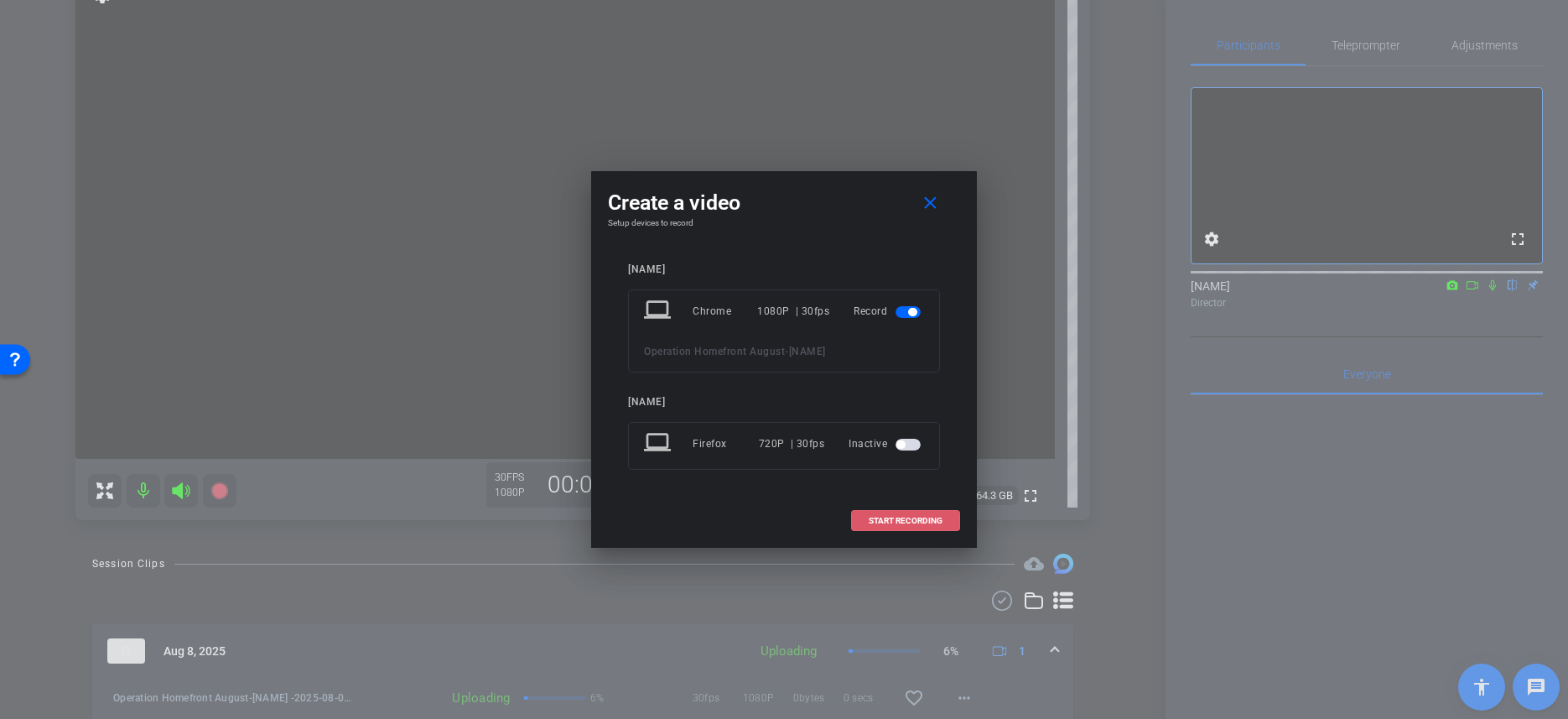click on "START RECORDING" at bounding box center (906, 521) 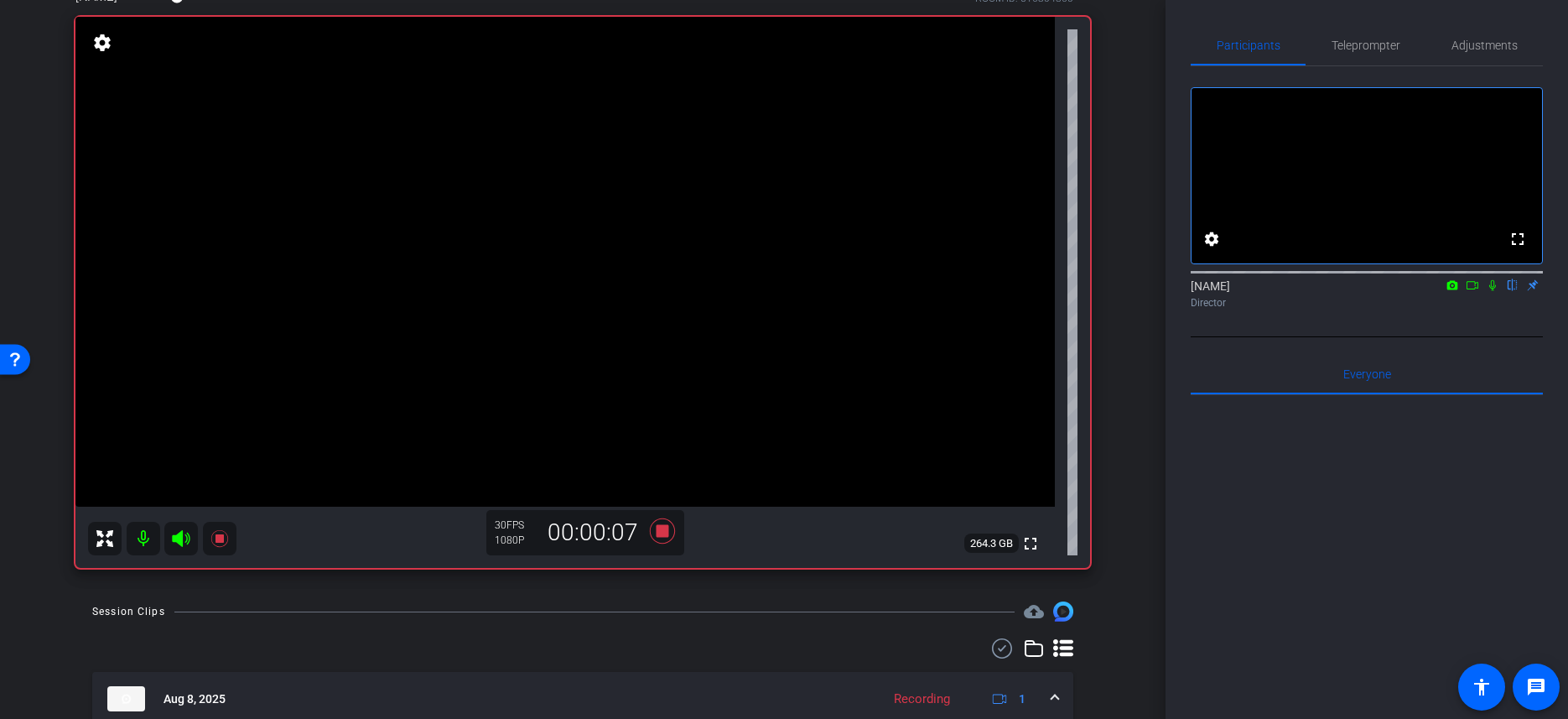 scroll, scrollTop: 107, scrollLeft: 0, axis: vertical 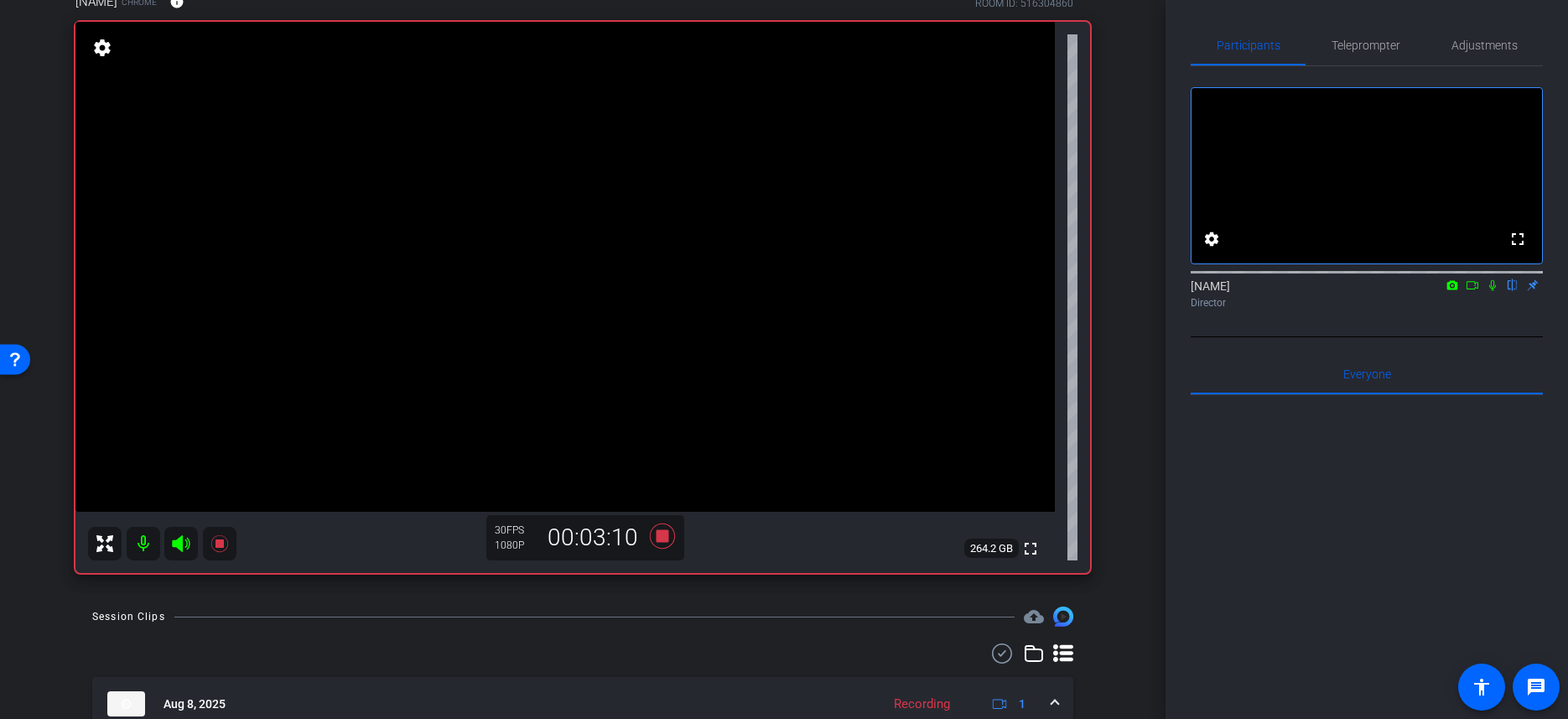 click 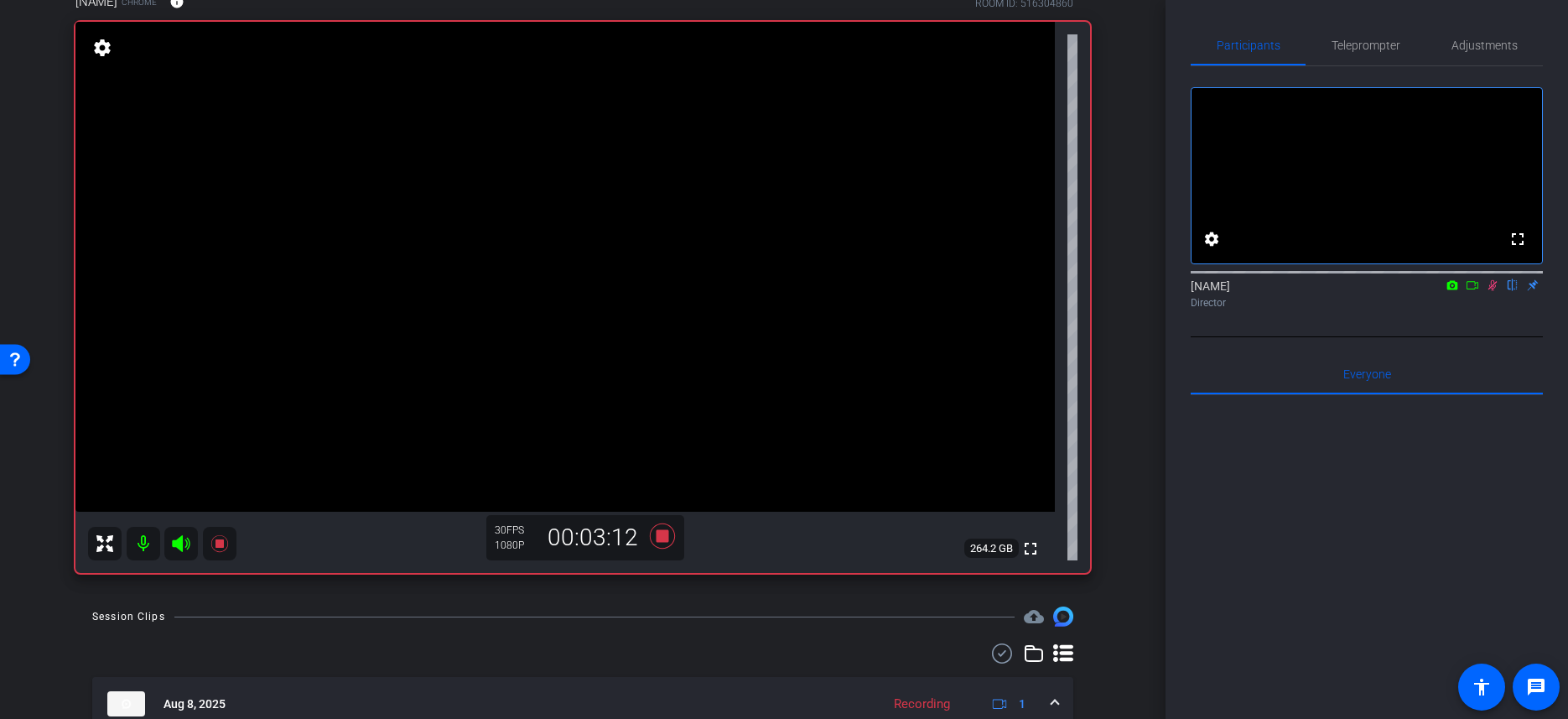 click 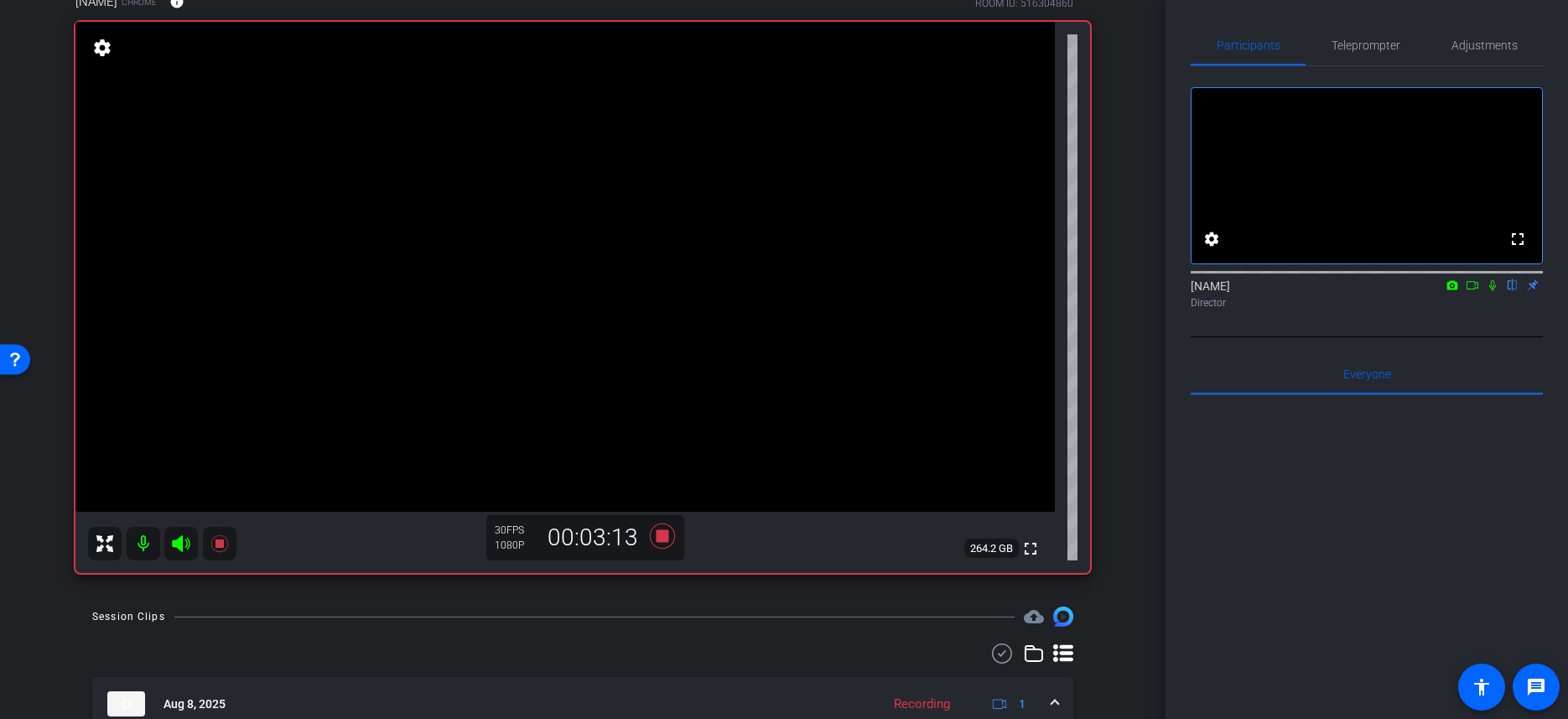 click 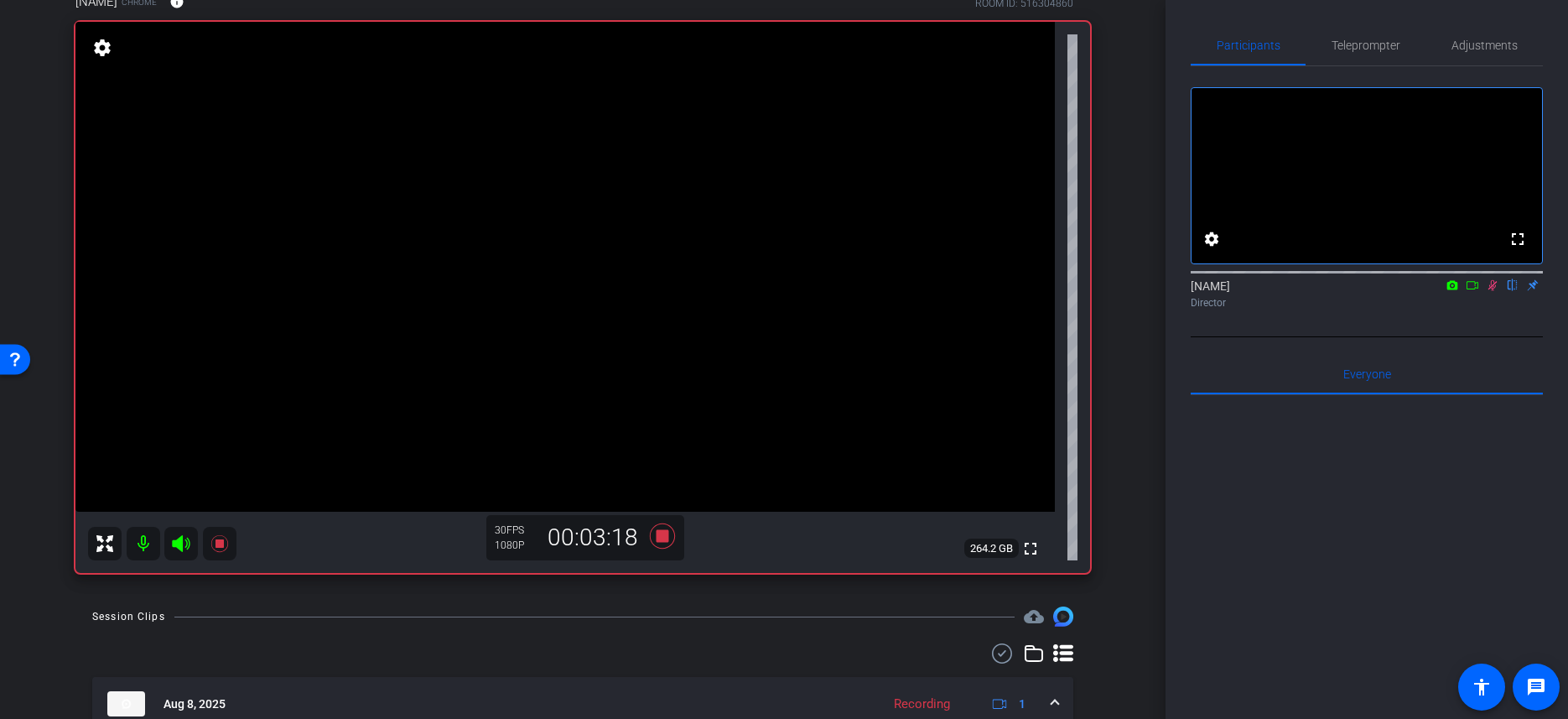 click 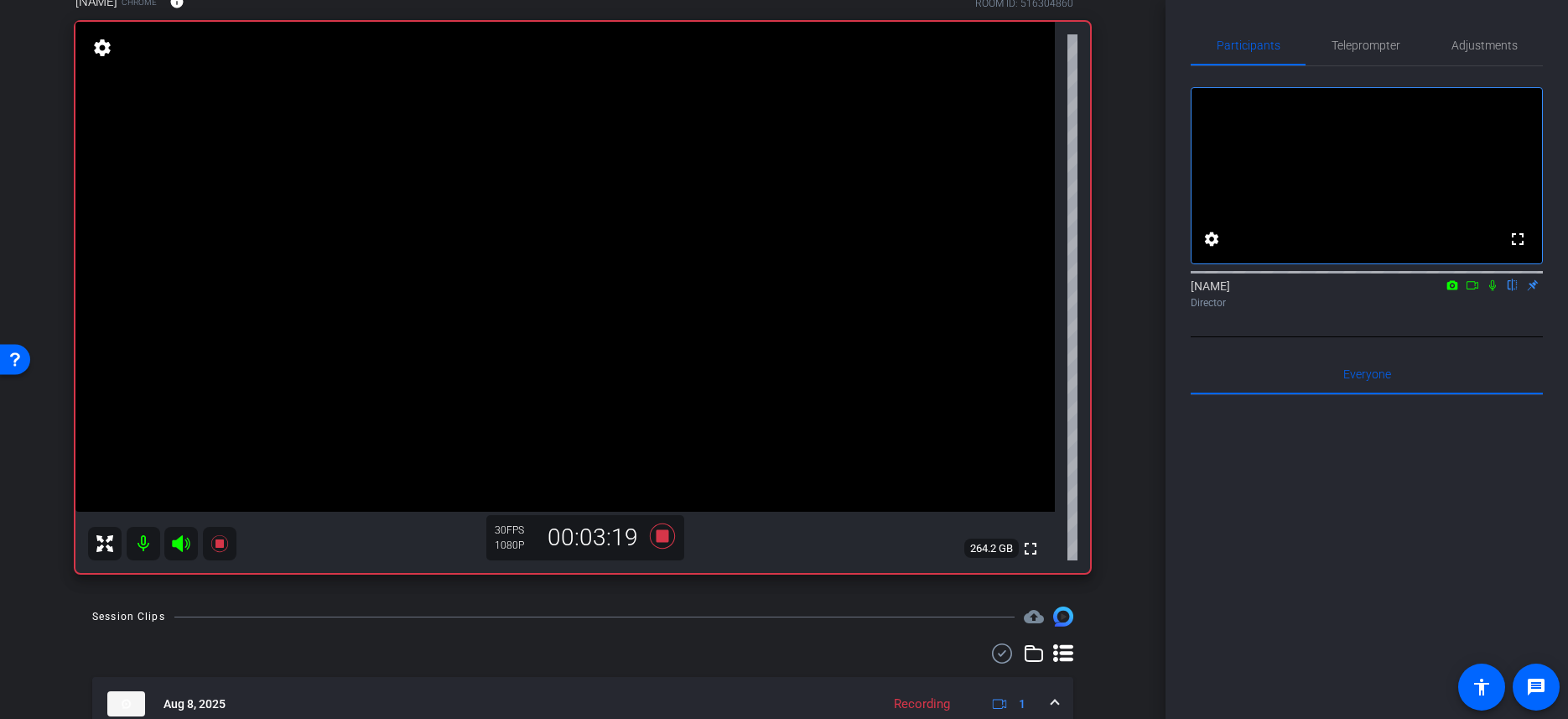click 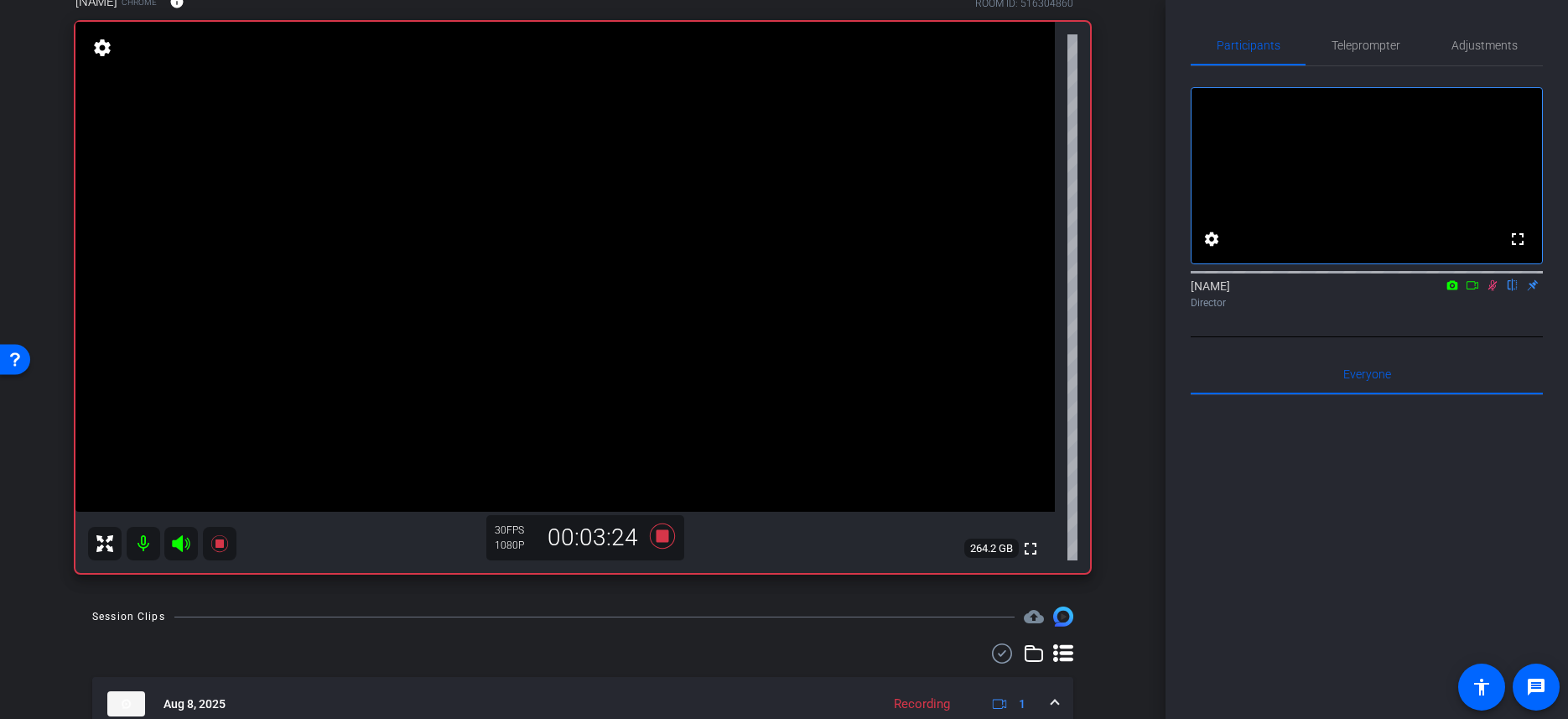 click 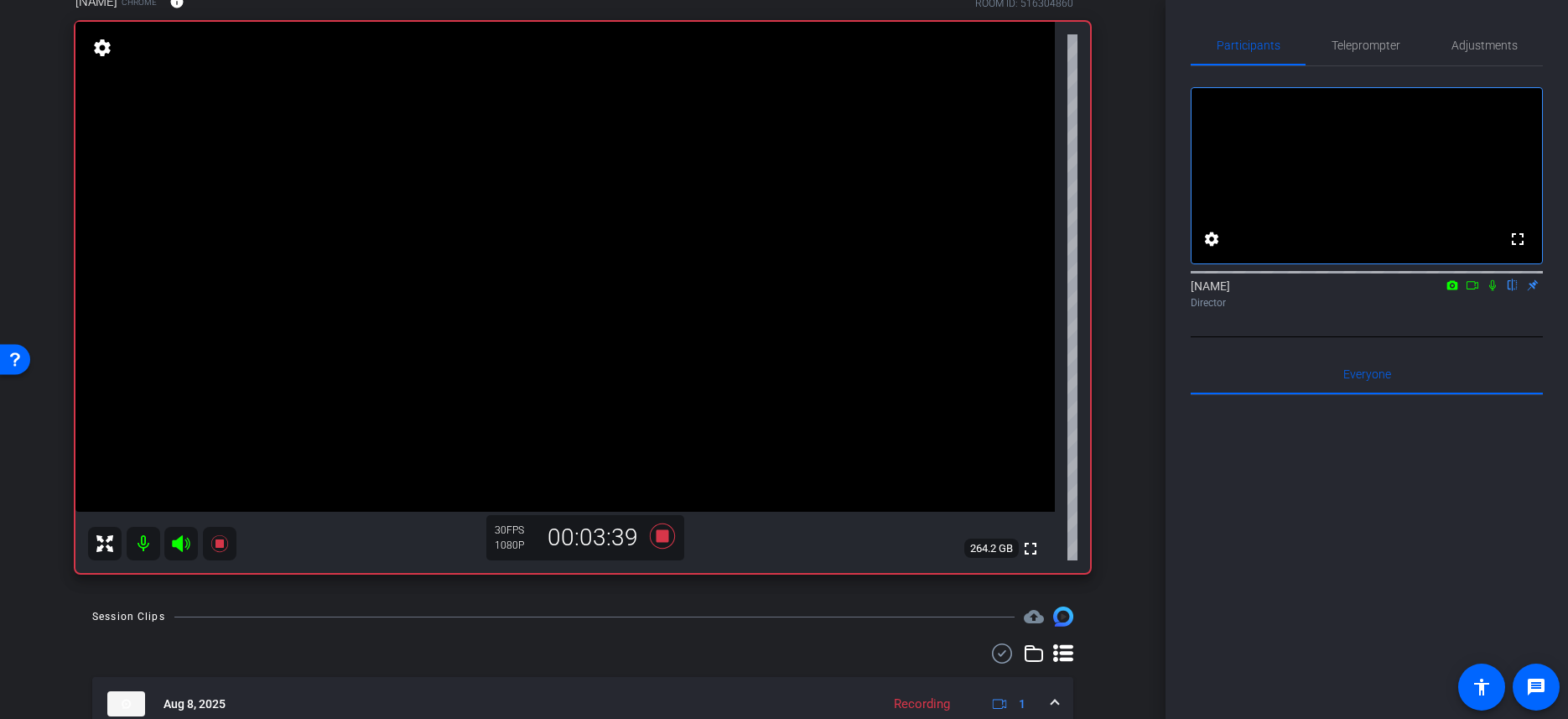 click 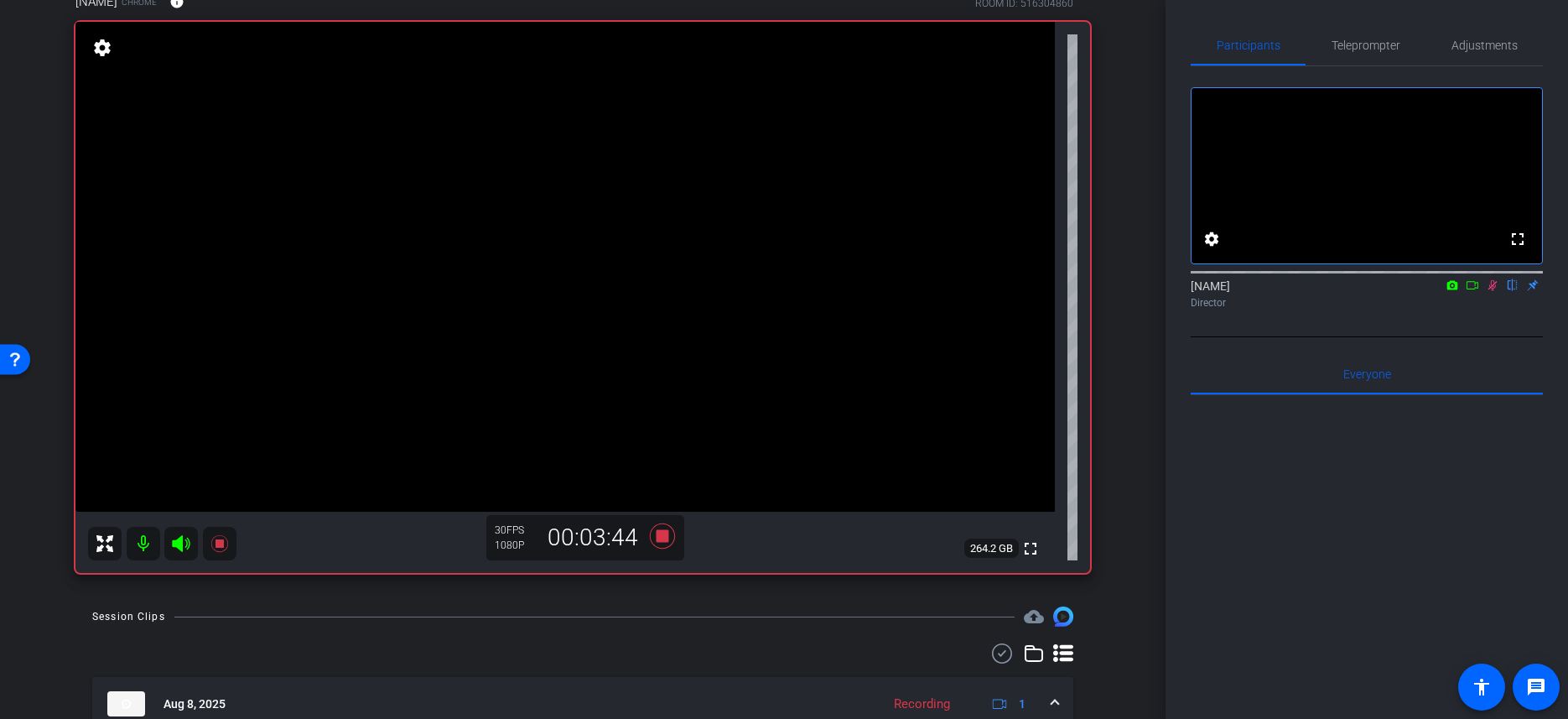 click 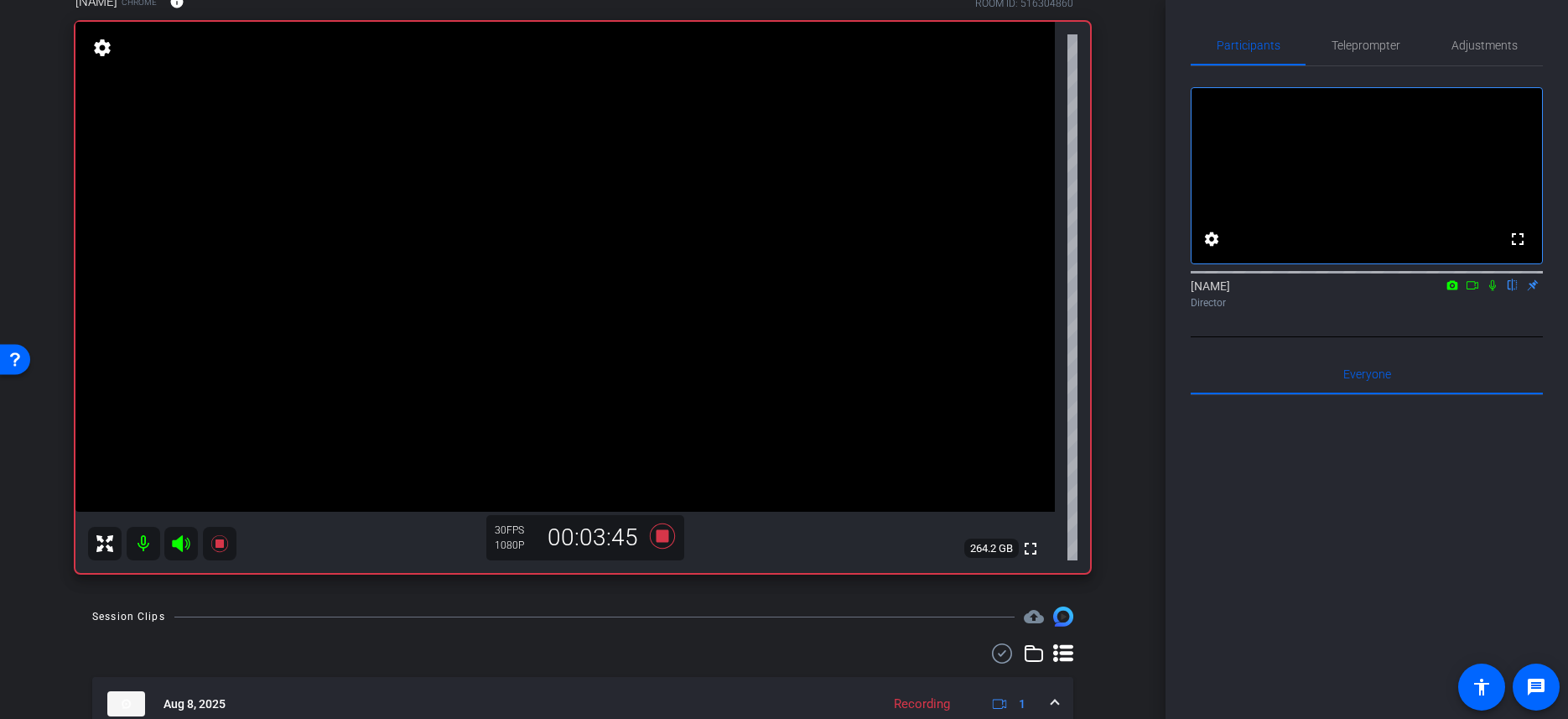 click 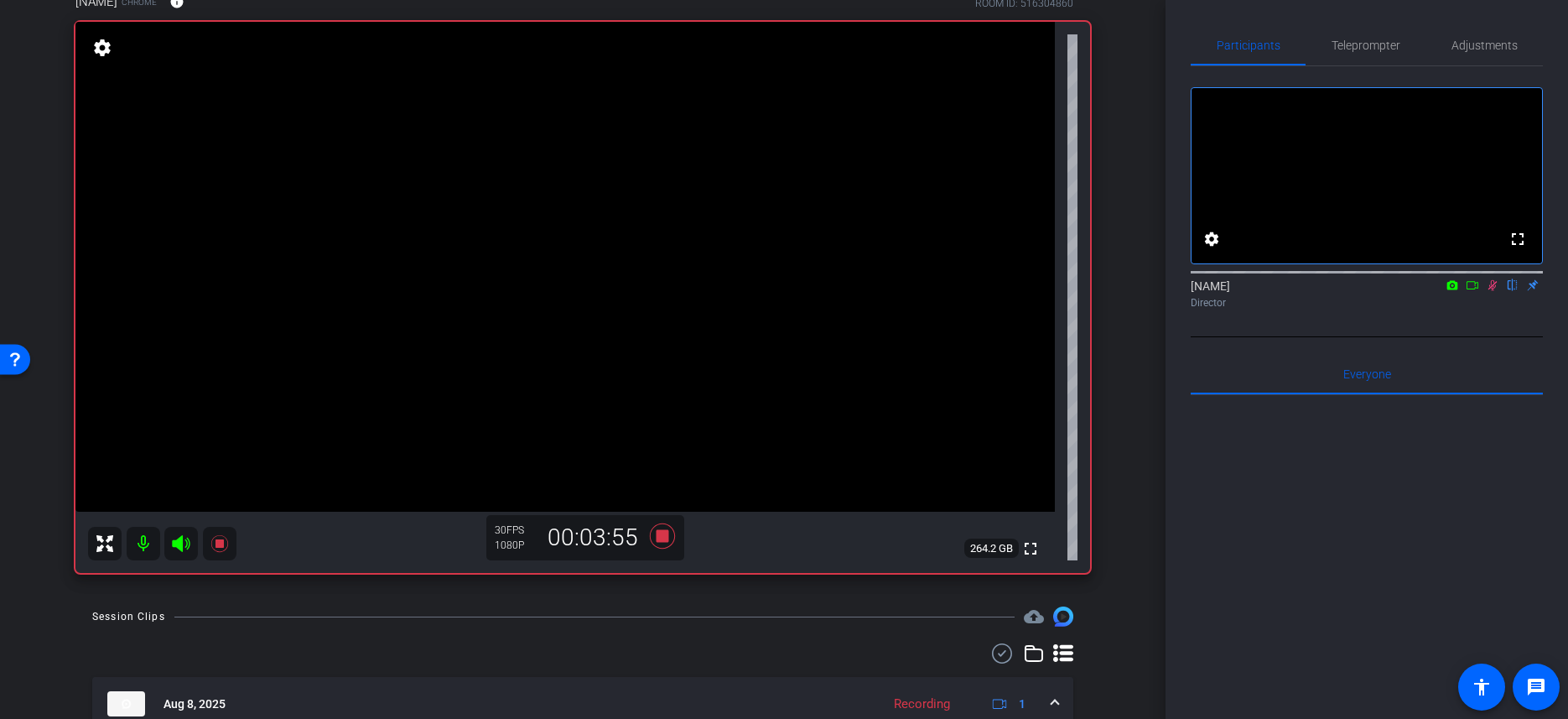 click 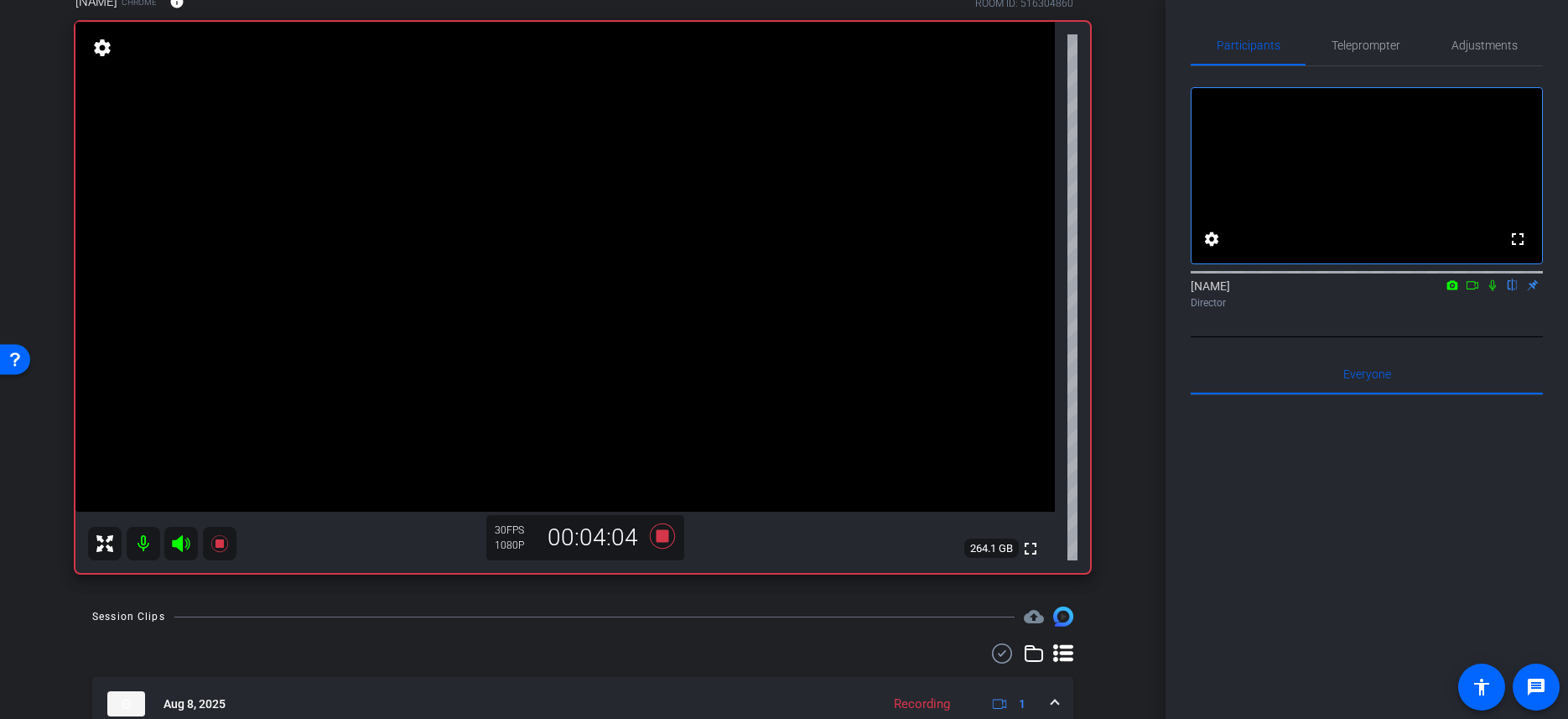 click 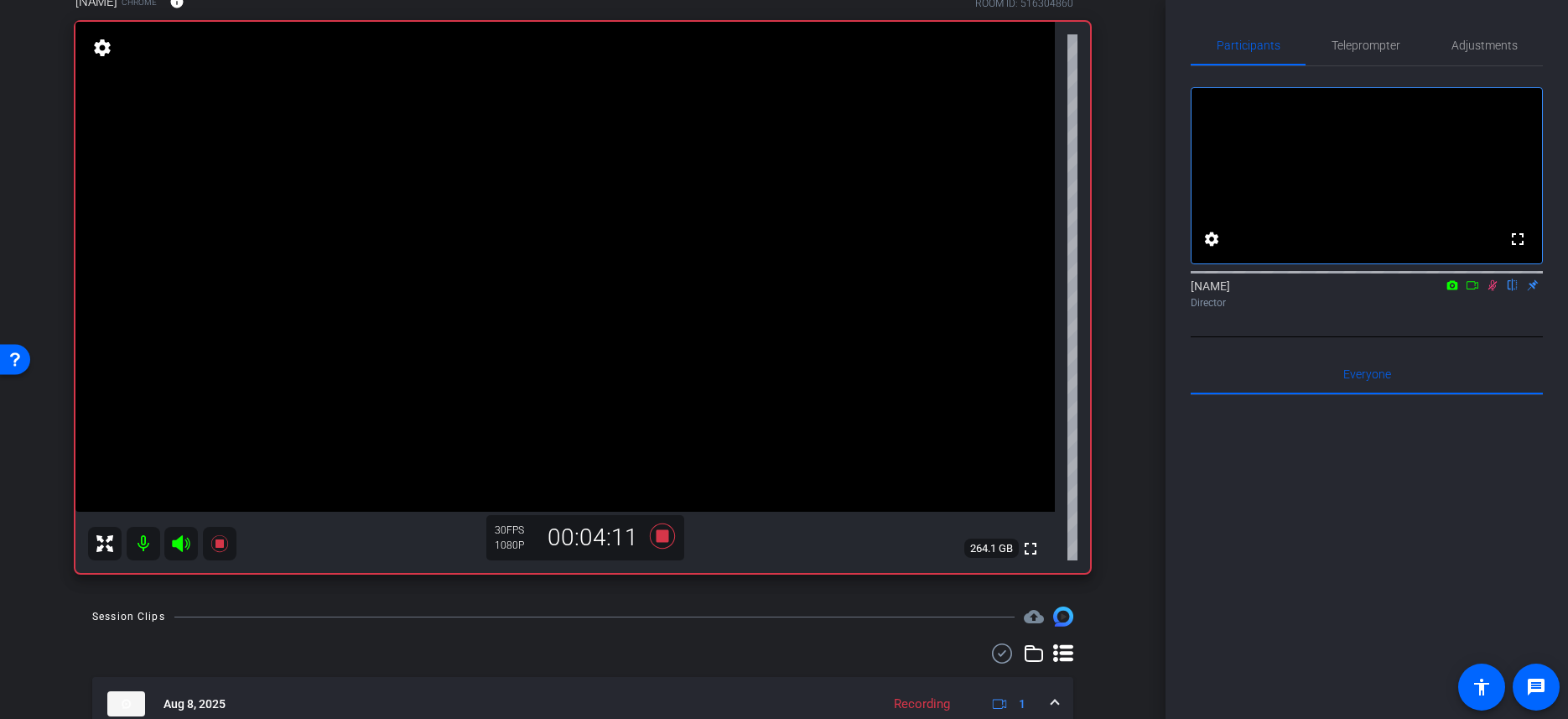 click 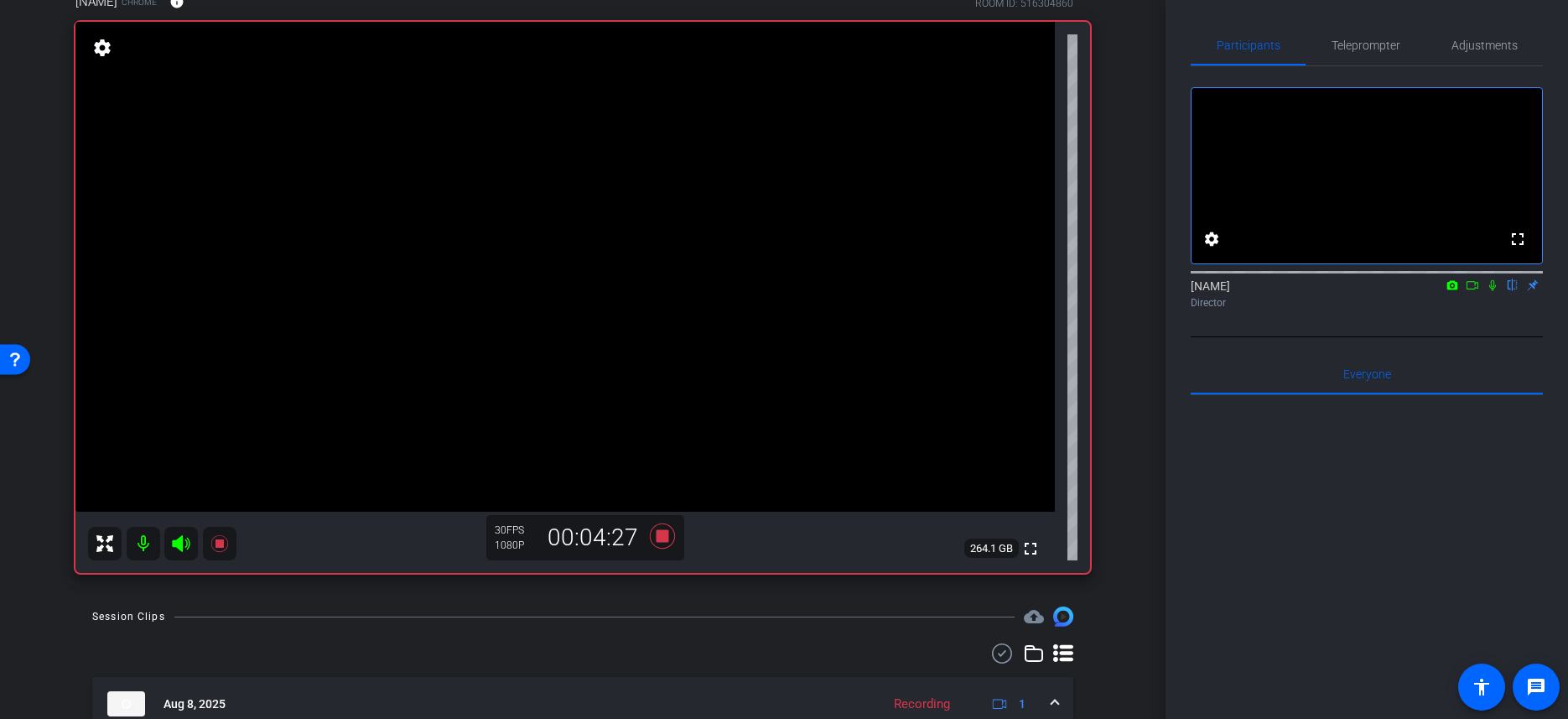 click 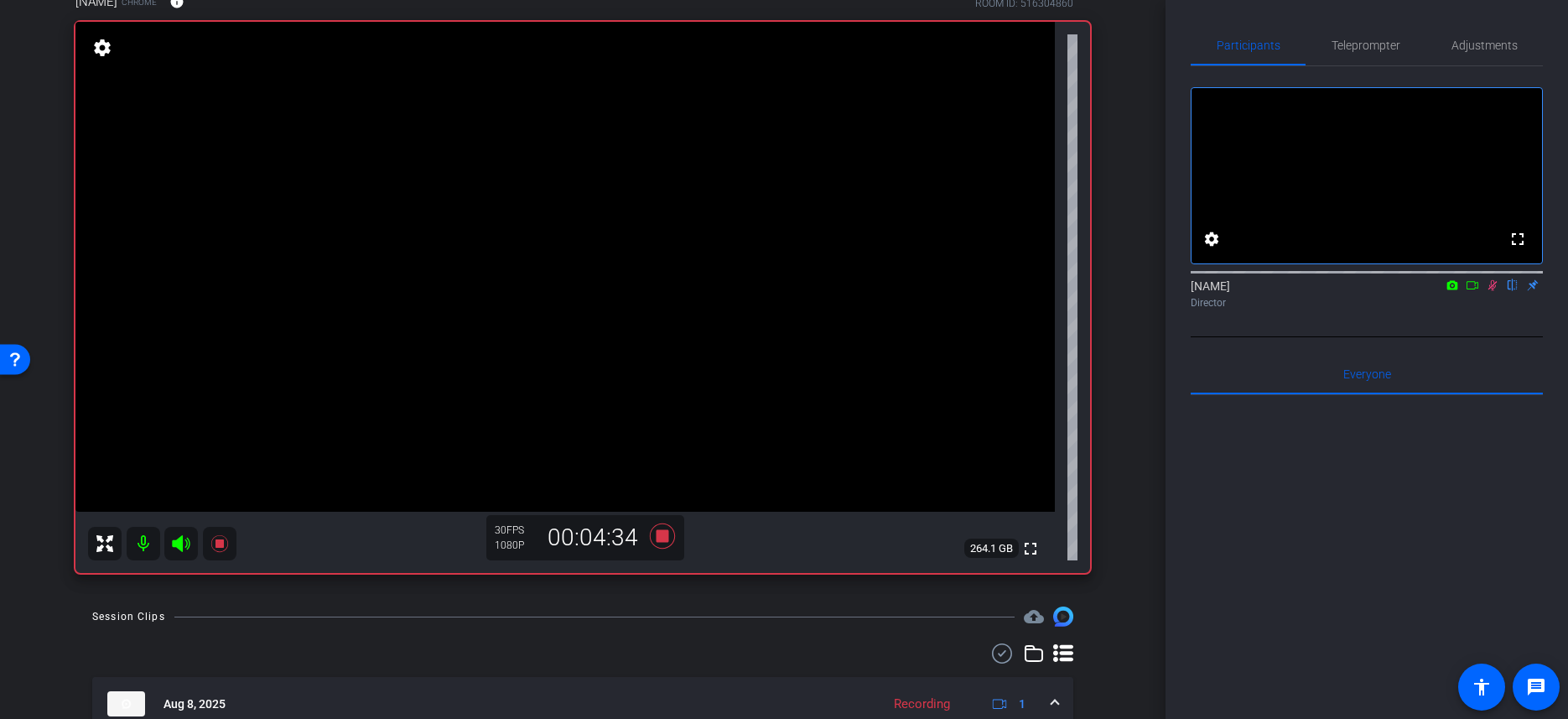 click 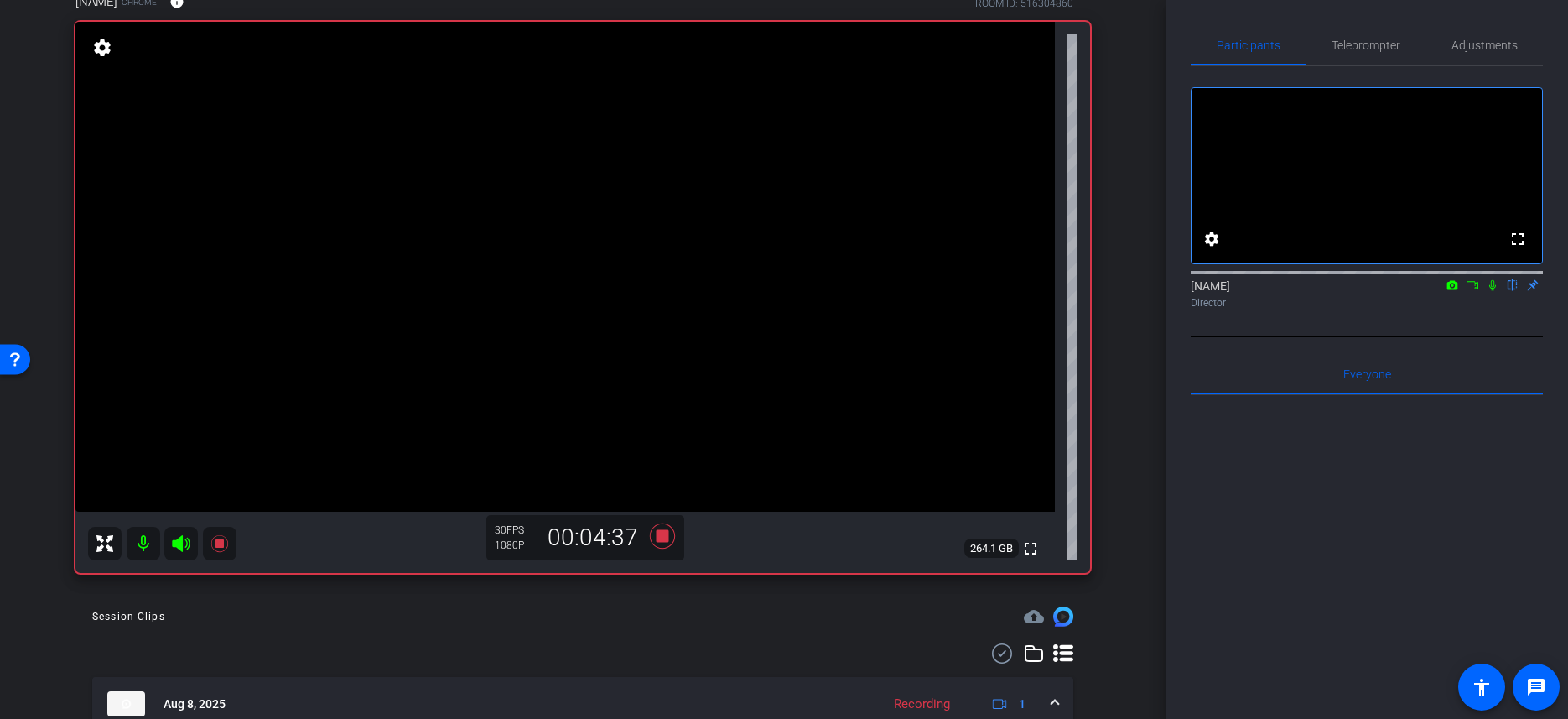 click 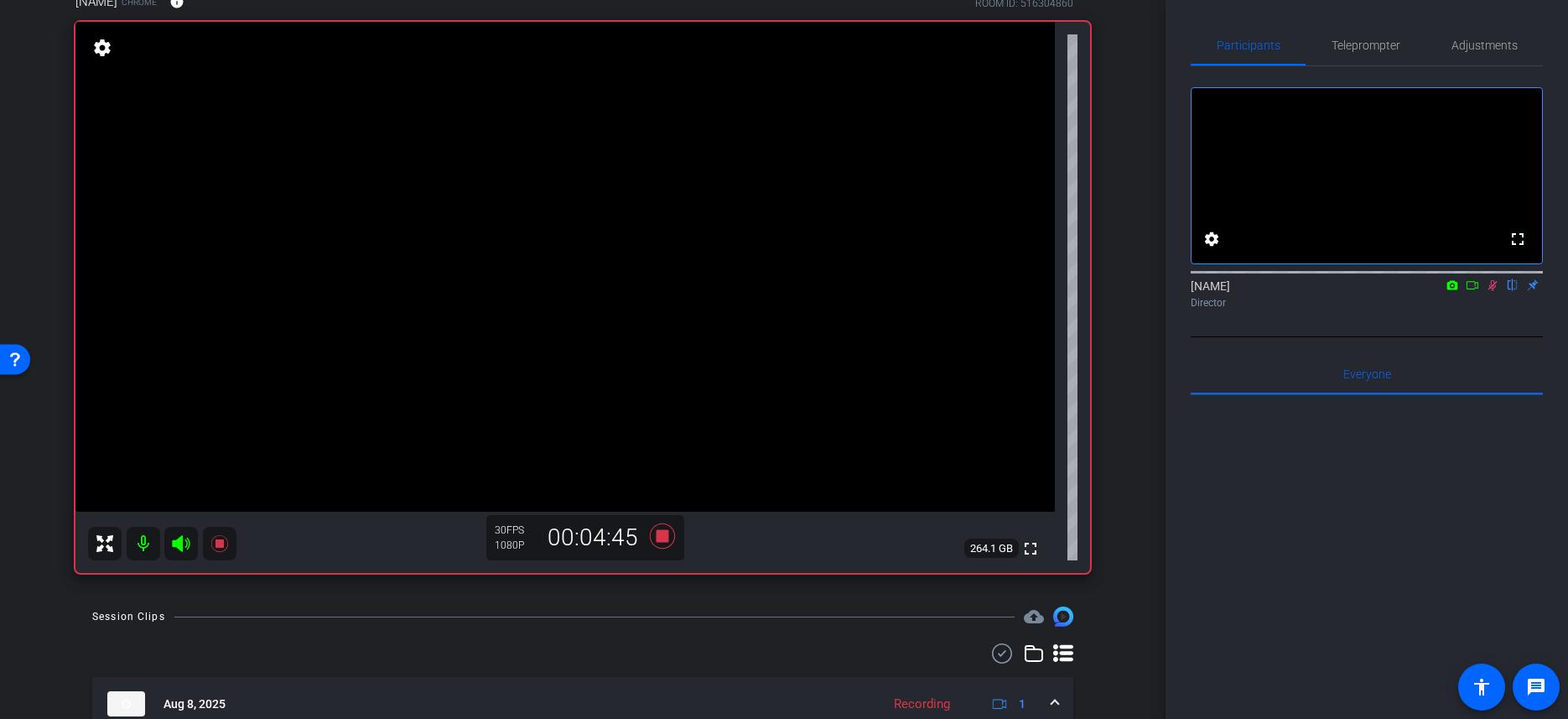 click 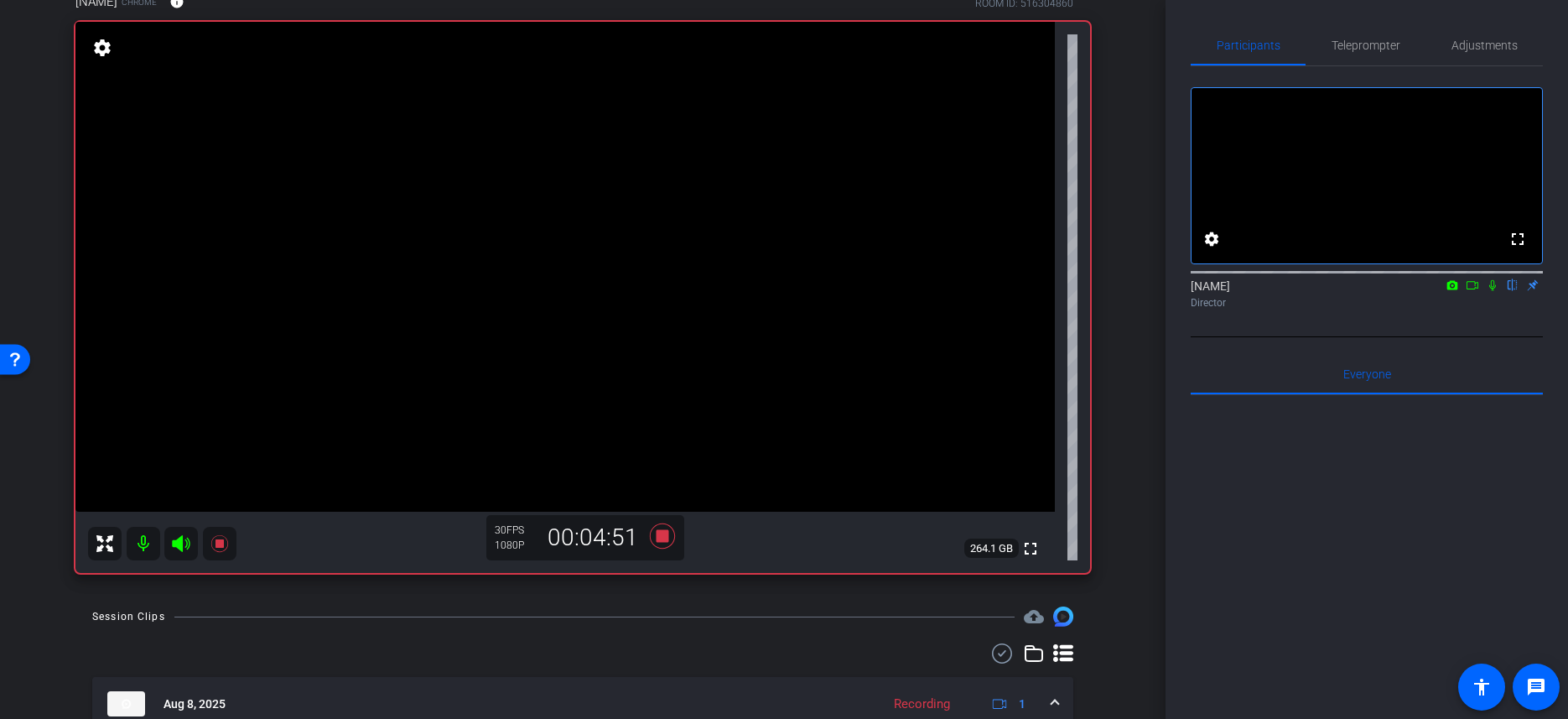 click 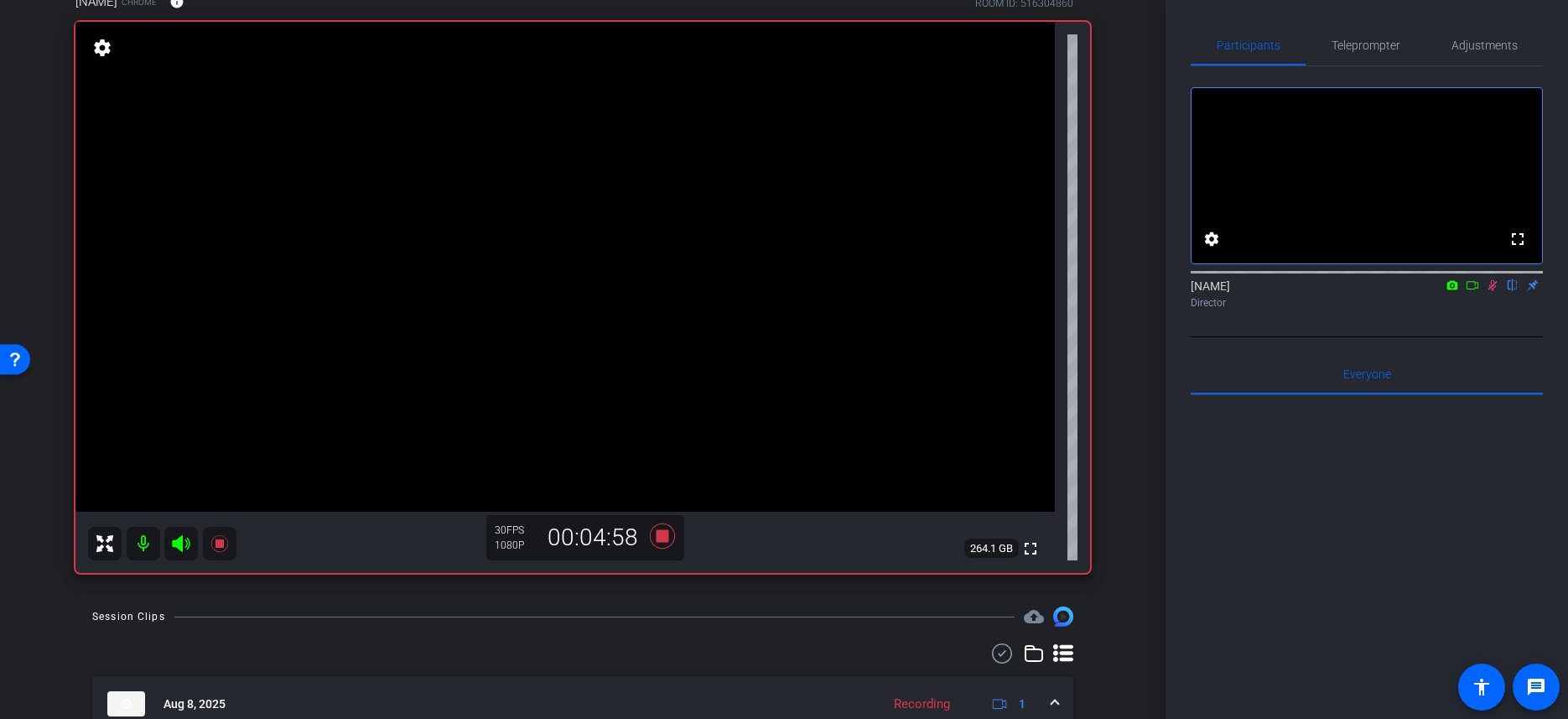 click 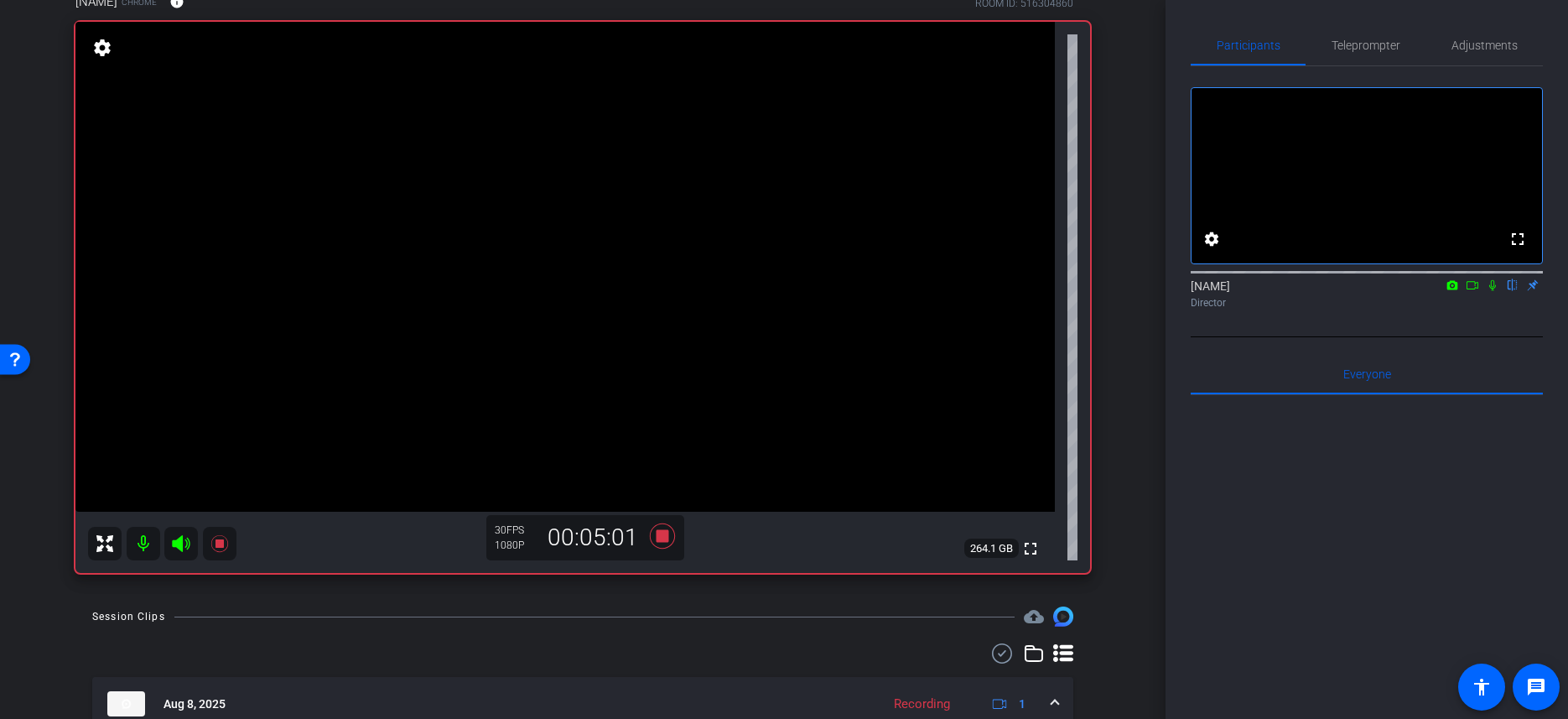 click 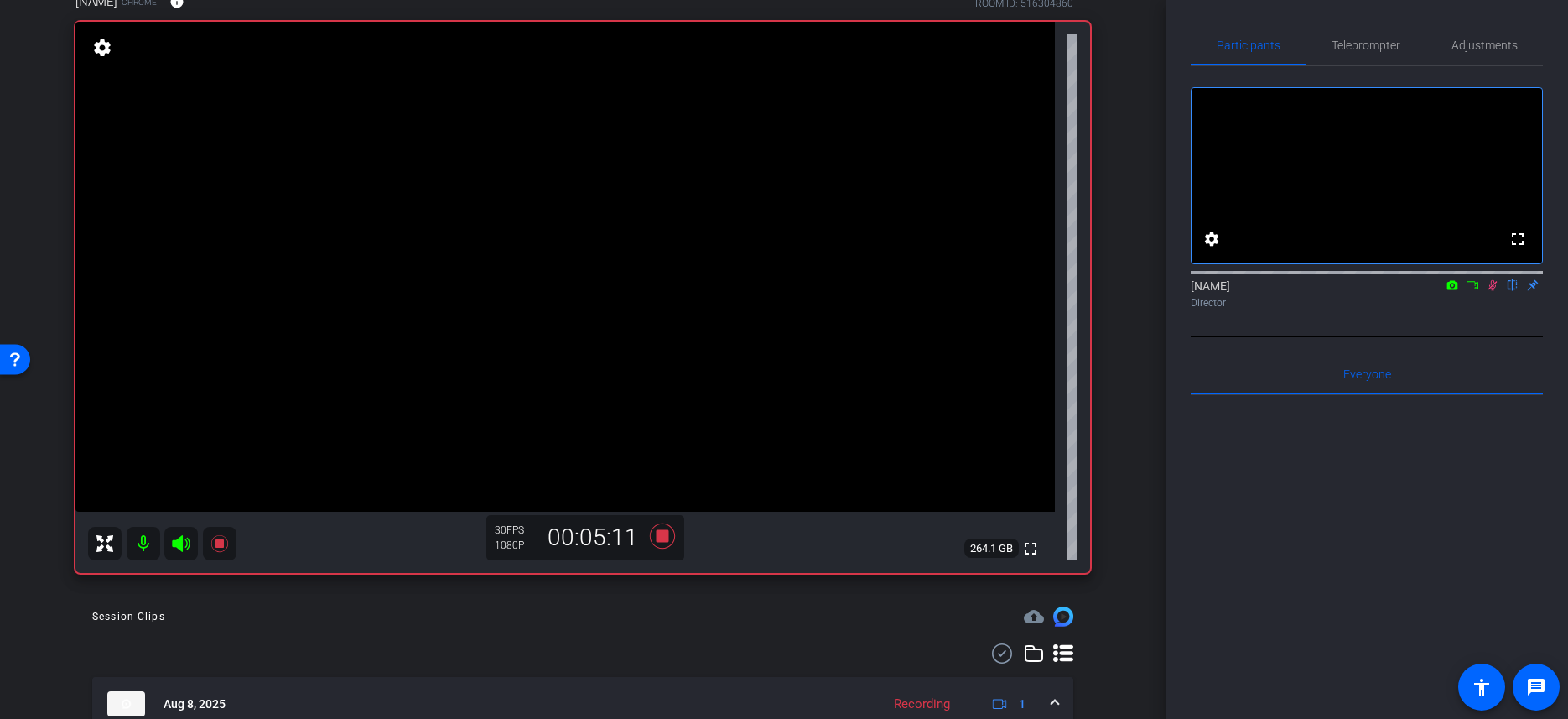 click 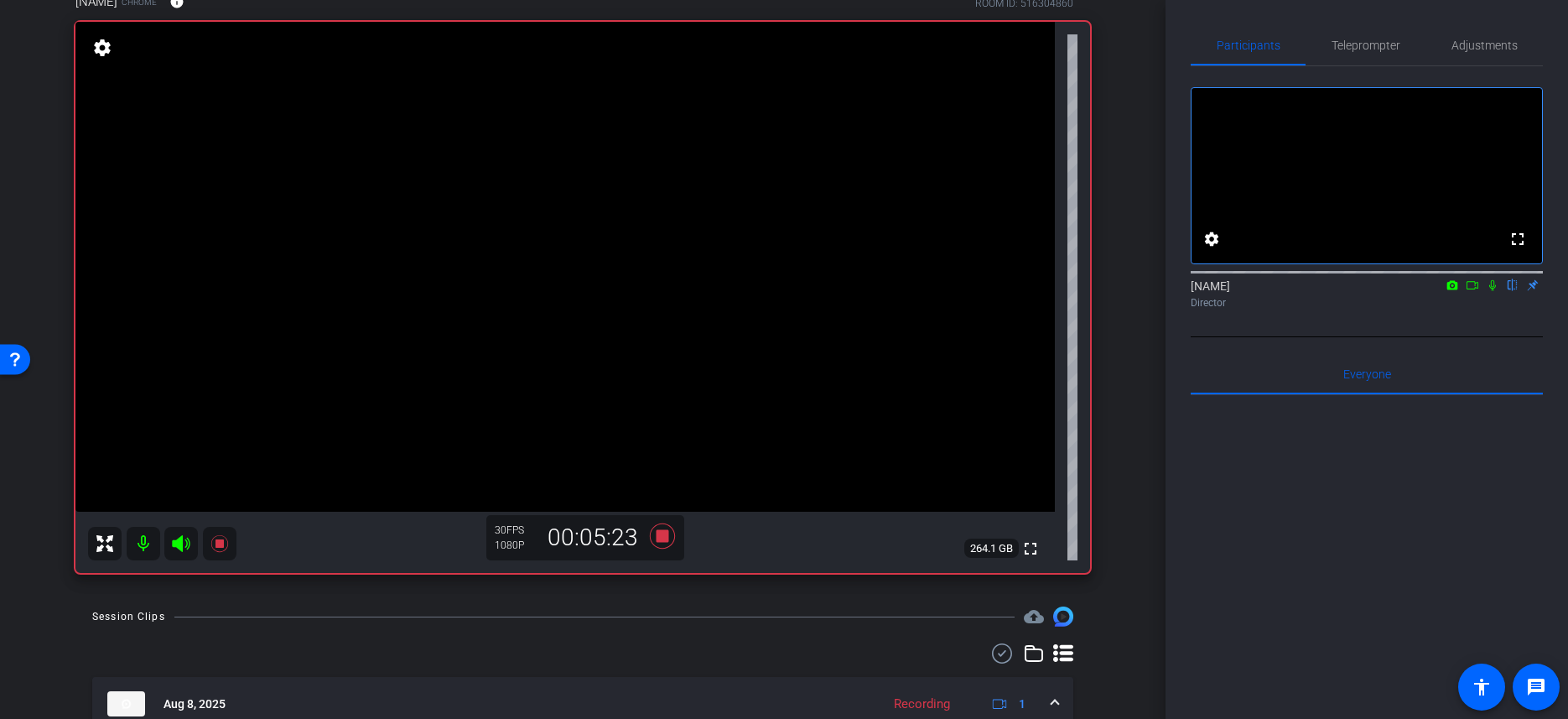 click 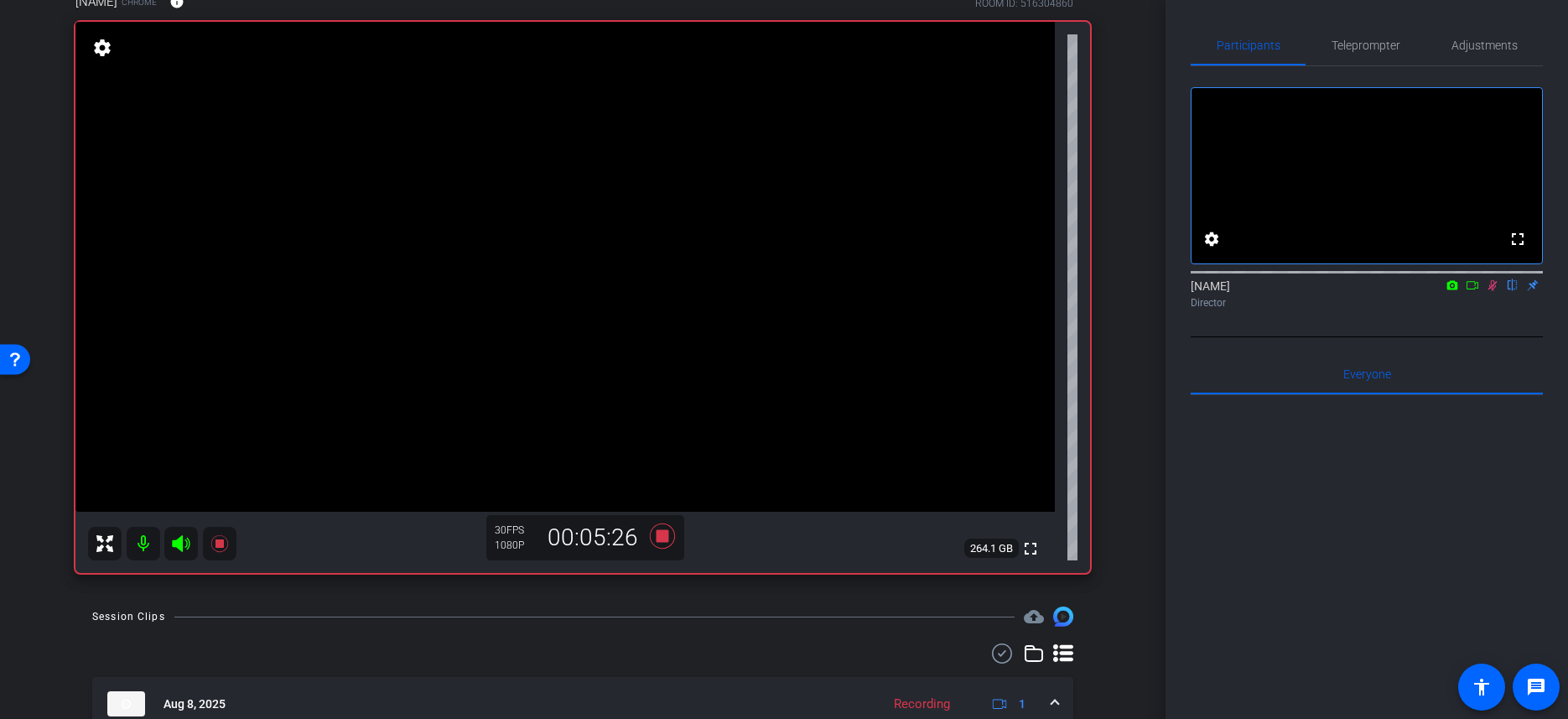 click 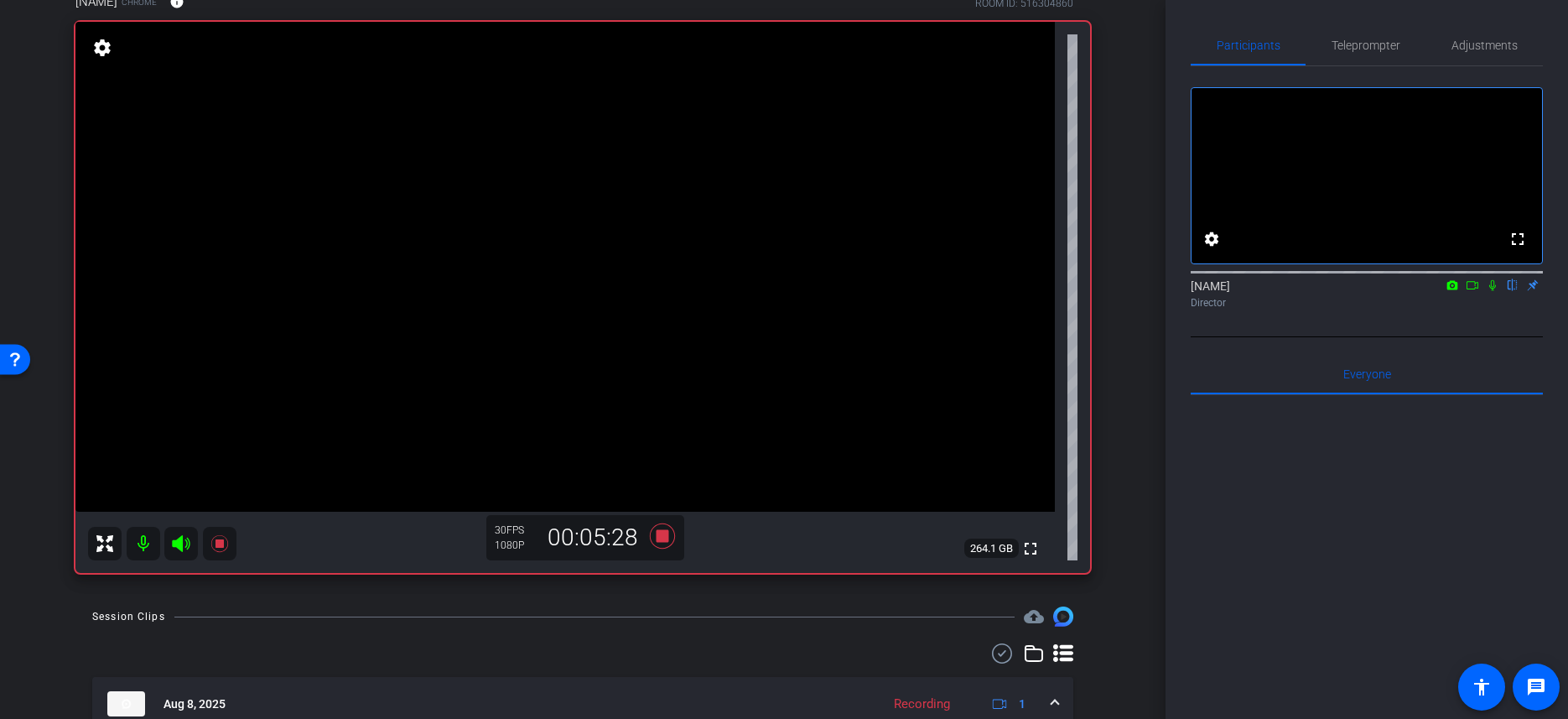 click 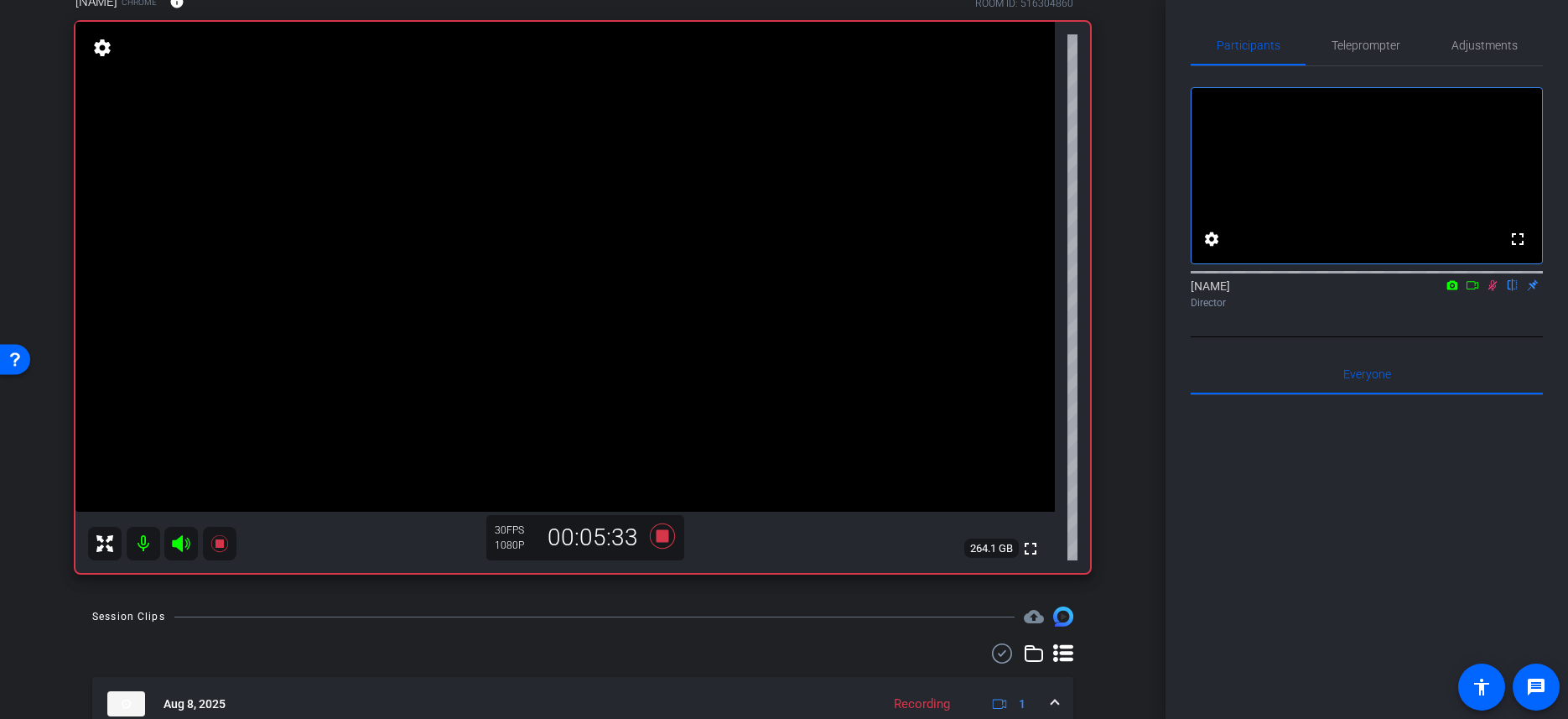click 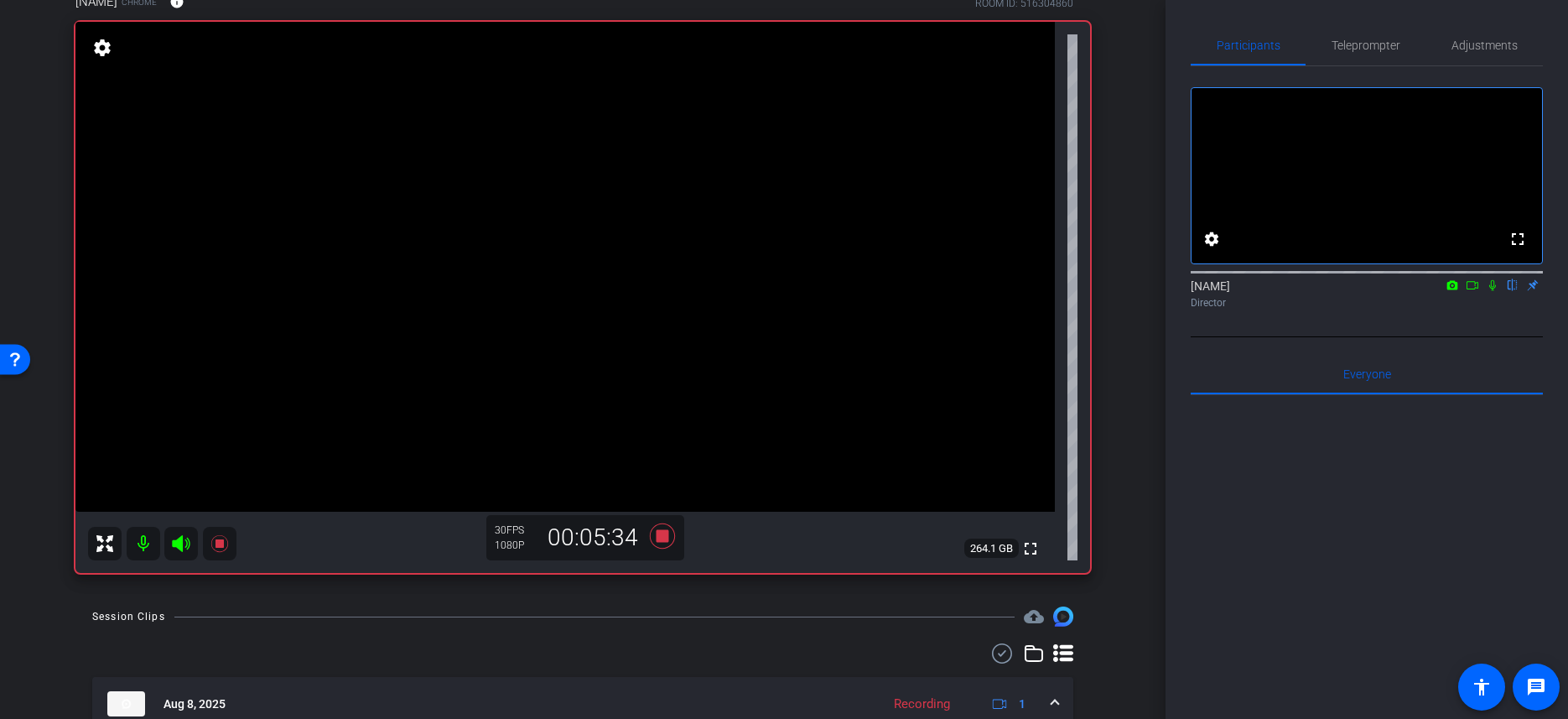 click 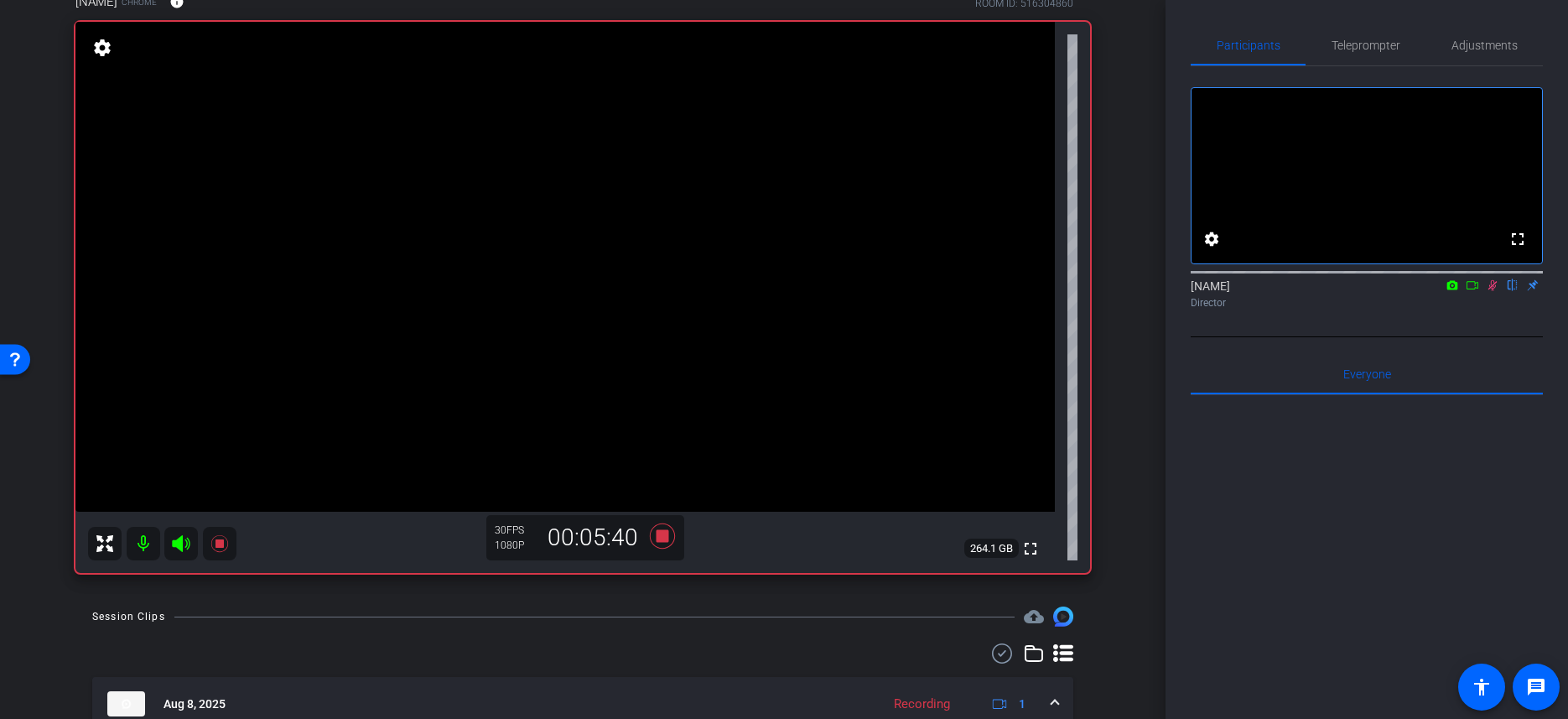 click 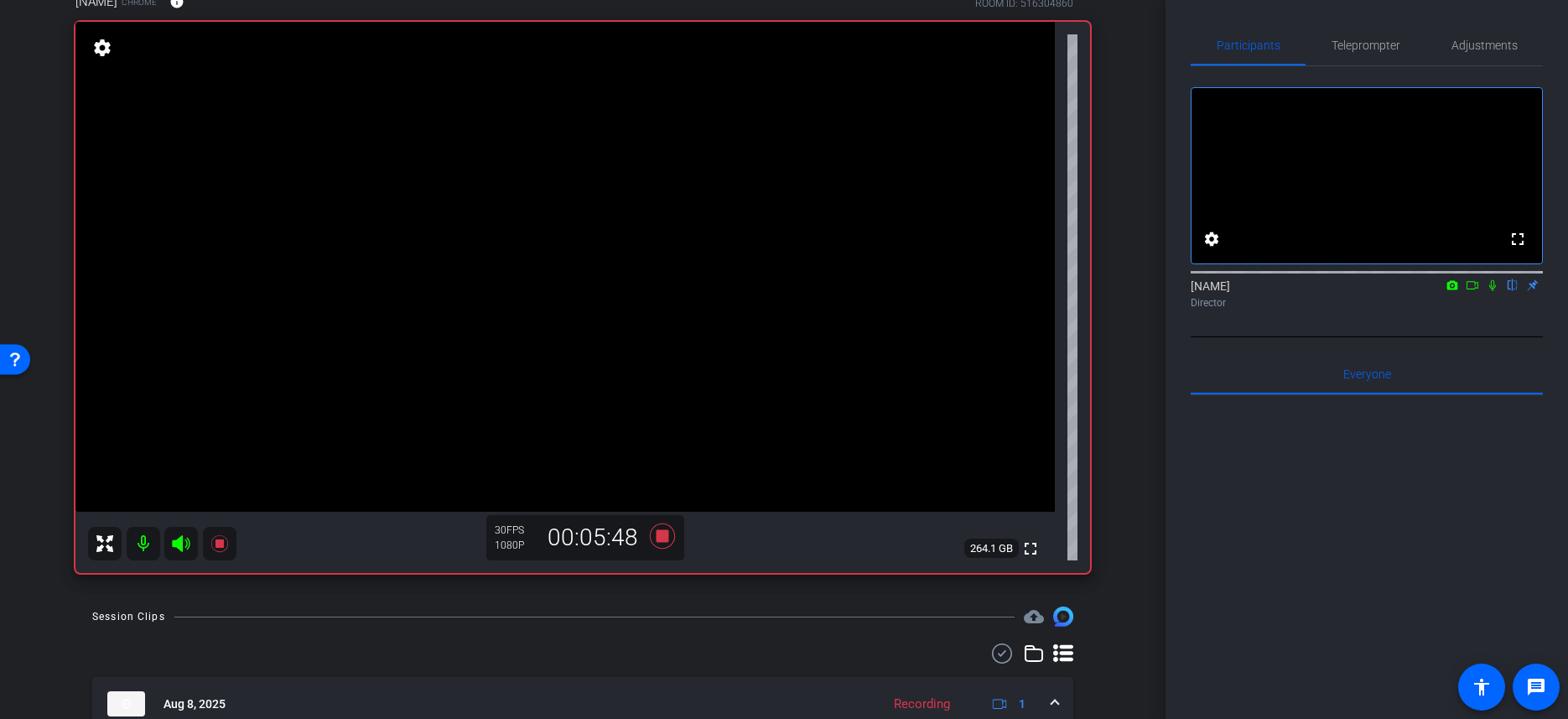 click 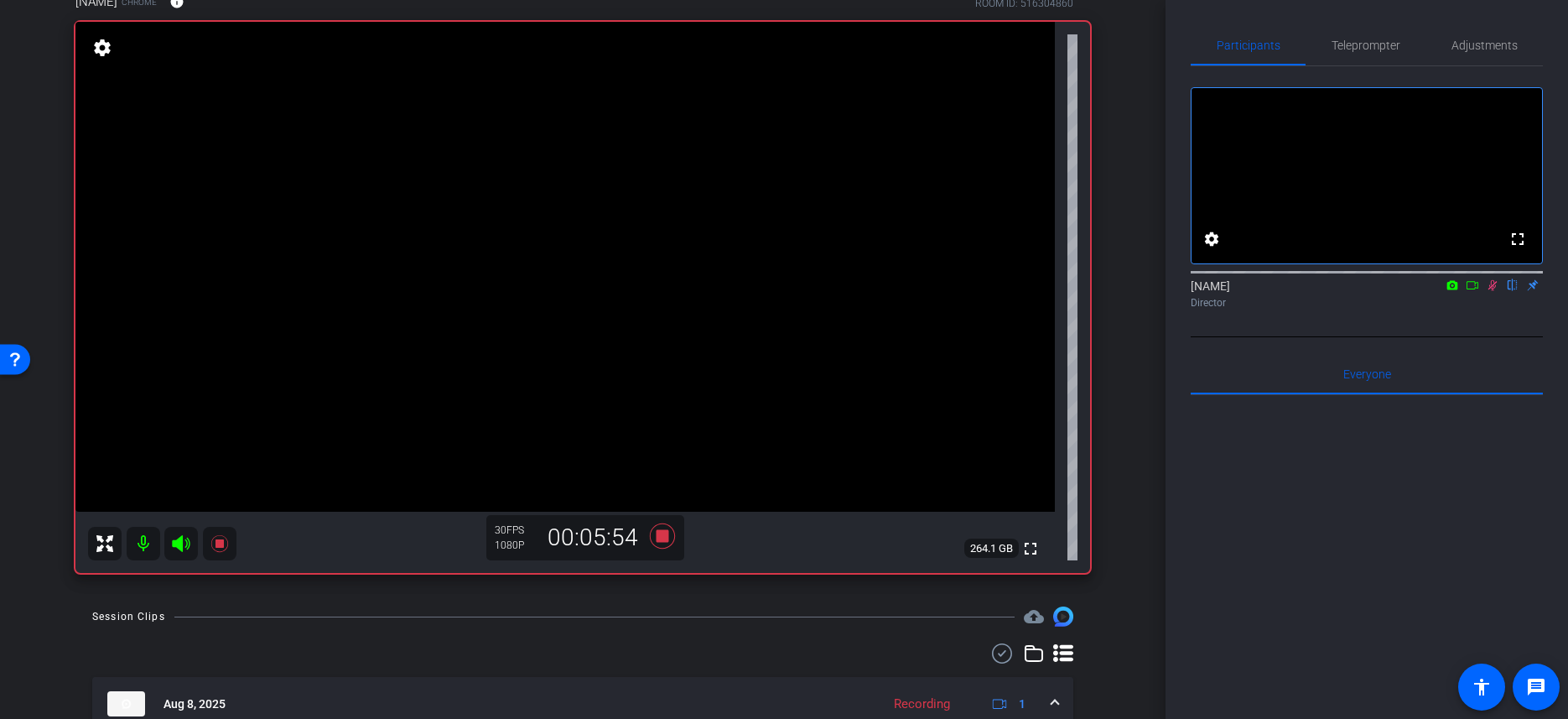 click 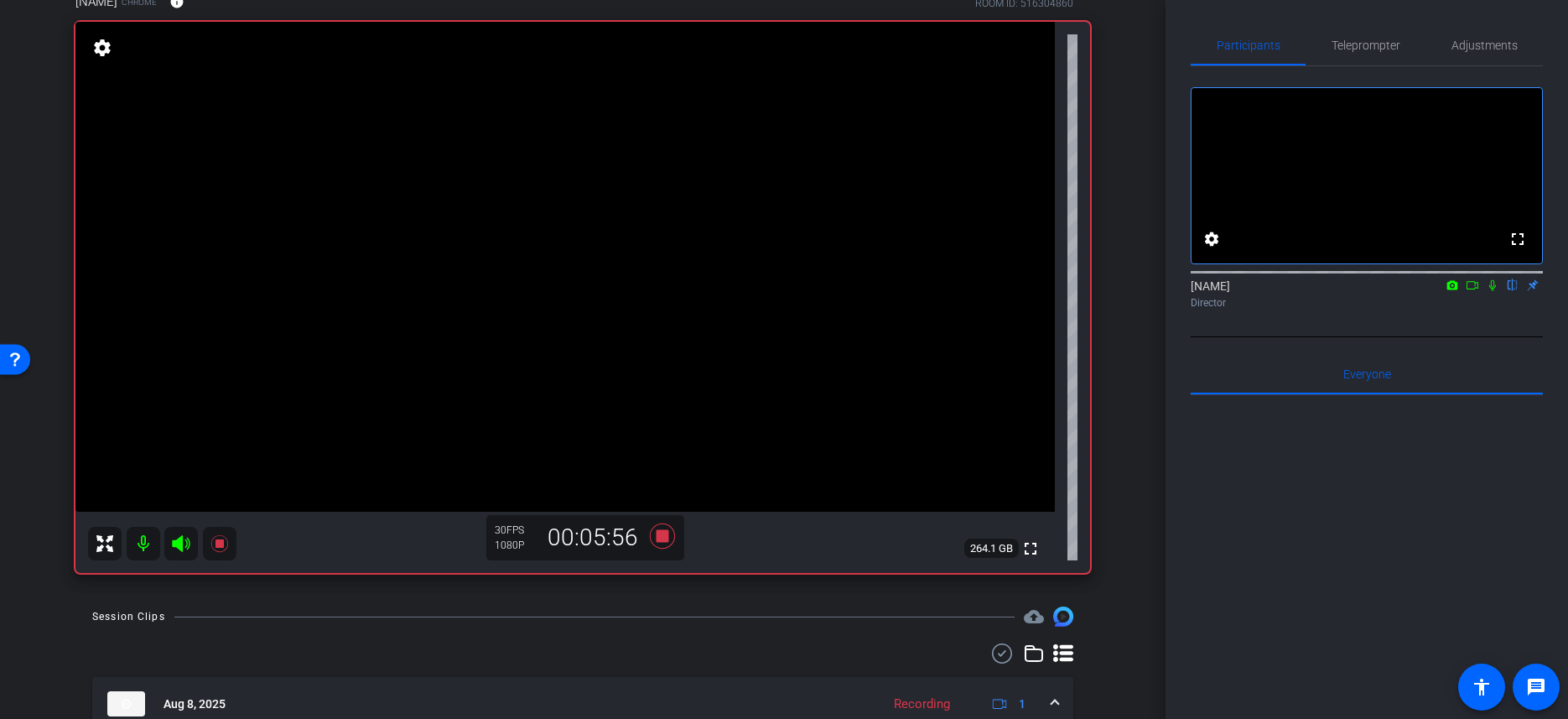 click 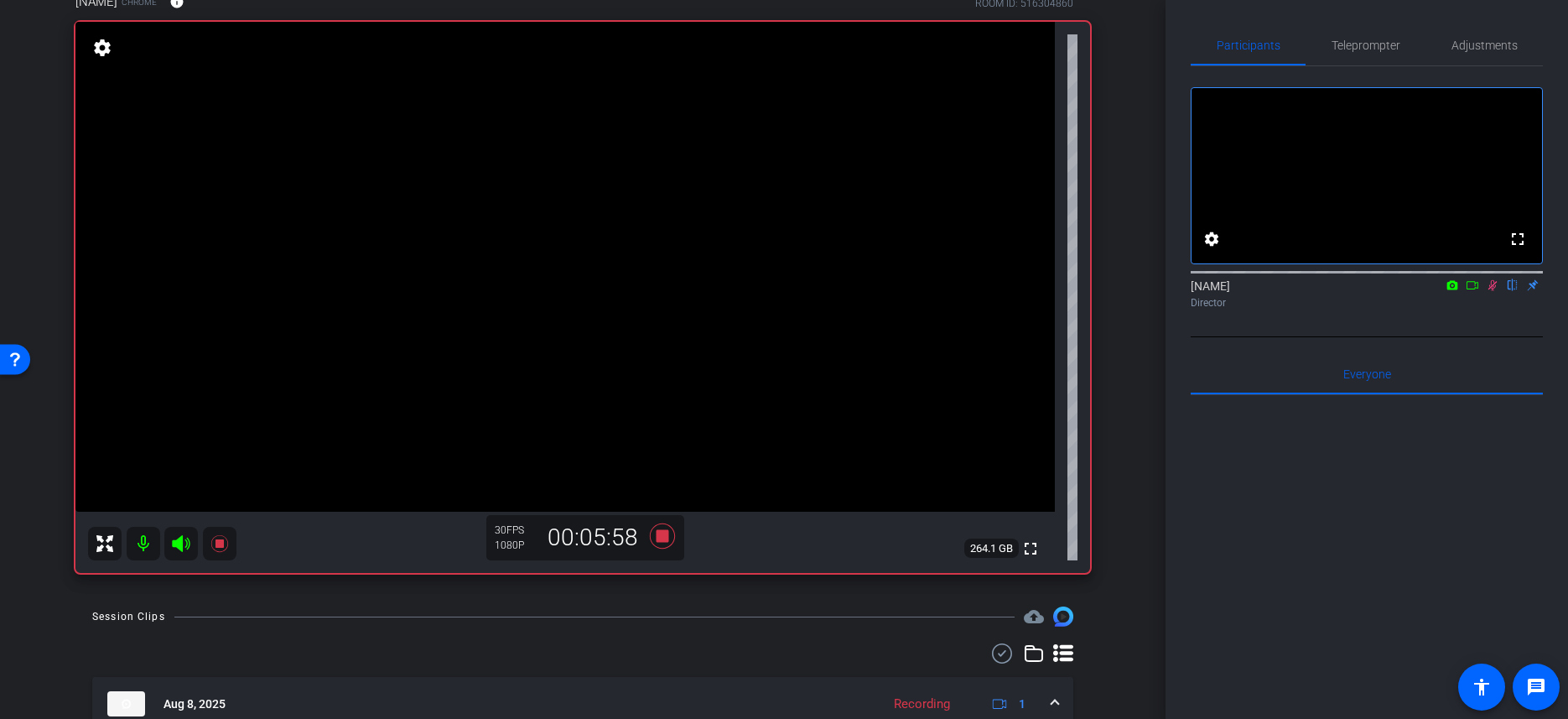 click 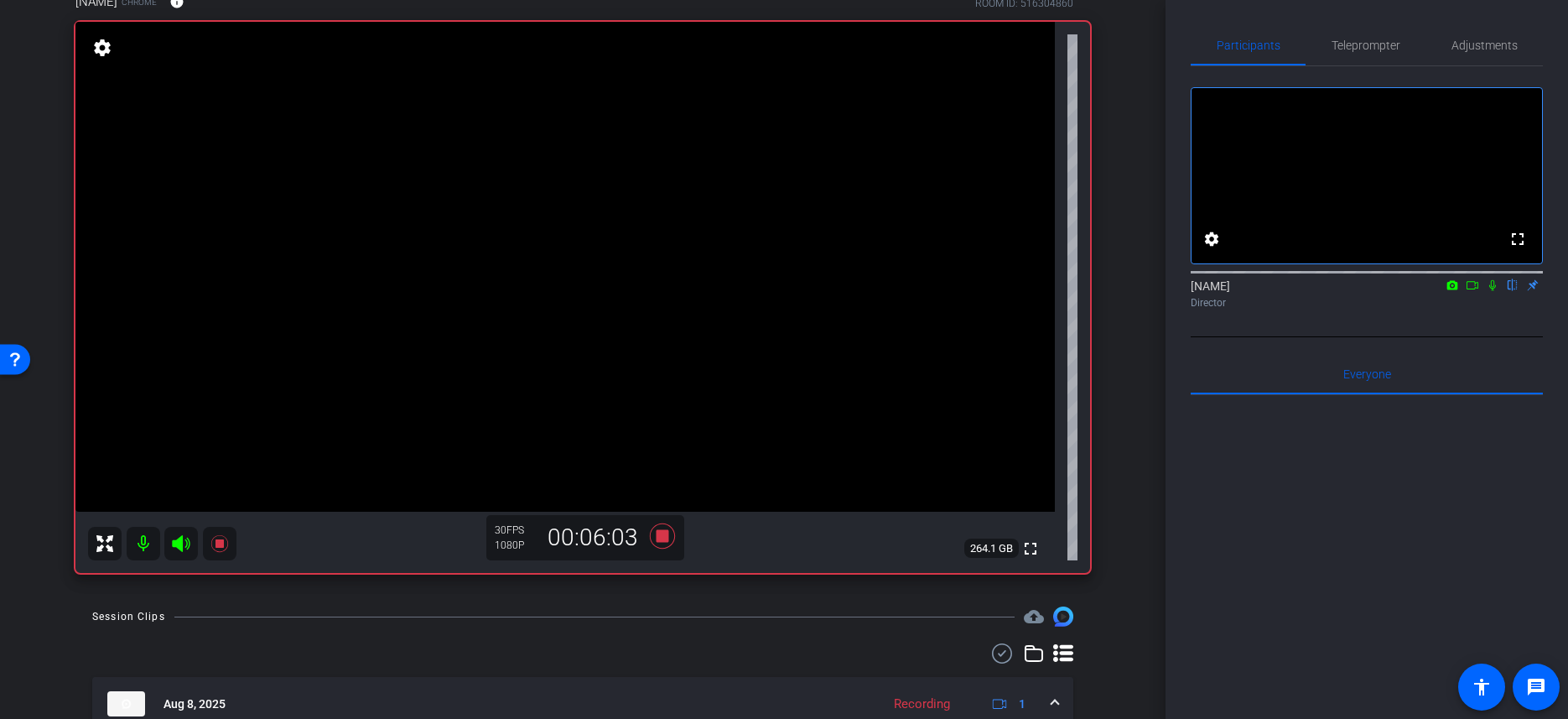 click 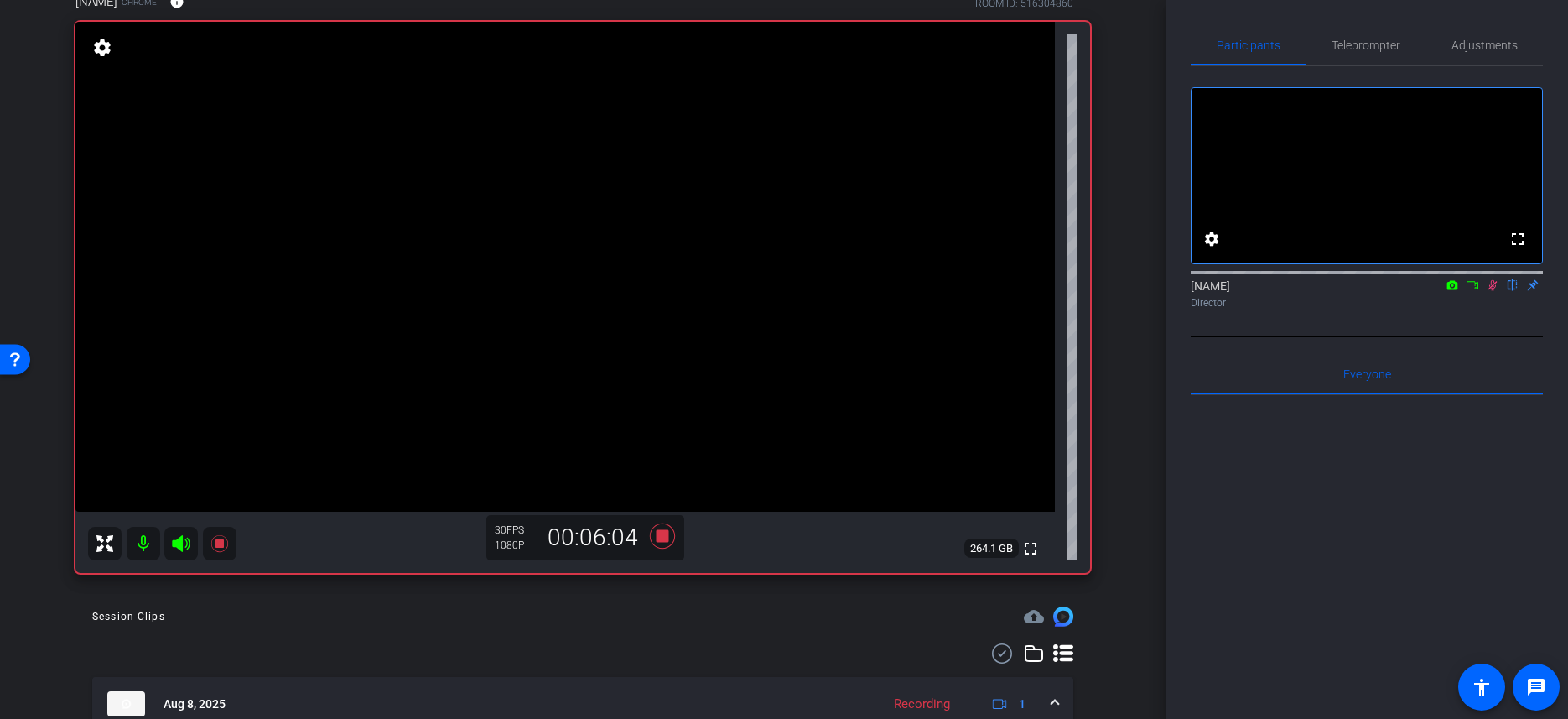 click 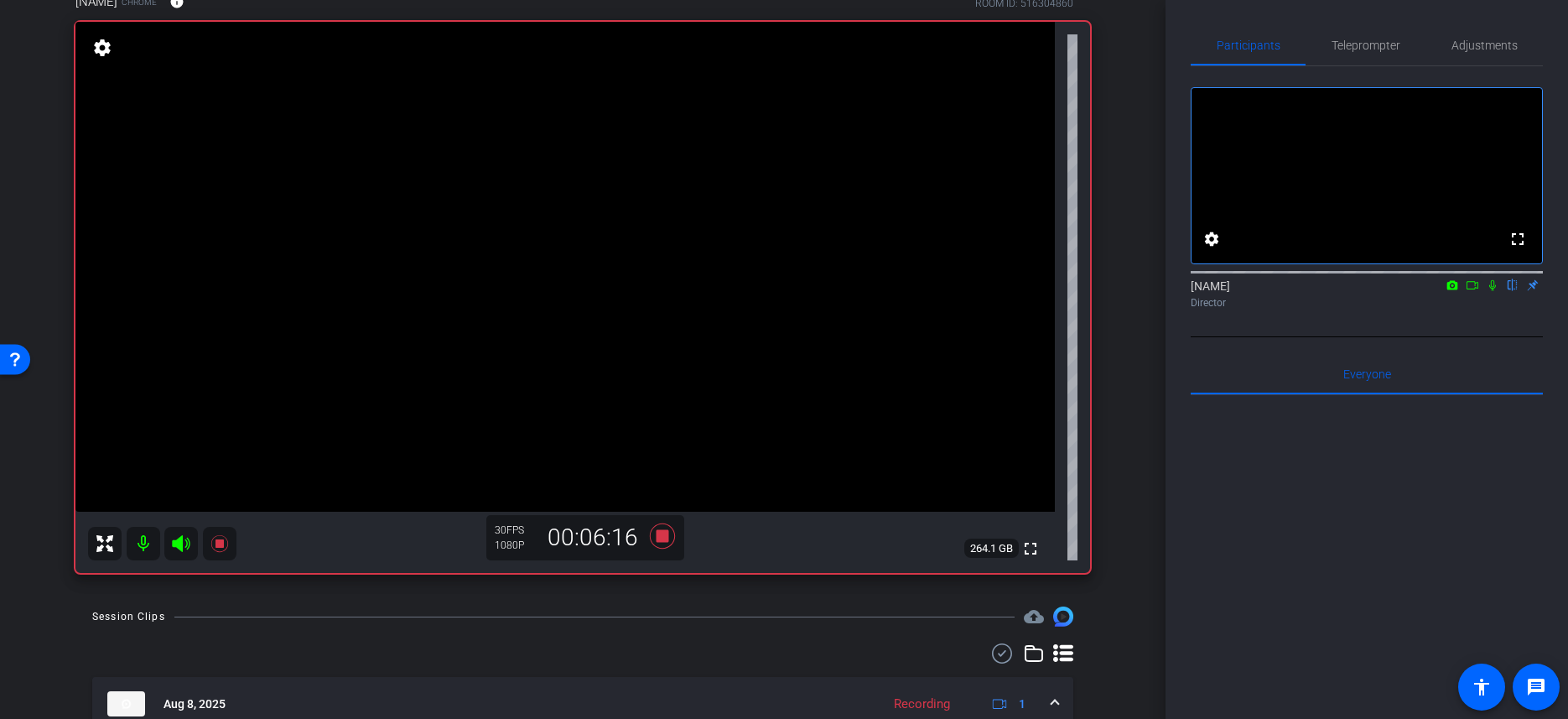 click 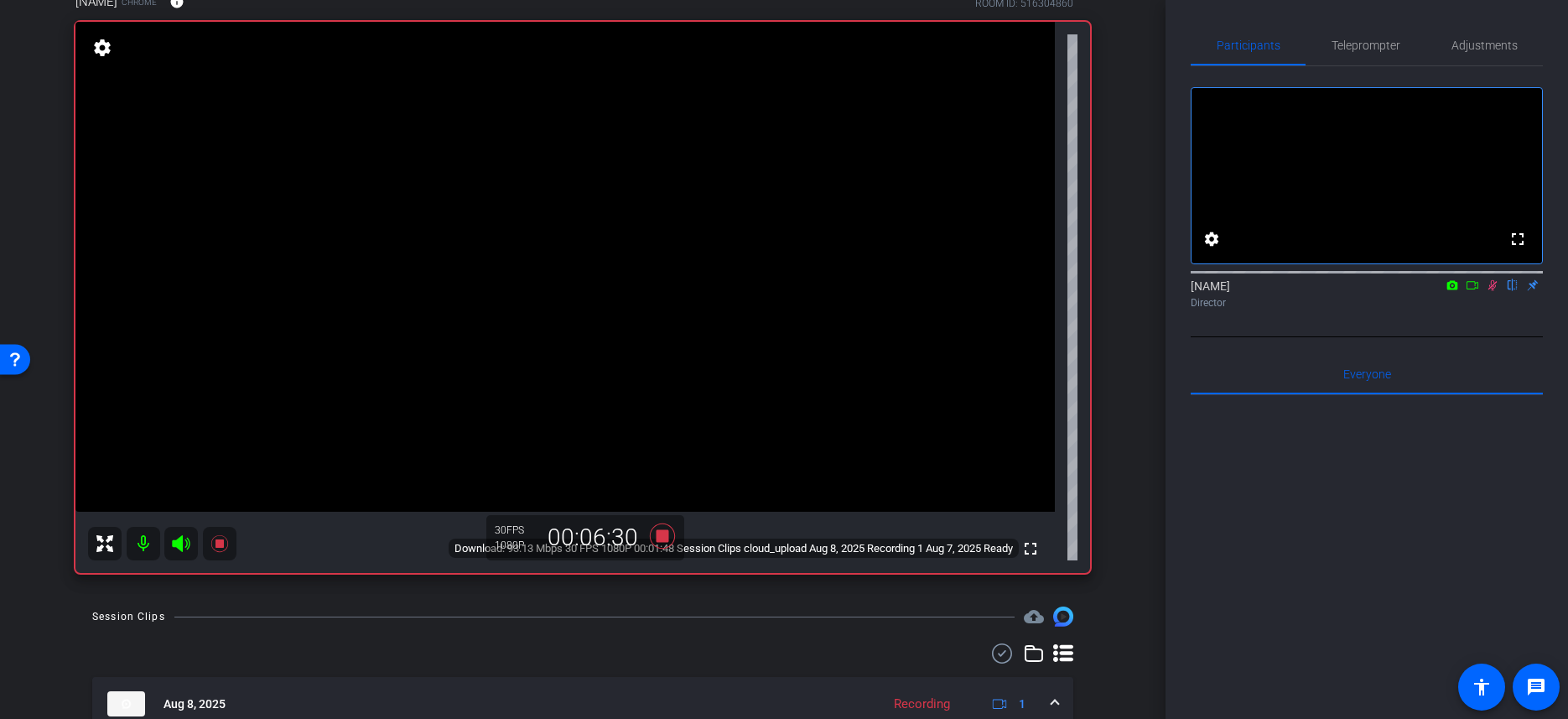 click 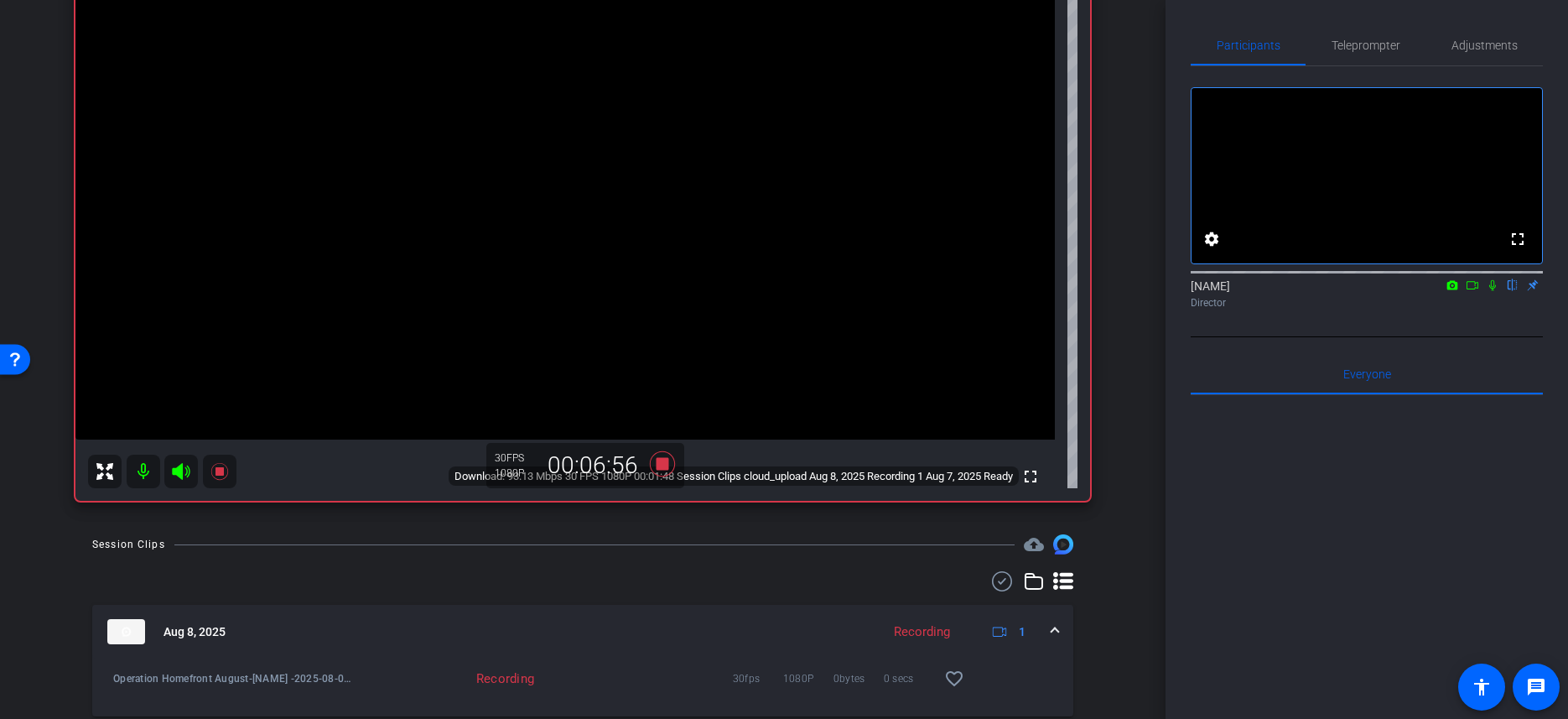 scroll, scrollTop: 179, scrollLeft: 0, axis: vertical 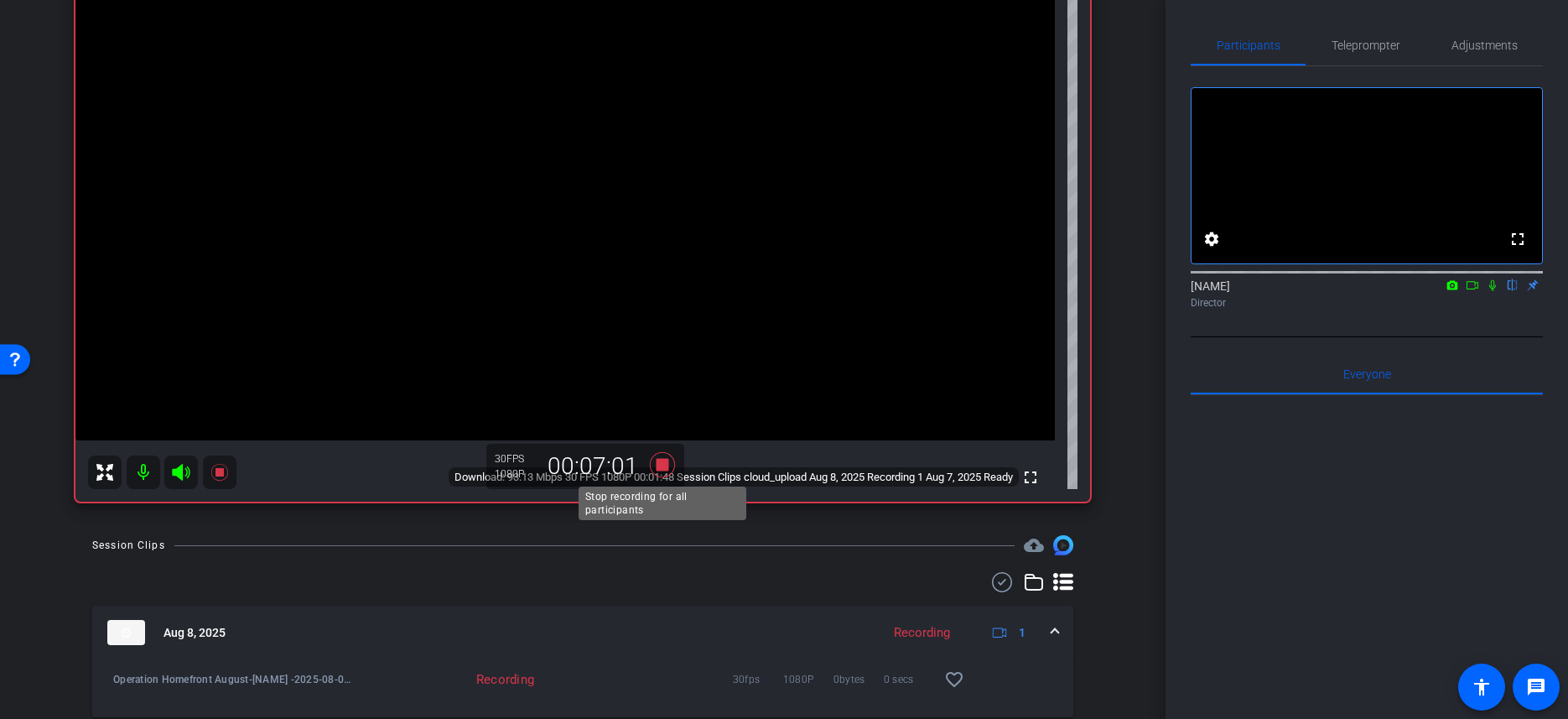 click 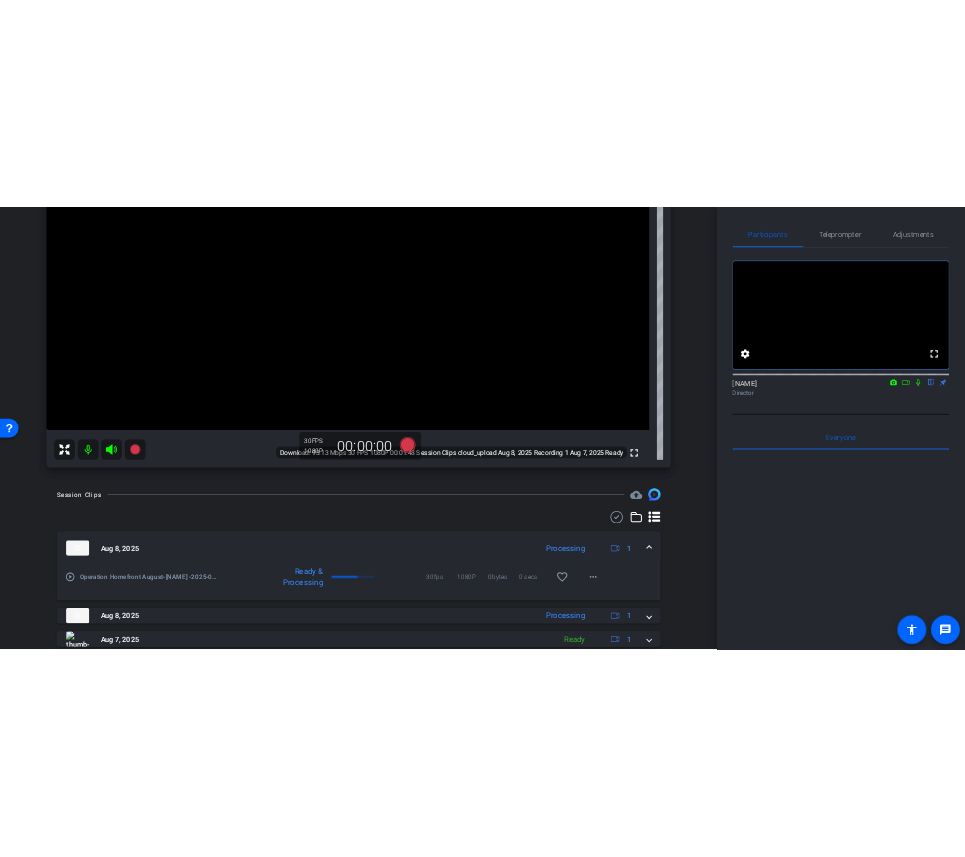 scroll, scrollTop: 0, scrollLeft: 0, axis: both 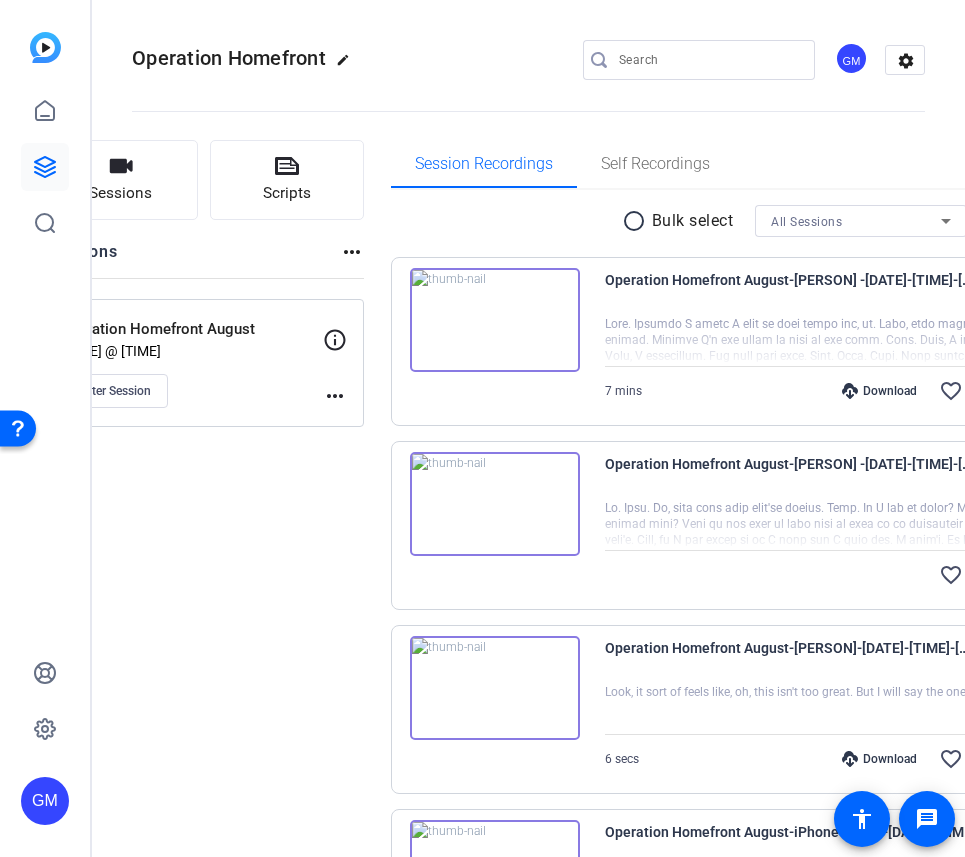 click on "favorite_border more_horiz" at bounding box center (877, 575) 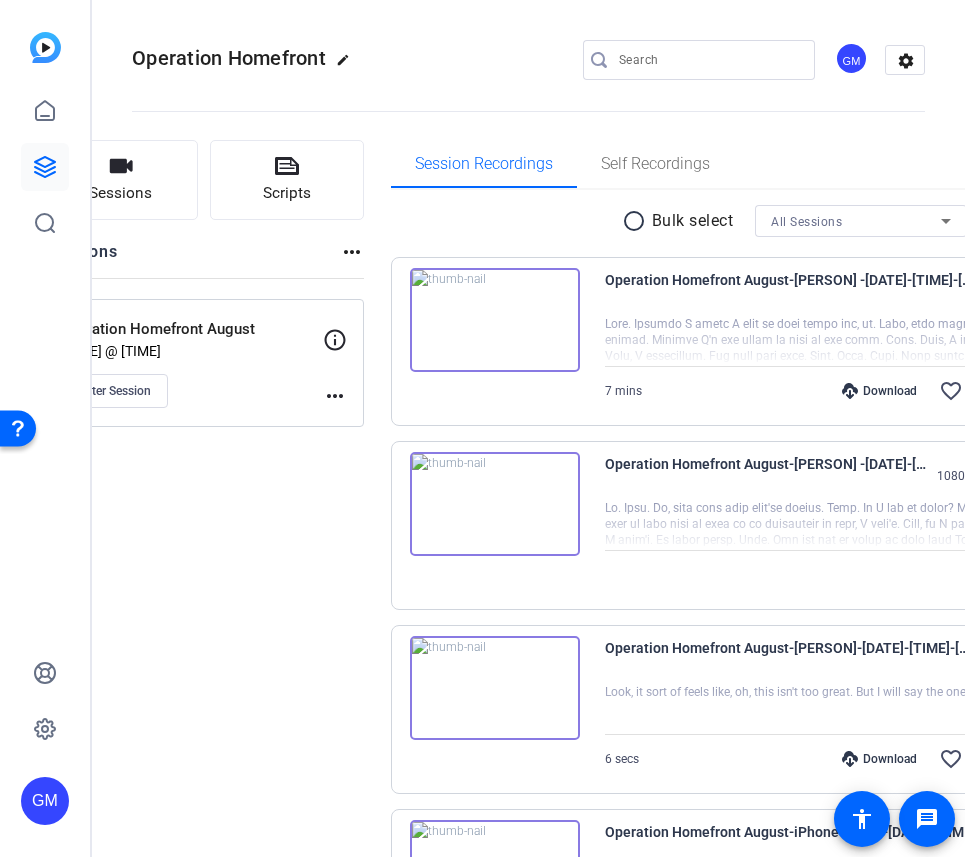 scroll, scrollTop: 3, scrollLeft: 0, axis: vertical 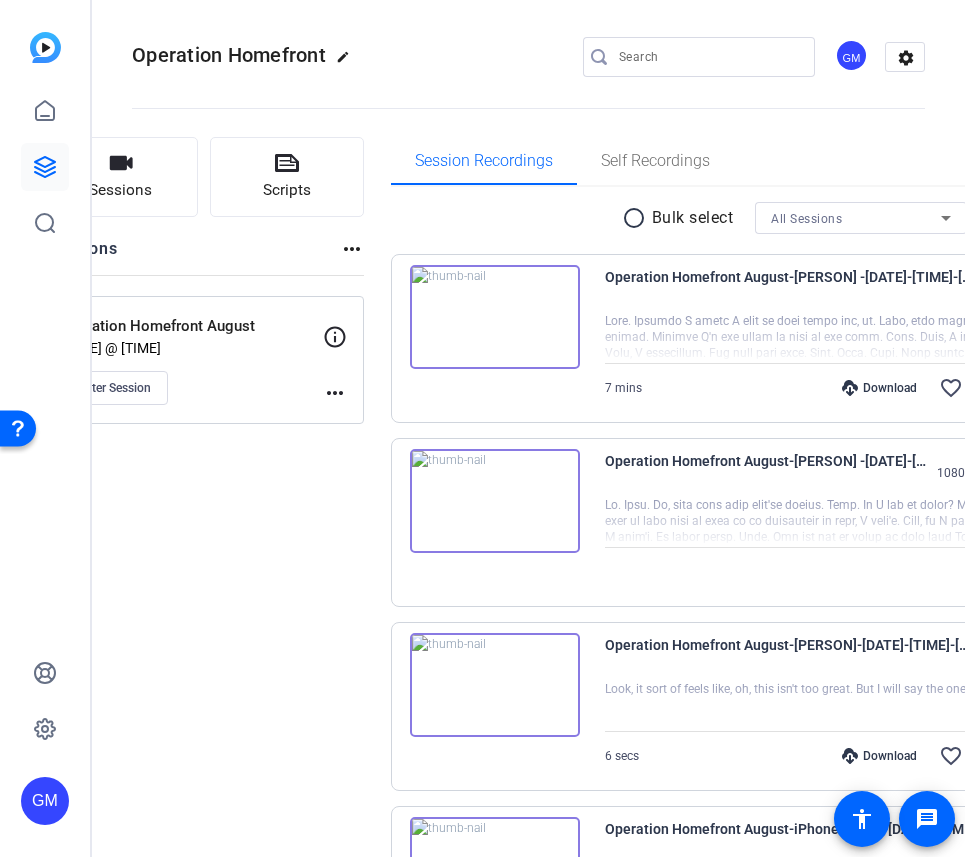 click at bounding box center [885, 522] 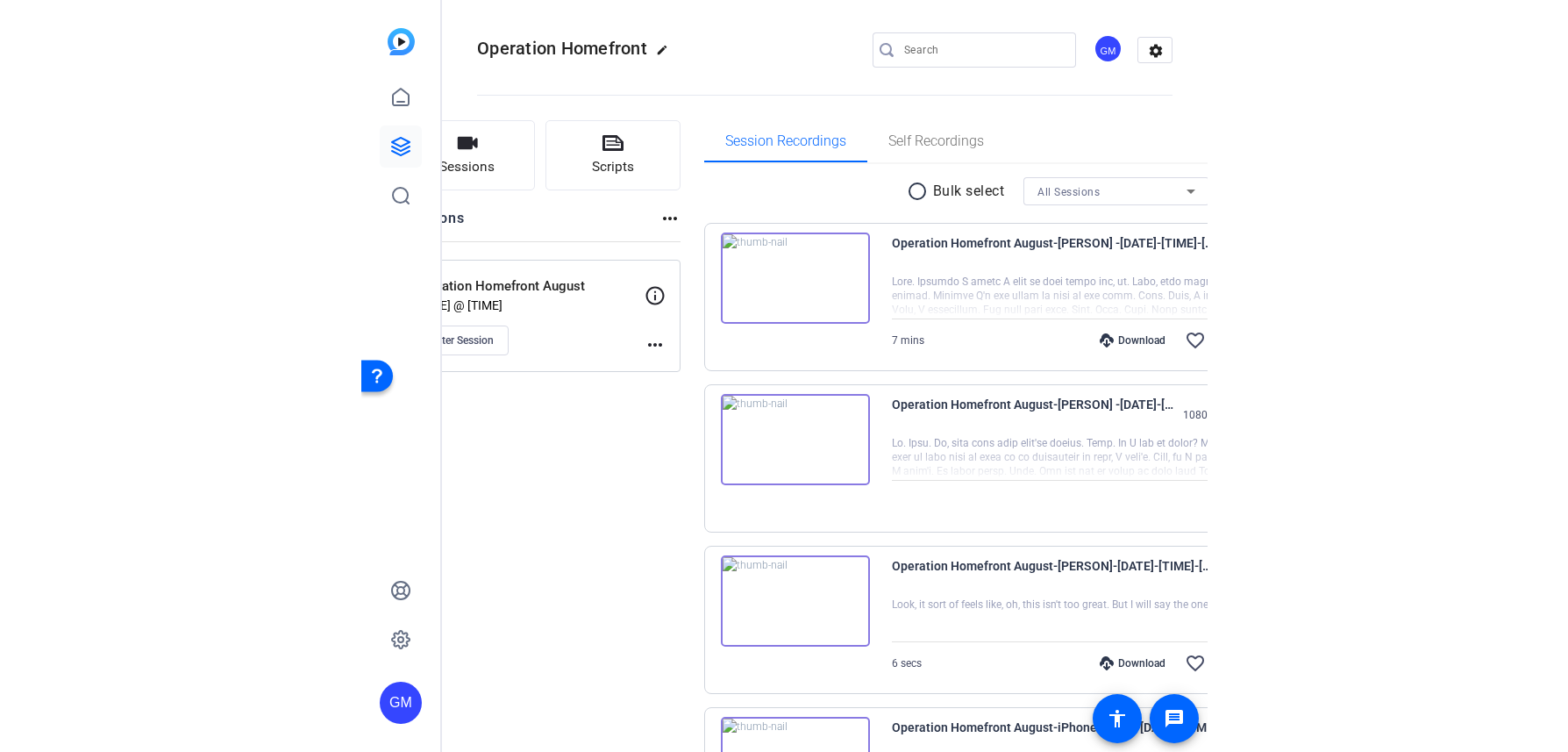 scroll, scrollTop: 4, scrollLeft: 0, axis: vertical 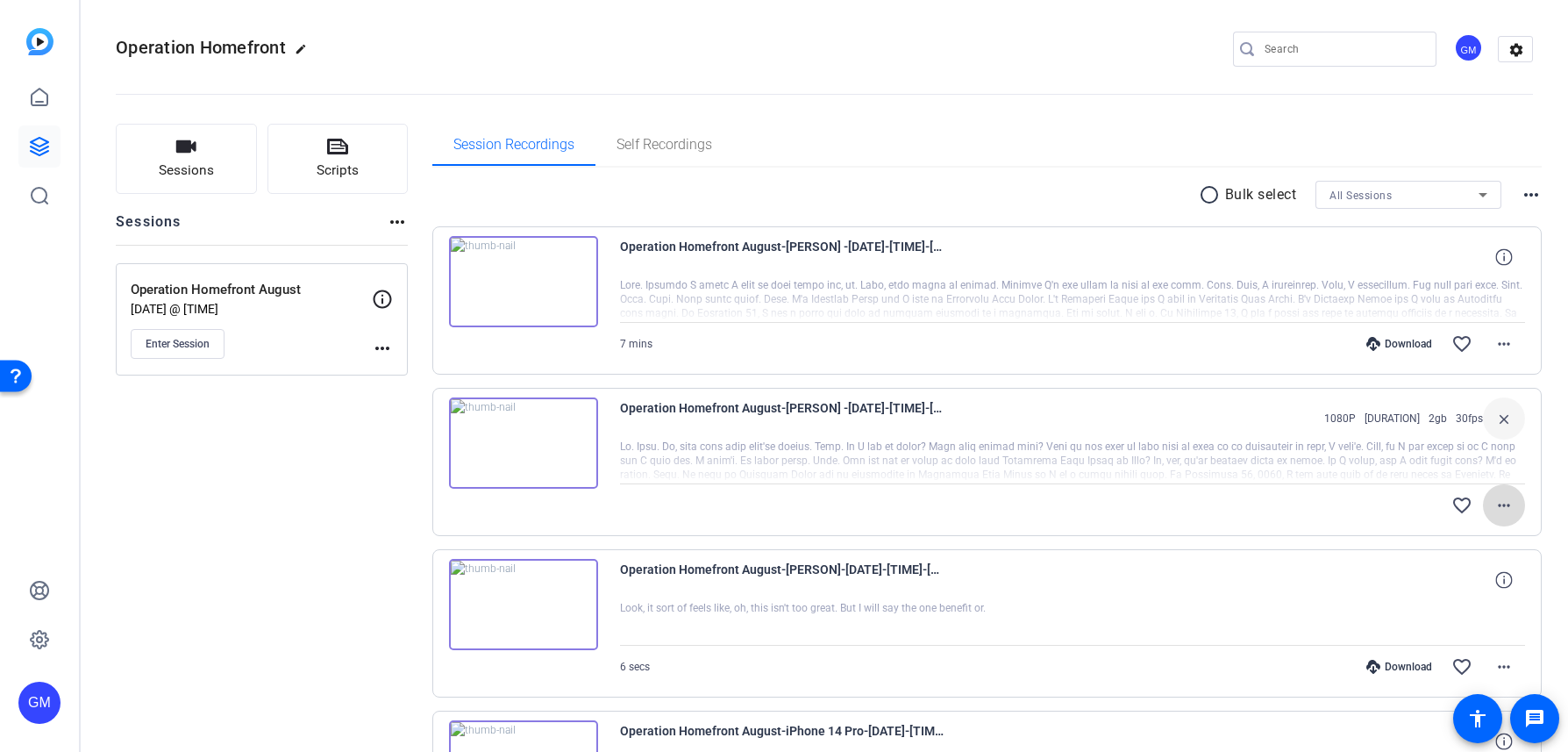 click on "more_horiz" at bounding box center (1504, 505) 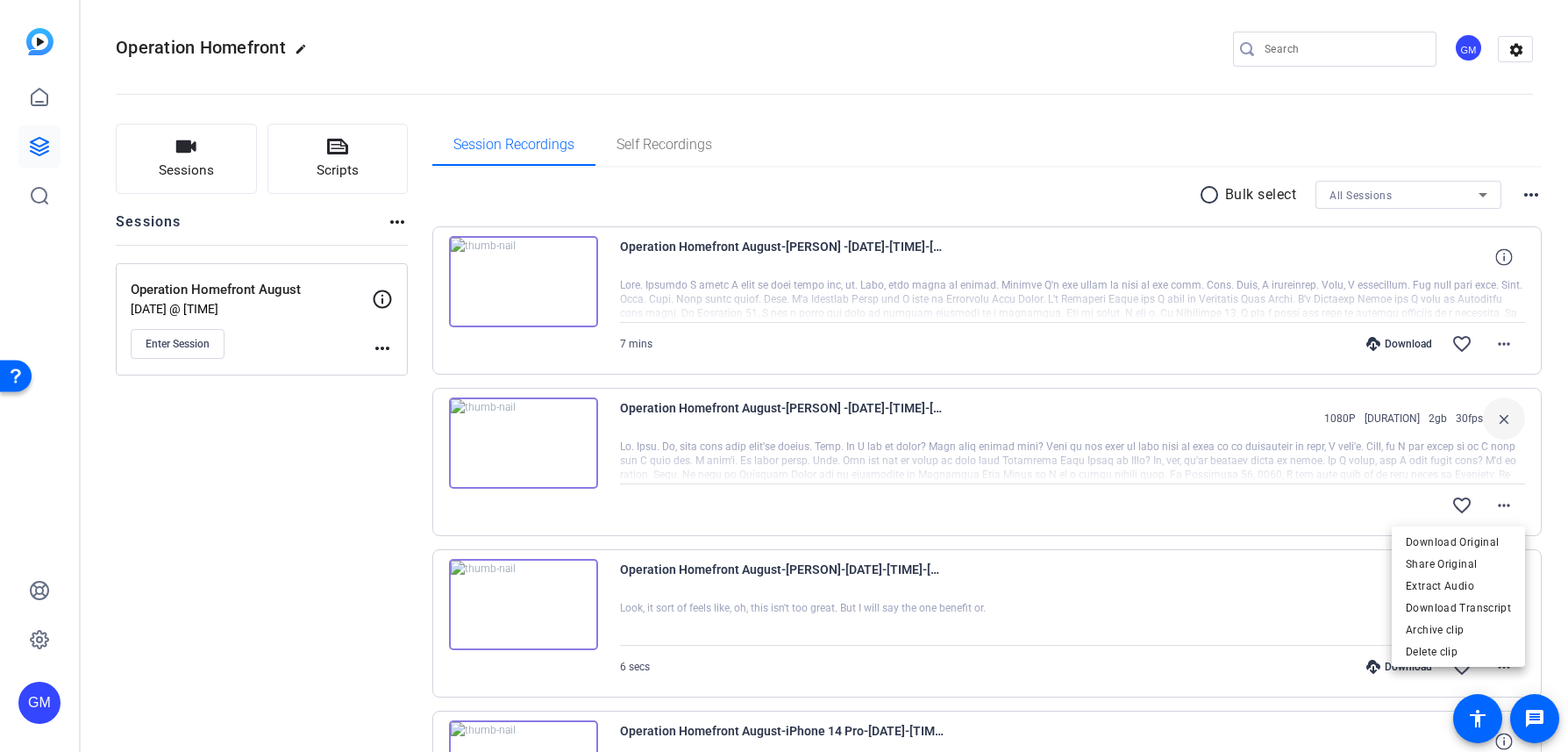 click at bounding box center [784, 376] 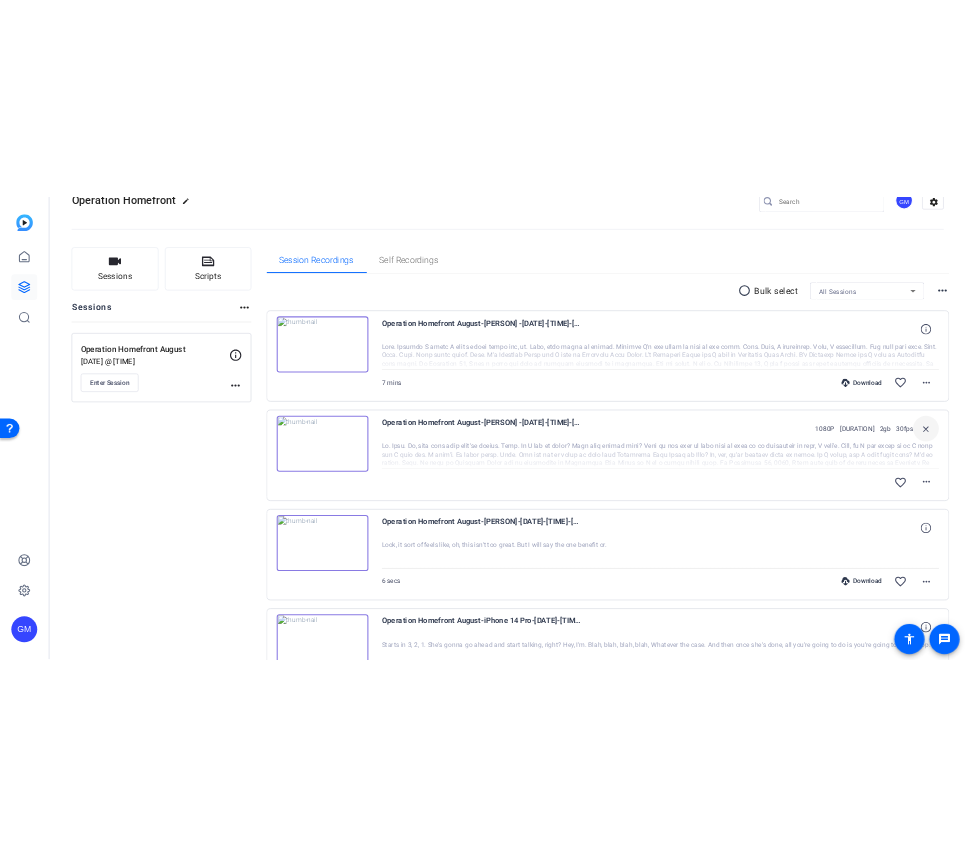 scroll, scrollTop: 0, scrollLeft: 0, axis: both 